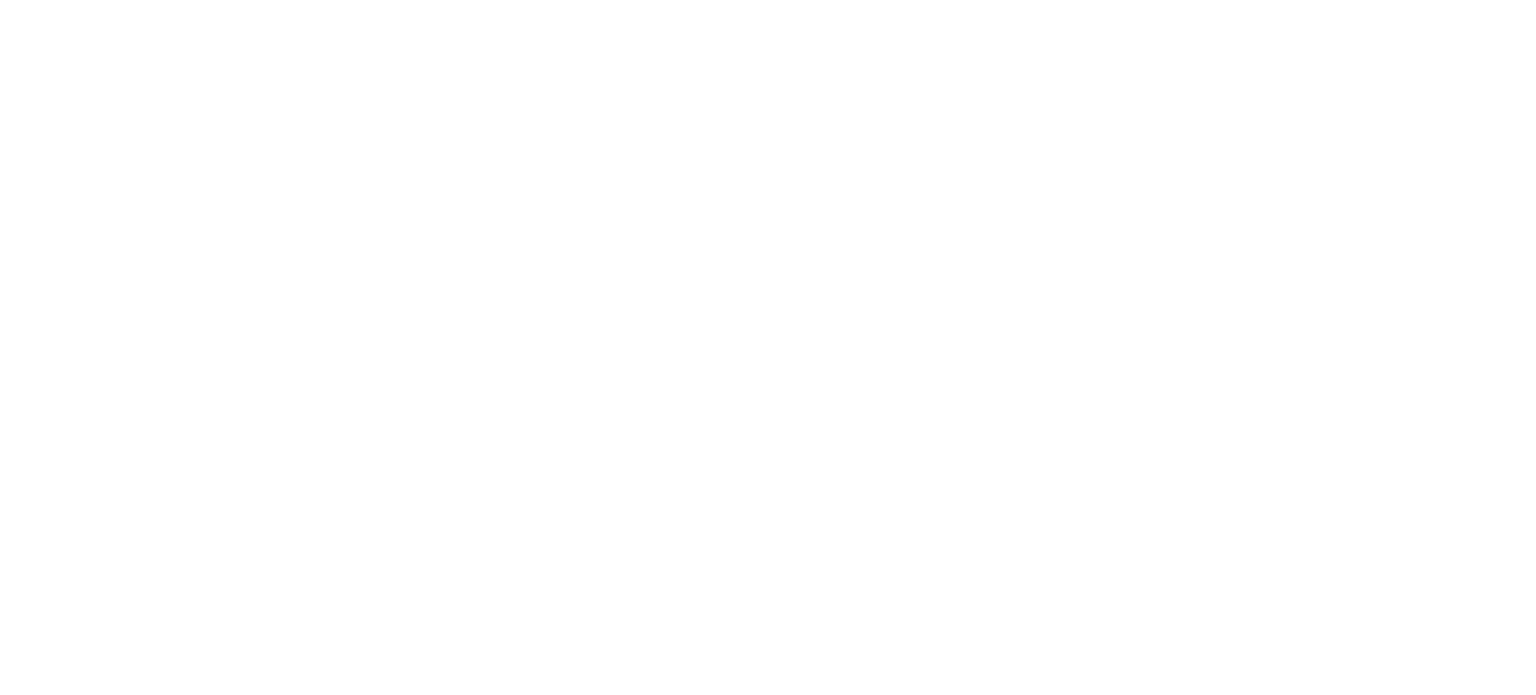 scroll, scrollTop: 0, scrollLeft: 0, axis: both 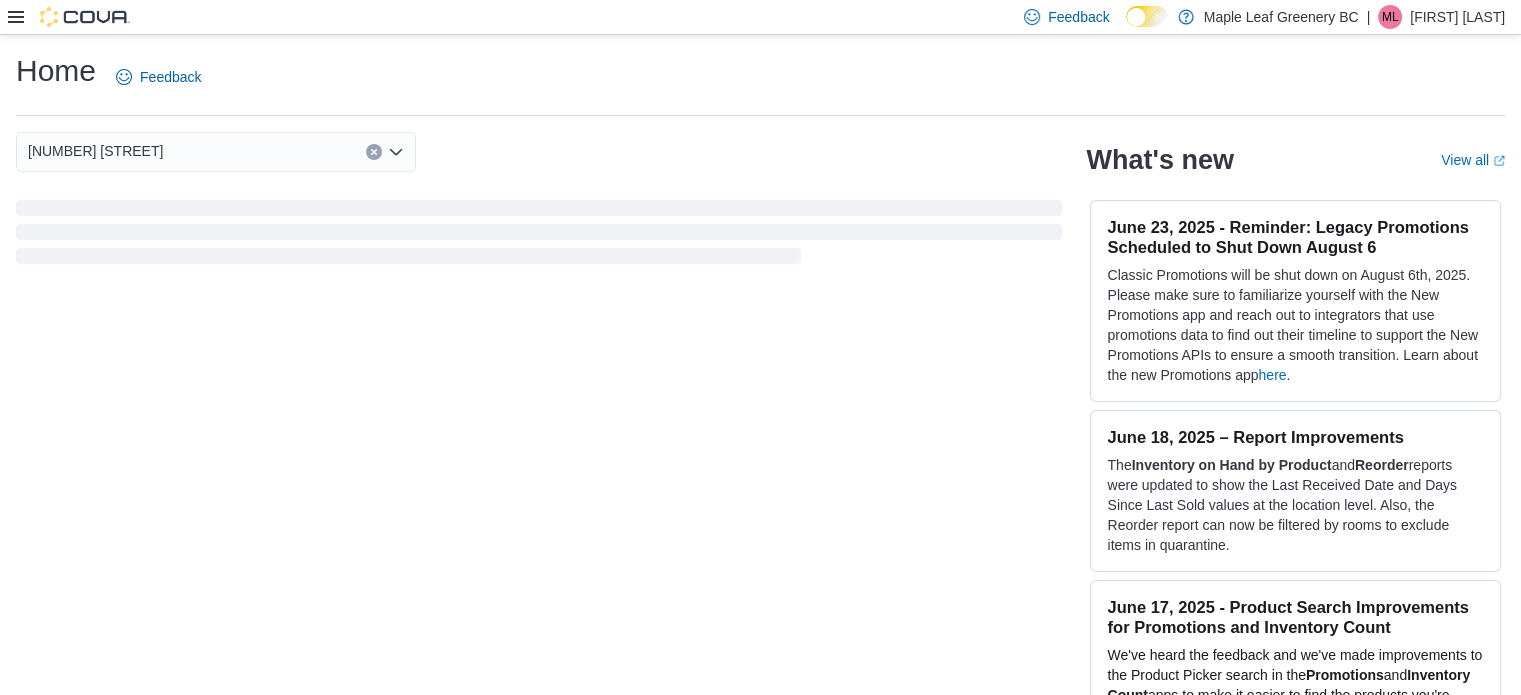 click at bounding box center [69, 17] 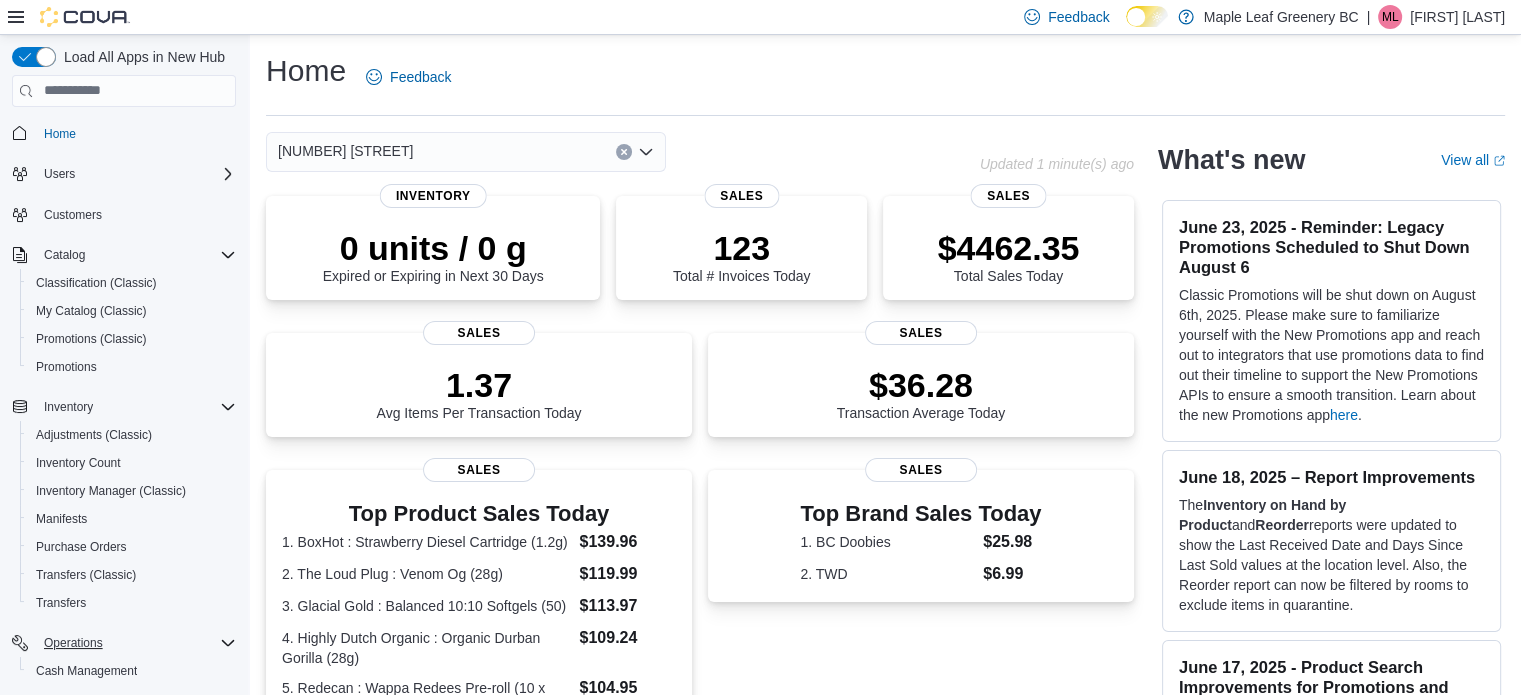 click on "Operations" at bounding box center (136, 643) 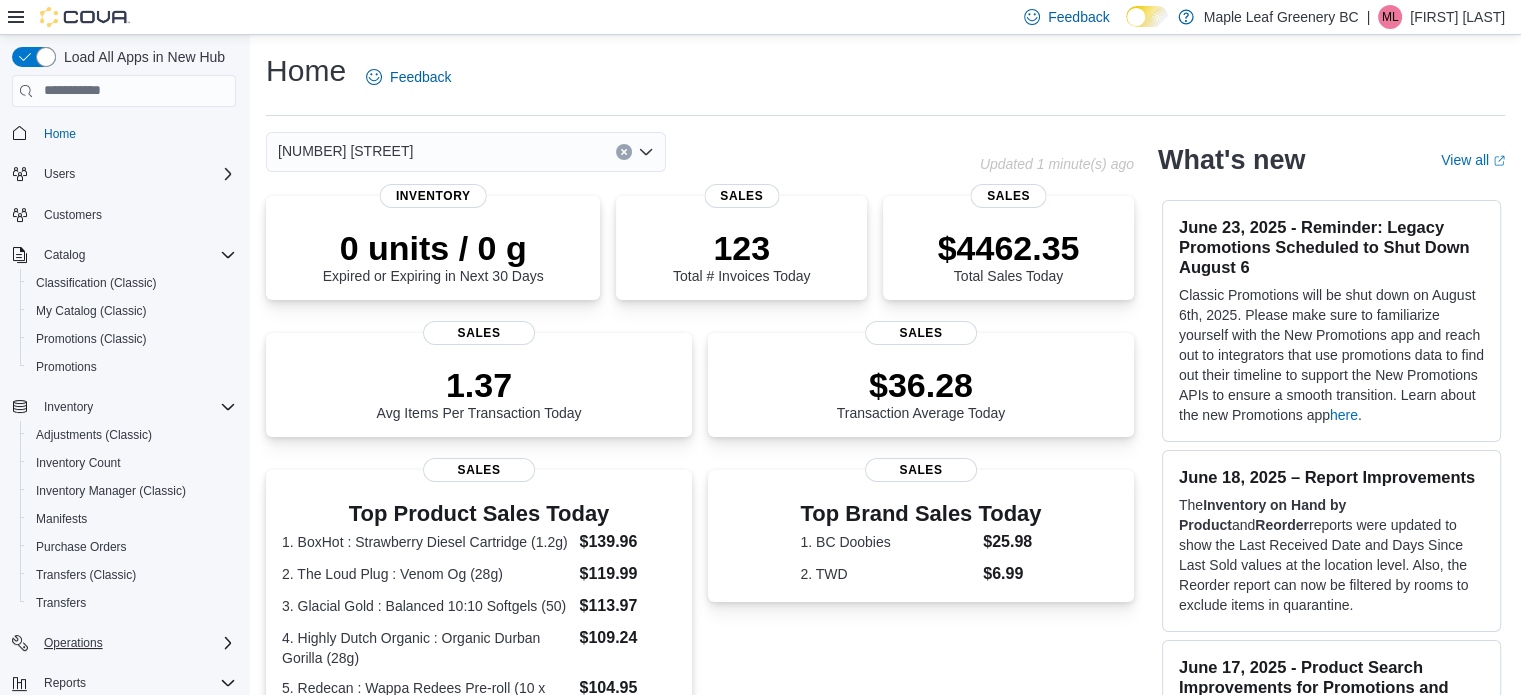 type 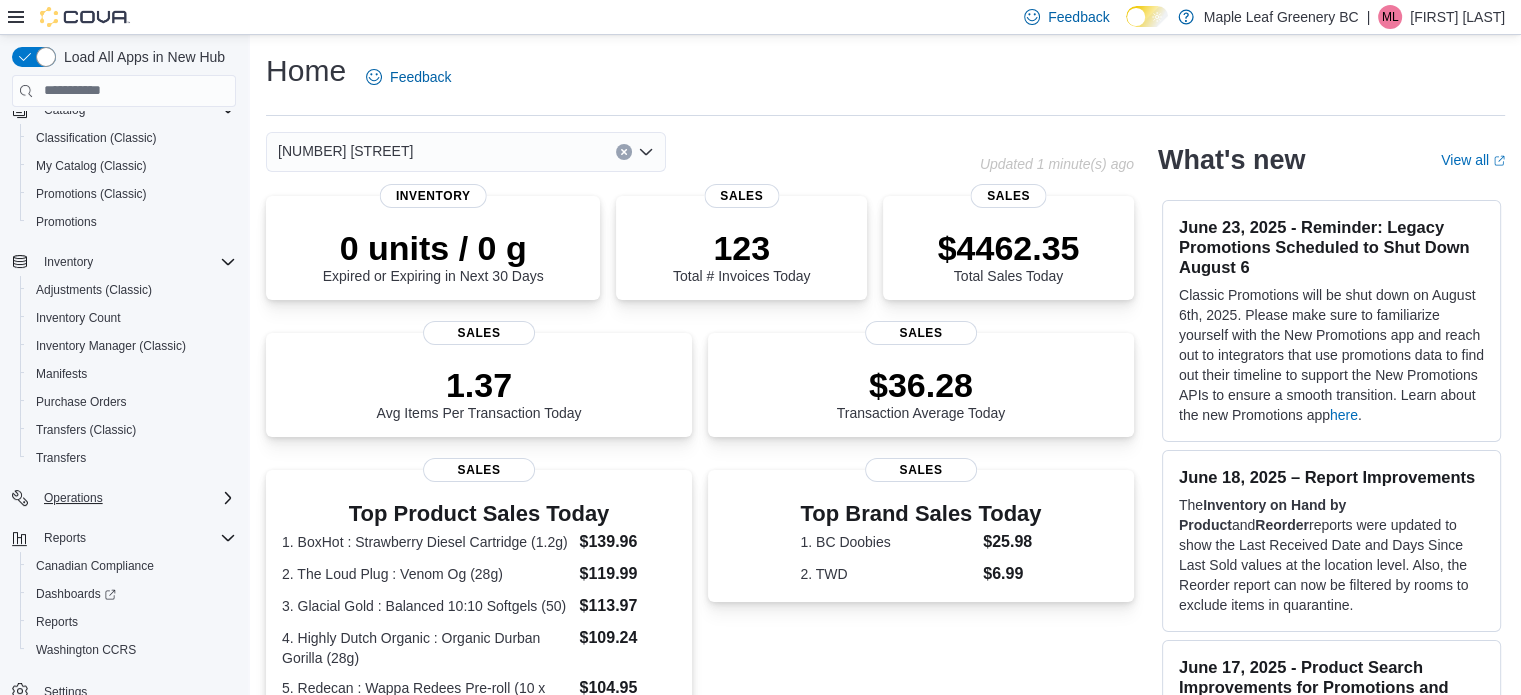 scroll, scrollTop: 160, scrollLeft: 0, axis: vertical 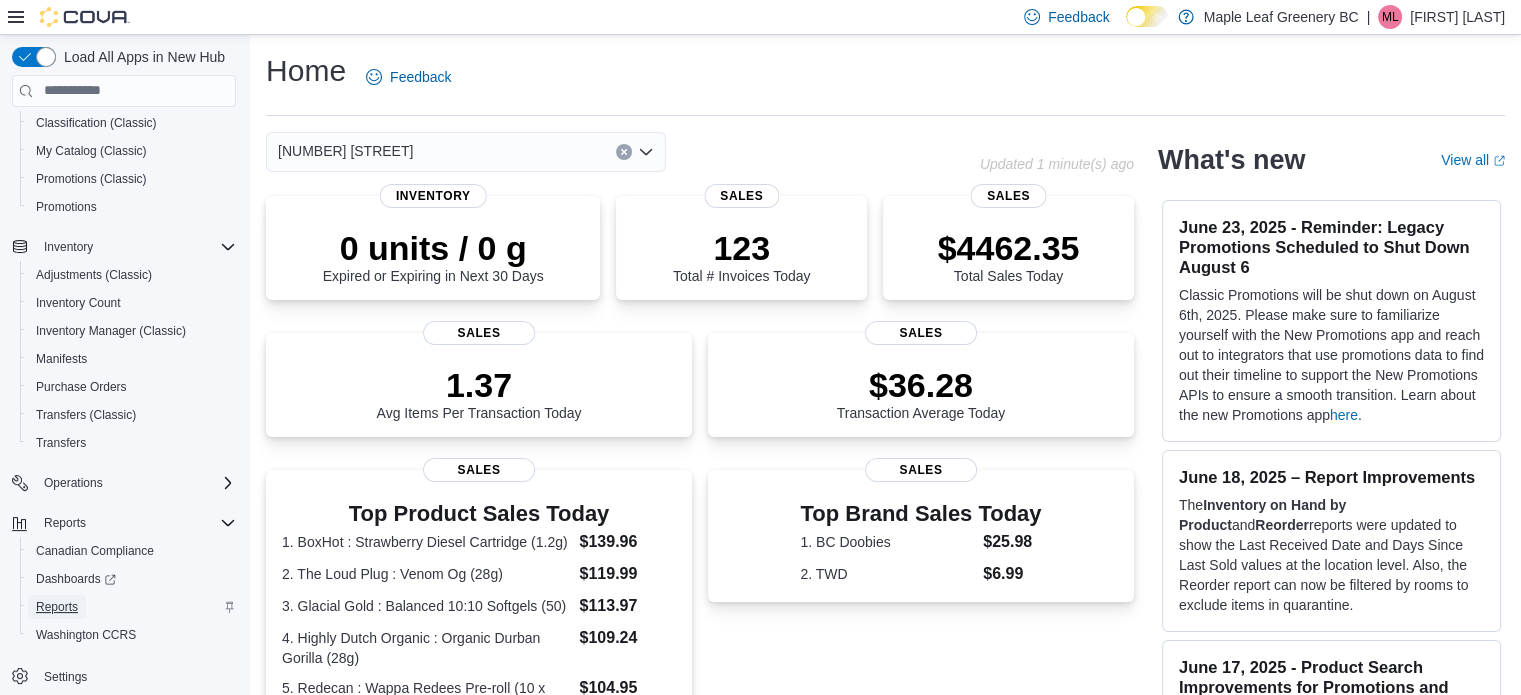 click on "Reports" at bounding box center [57, 607] 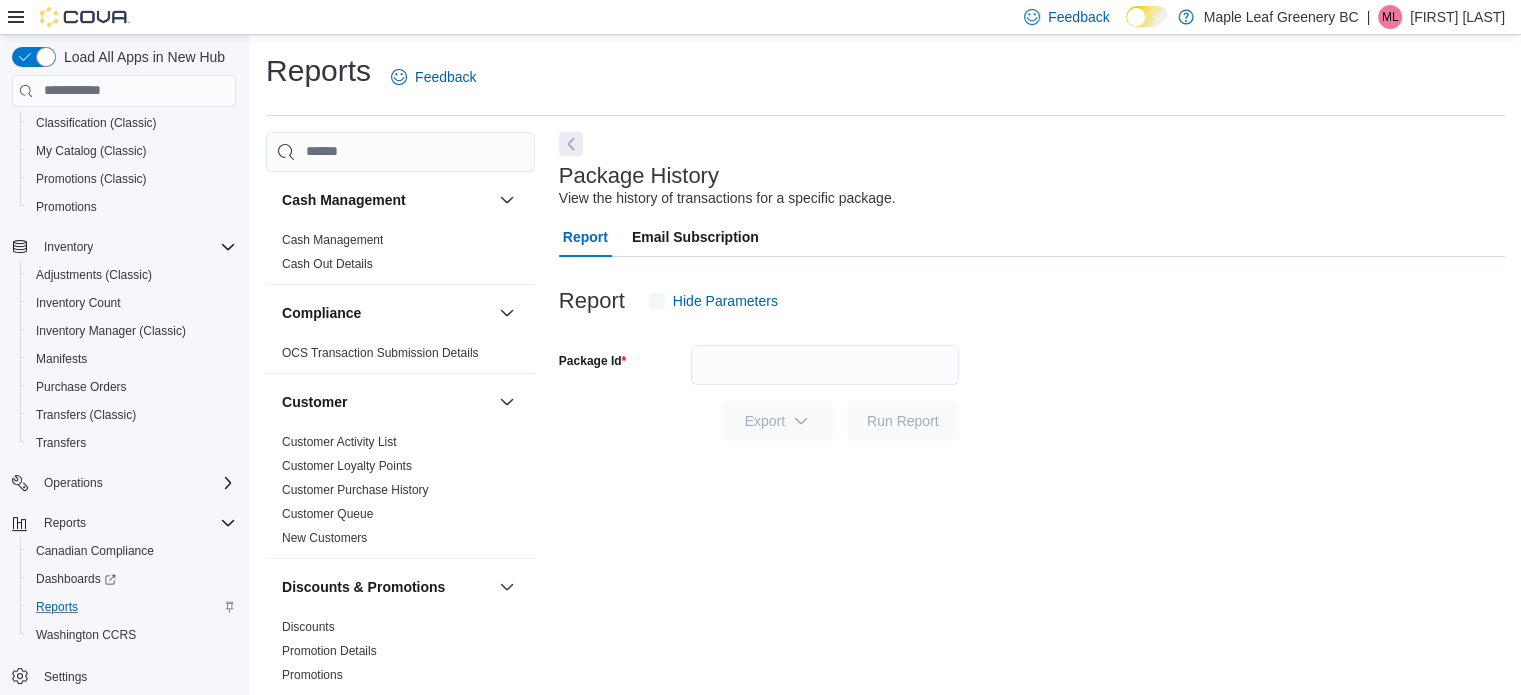 scroll, scrollTop: 13, scrollLeft: 0, axis: vertical 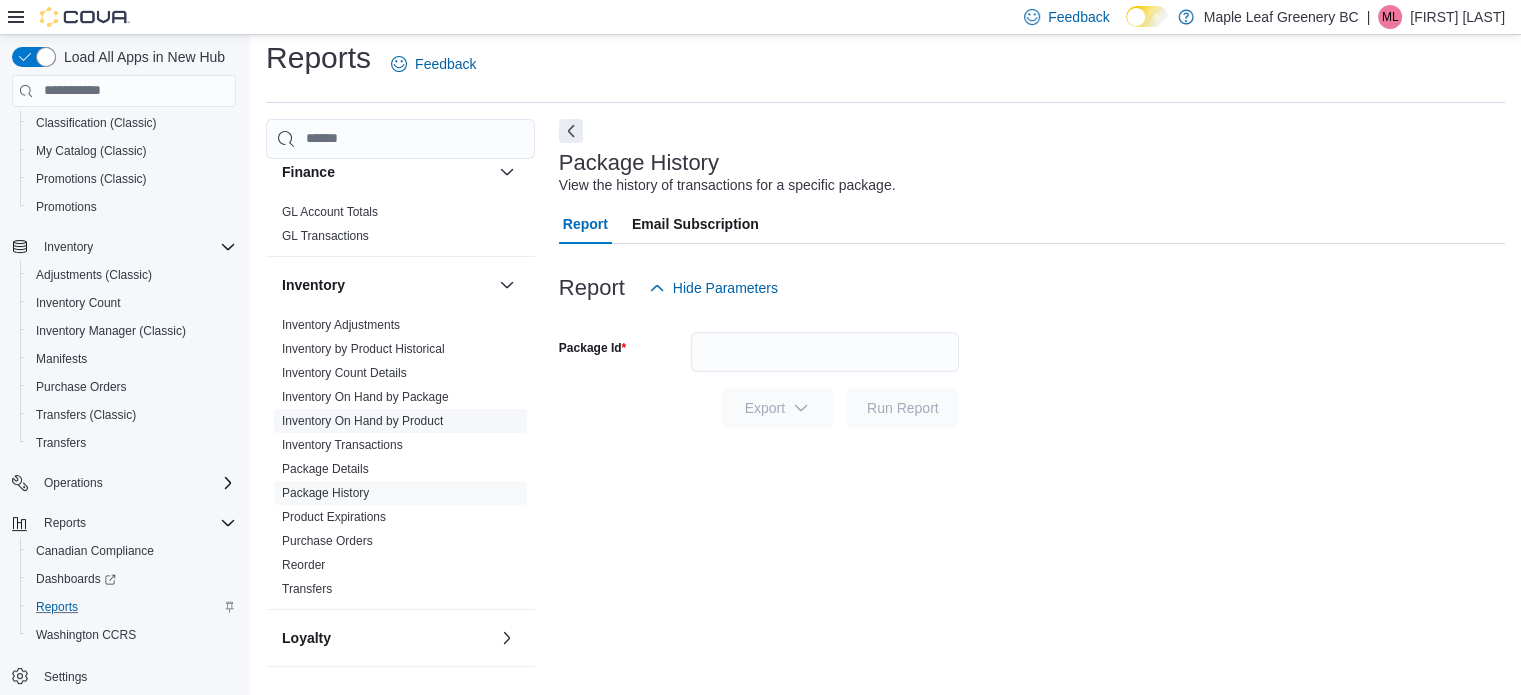click on "Inventory On Hand by Product" at bounding box center [362, 421] 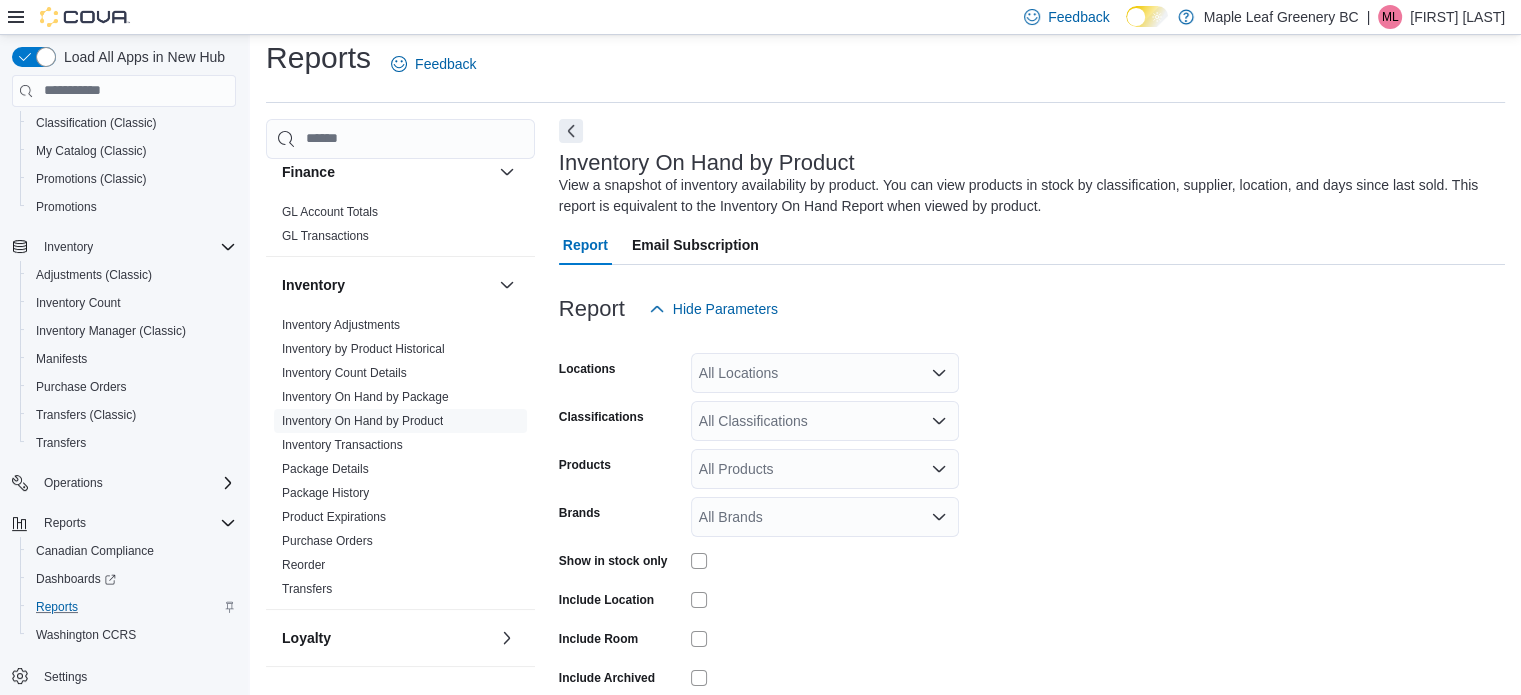 scroll, scrollTop: 67, scrollLeft: 0, axis: vertical 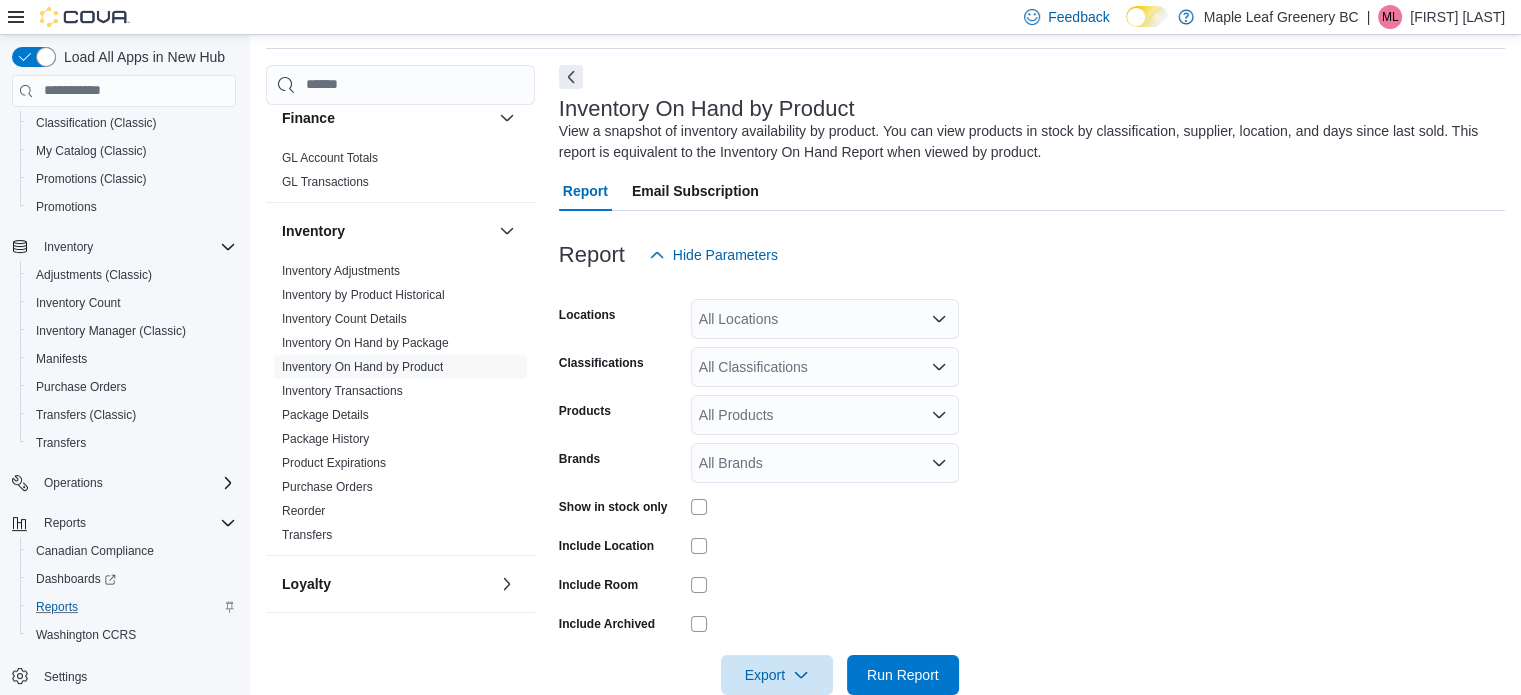 click at bounding box center [1032, 287] 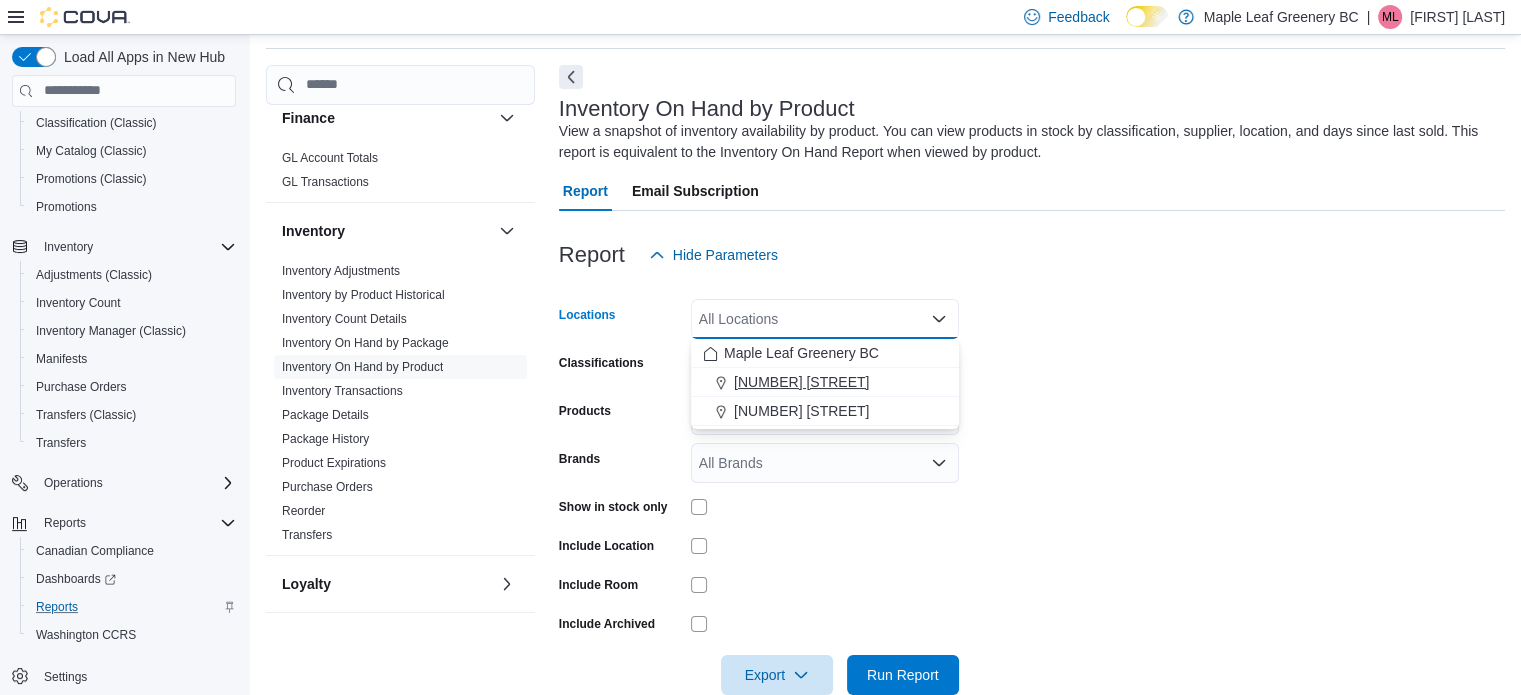 click on "[NUMBER] [STREET]" at bounding box center (801, 382) 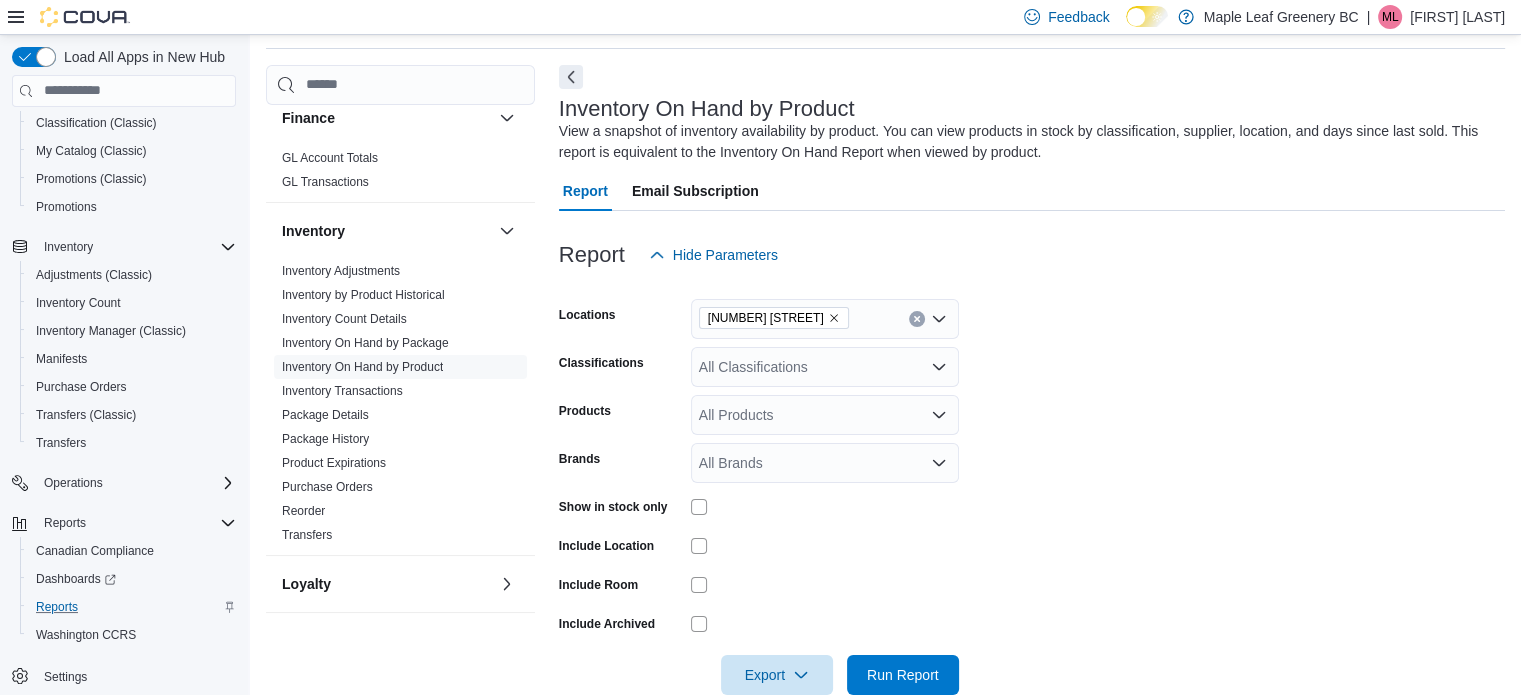 click on "Locations 71 Sixth Street Classifications All Classifications Products All Products Brands All Brands Show in stock only Include Location Include Room Include Archived Export  Run Report" at bounding box center (1032, 485) 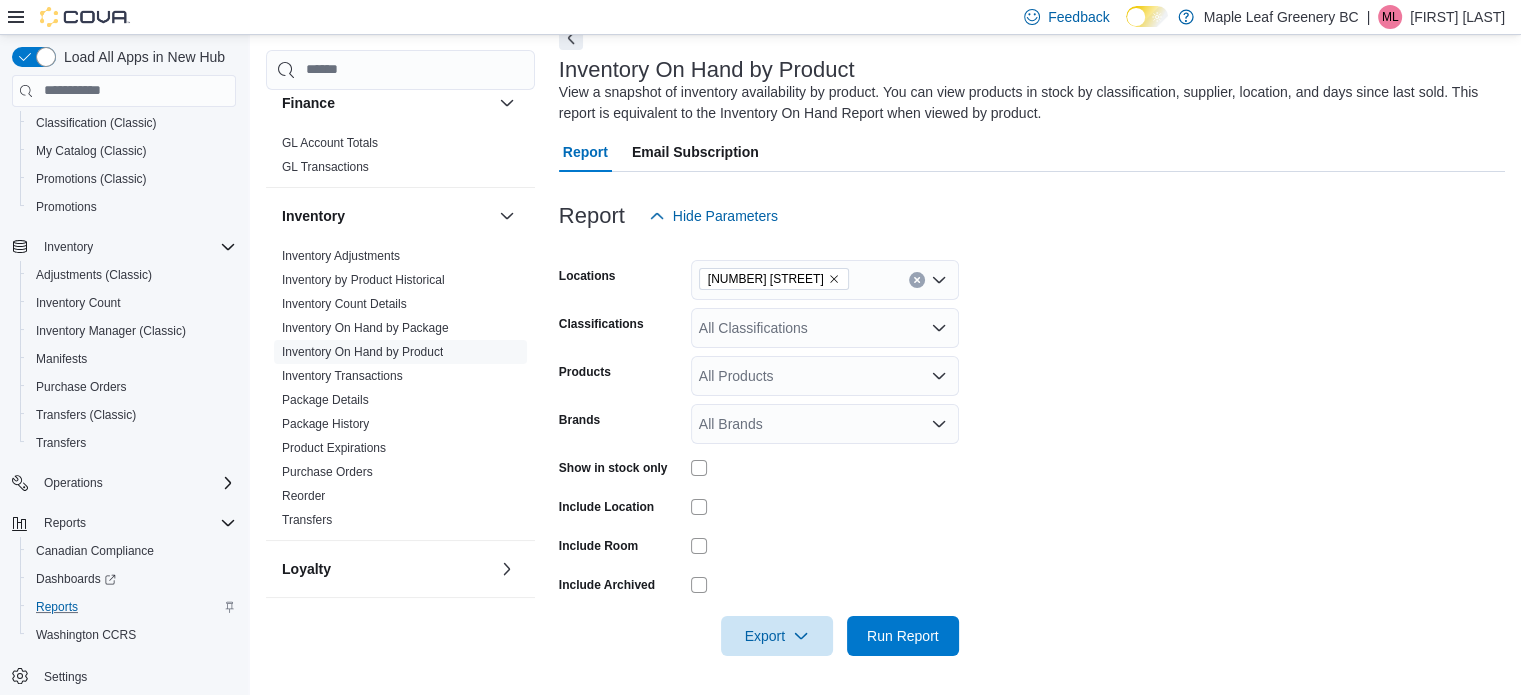 click on "All Classifications" at bounding box center [825, 328] 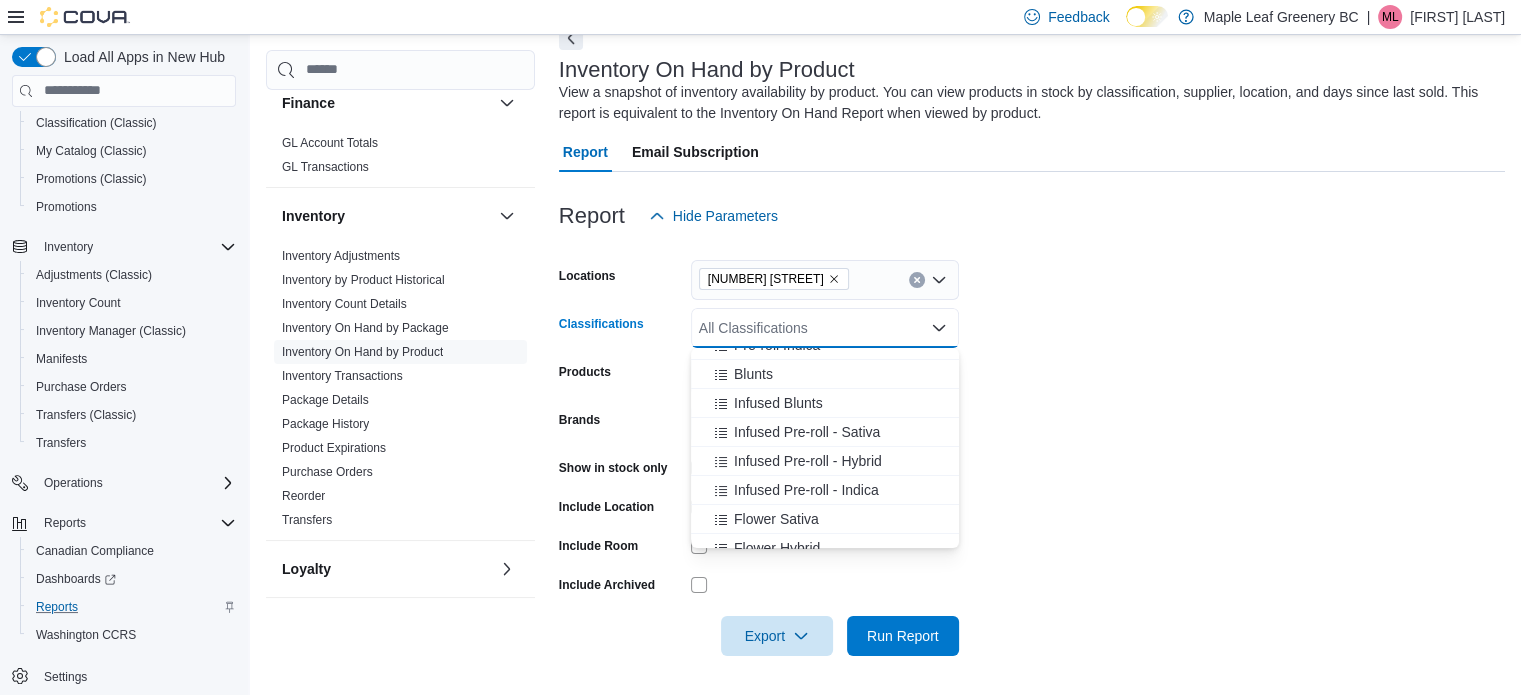 scroll, scrollTop: 117, scrollLeft: 0, axis: vertical 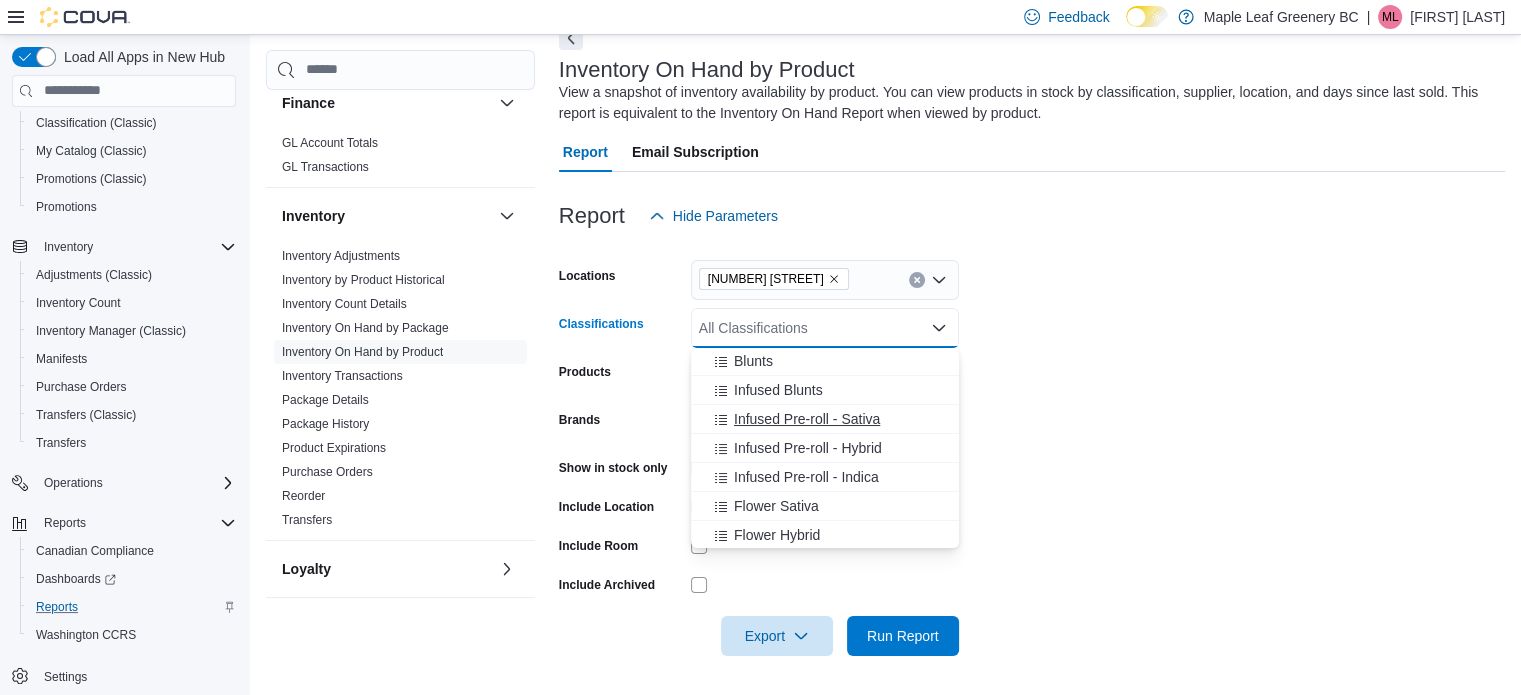 click on "Infused Pre-roll - Sativa" at bounding box center [807, 419] 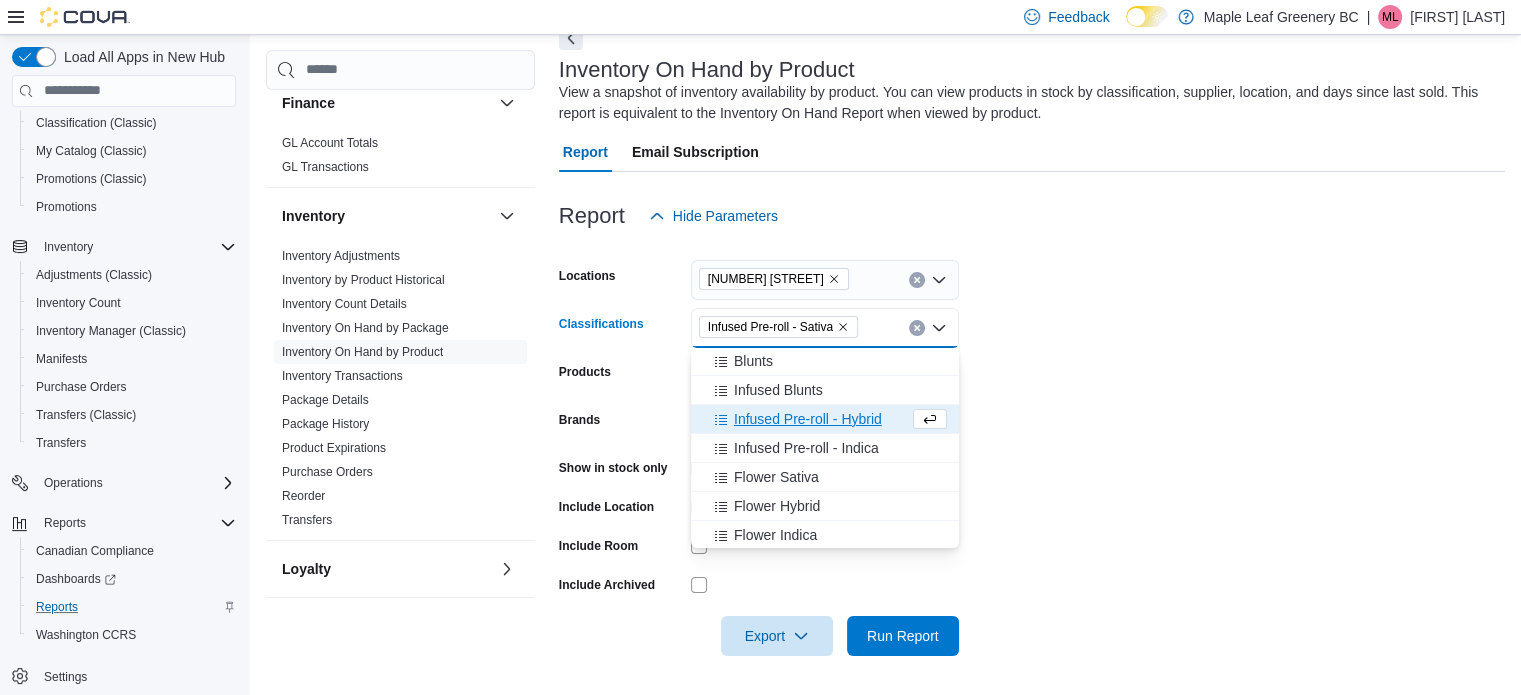 click on "Infused Pre-roll - Hybrid" at bounding box center (808, 419) 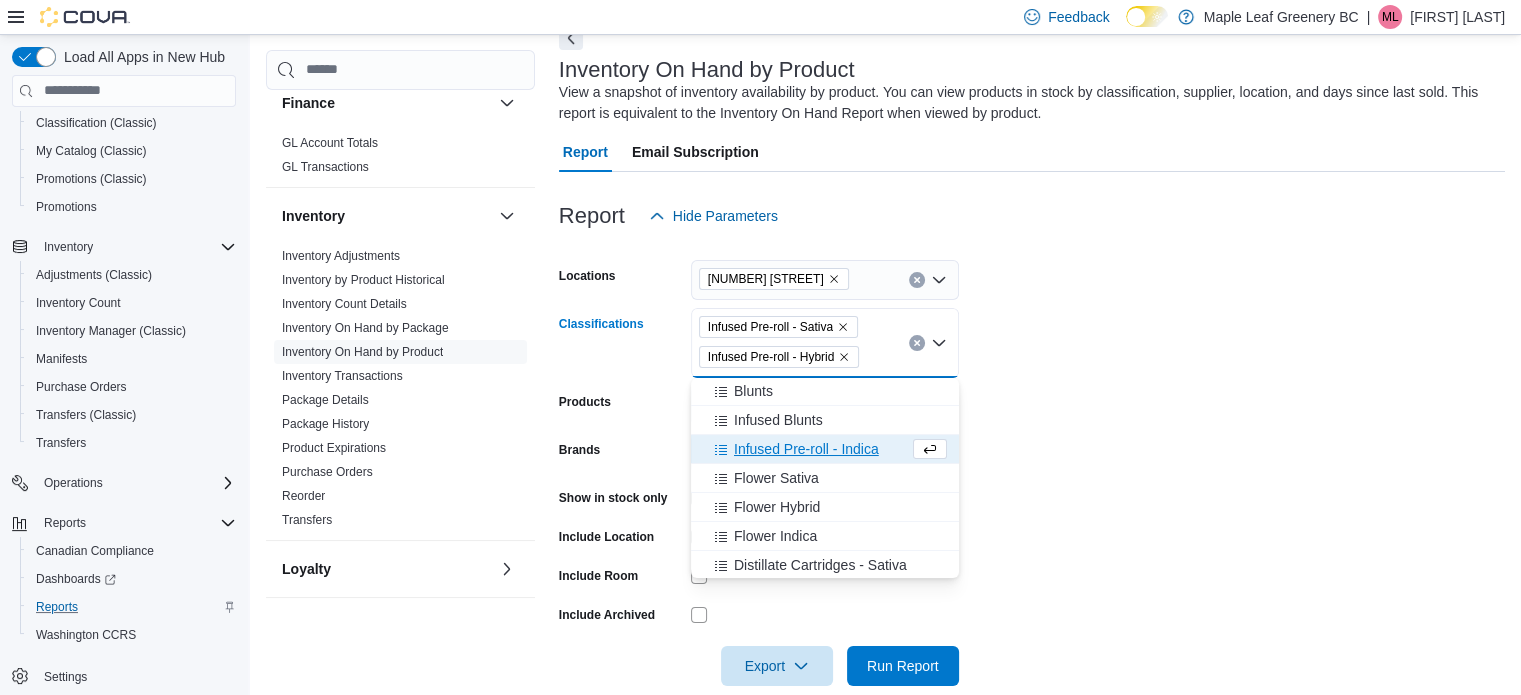 click on "Infused Pre-roll - Indica" at bounding box center [806, 449] 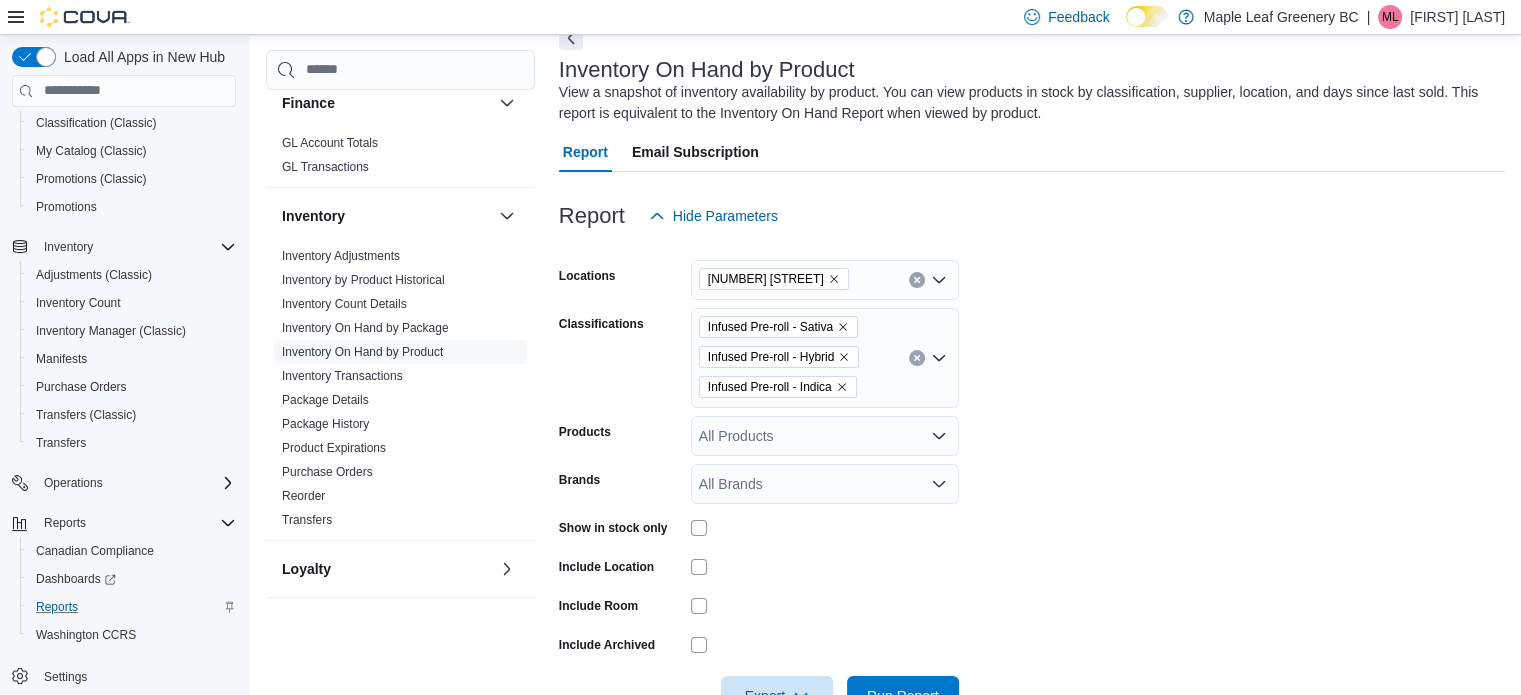 click on "Locations 71 Sixth Street Classifications Infused Pre-roll - Sativa Infused Pre-roll - Hybrid Infused Pre-roll - Indica Products All Products Brands All Brands Show in stock only Include Location Include Room Include Archived Export  Run Report" at bounding box center (1032, 476) 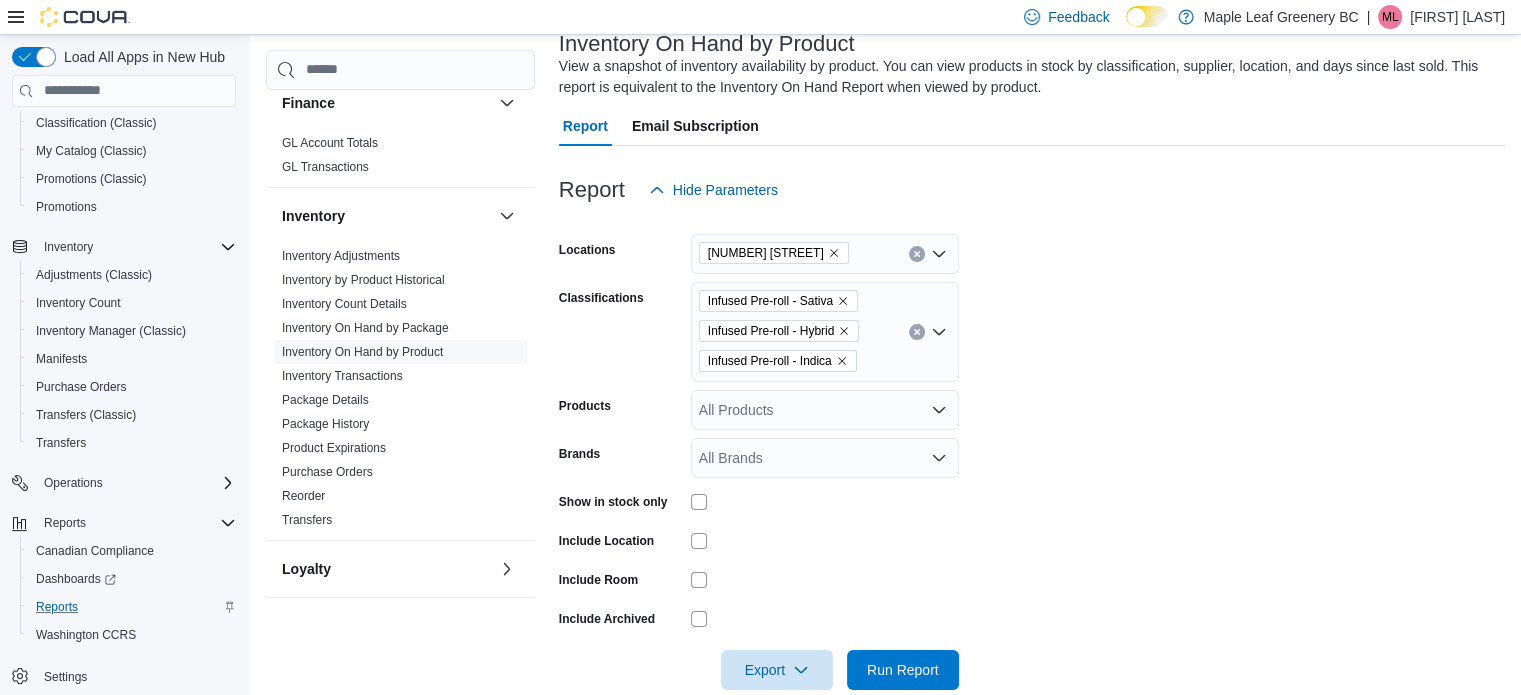 scroll, scrollTop: 166, scrollLeft: 0, axis: vertical 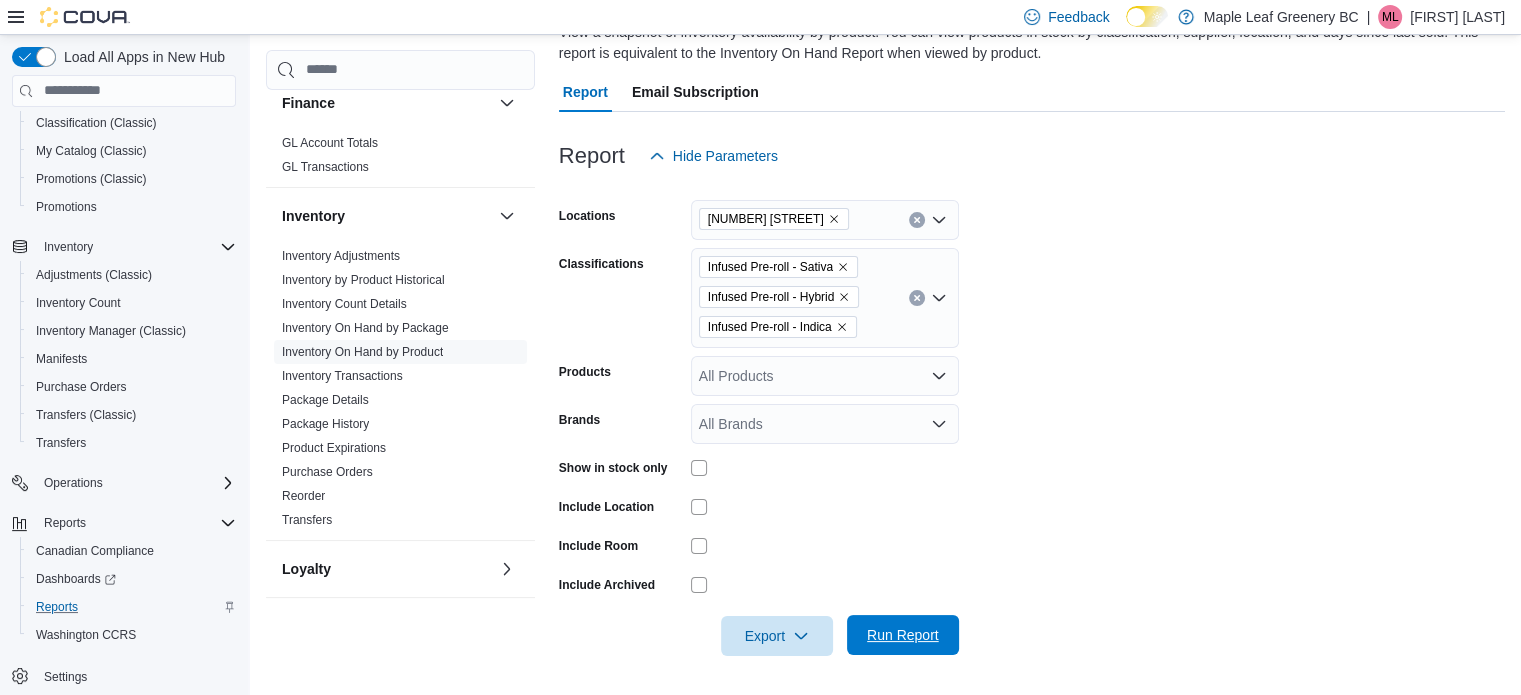 click on "Run Report" at bounding box center (903, 635) 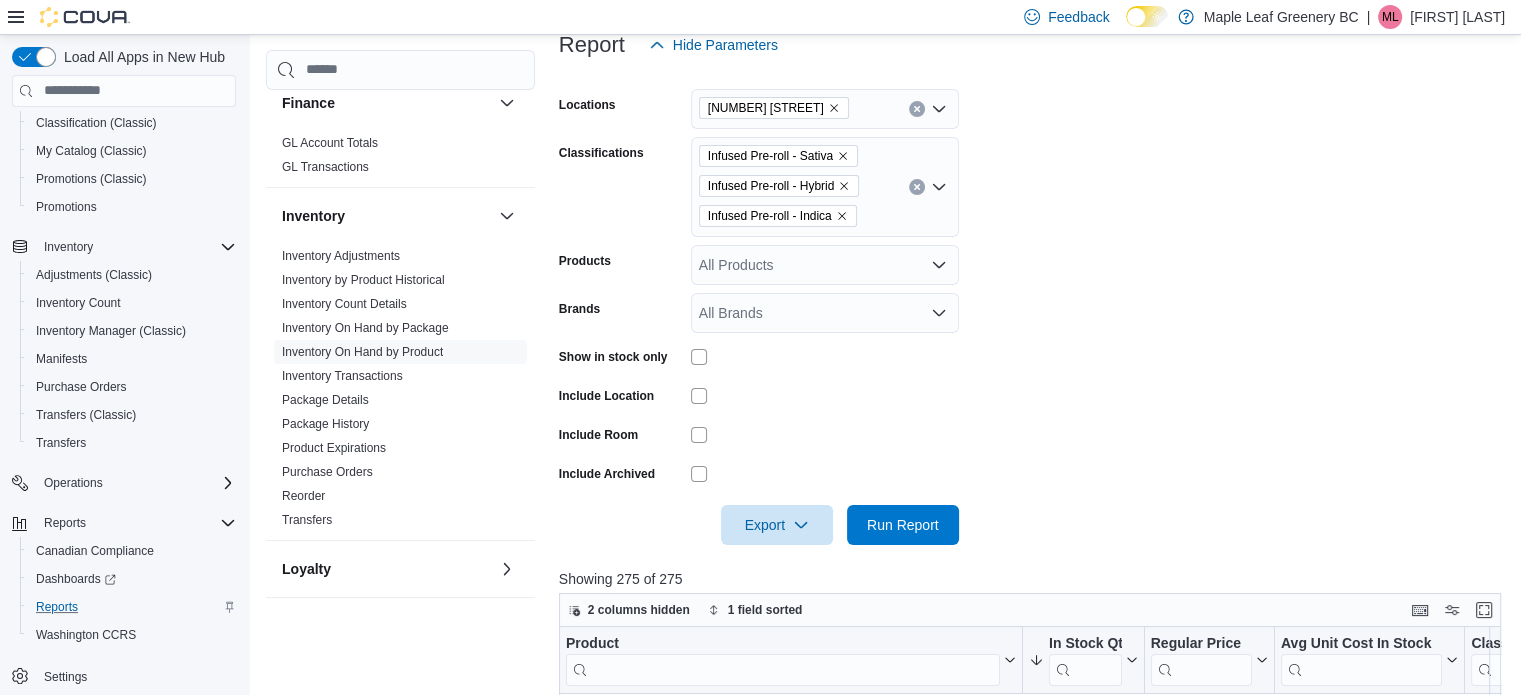 scroll, scrollTop: 198, scrollLeft: 0, axis: vertical 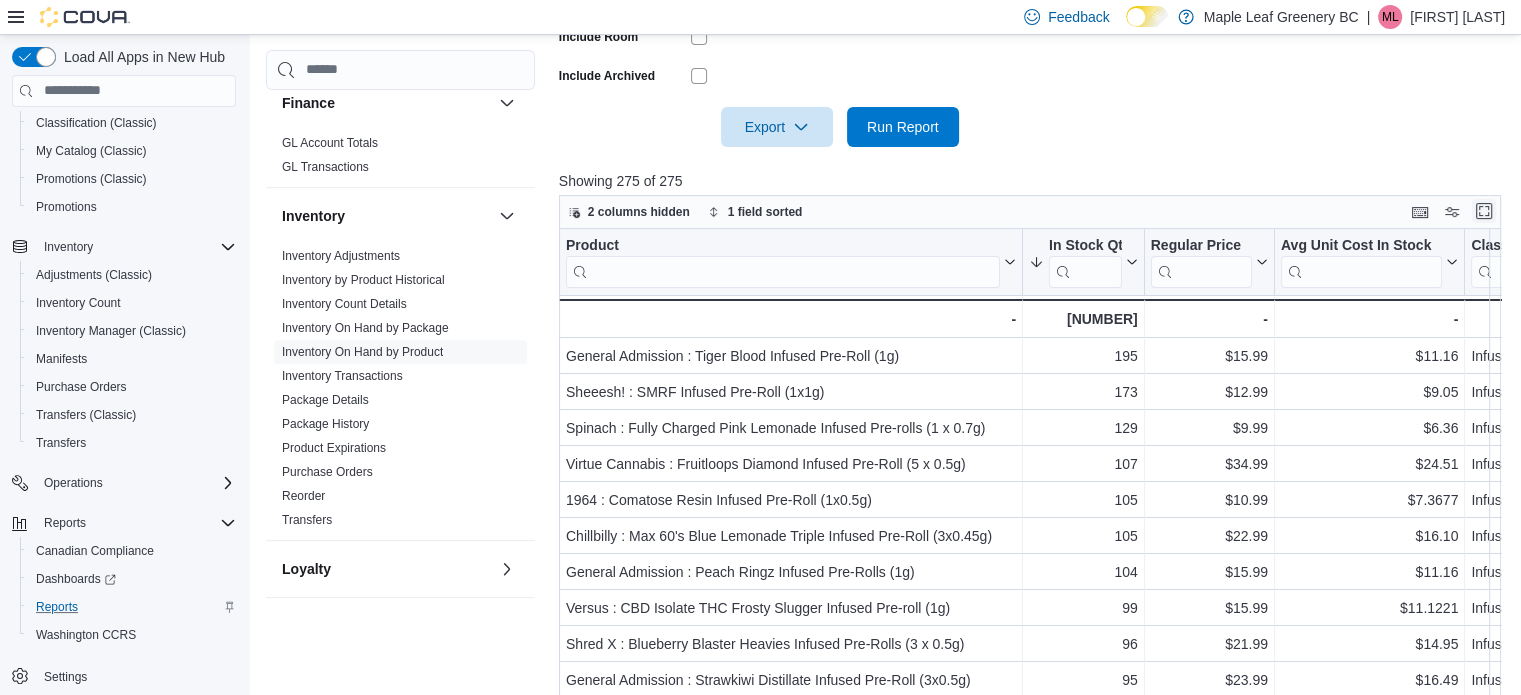 click at bounding box center (1484, 211) 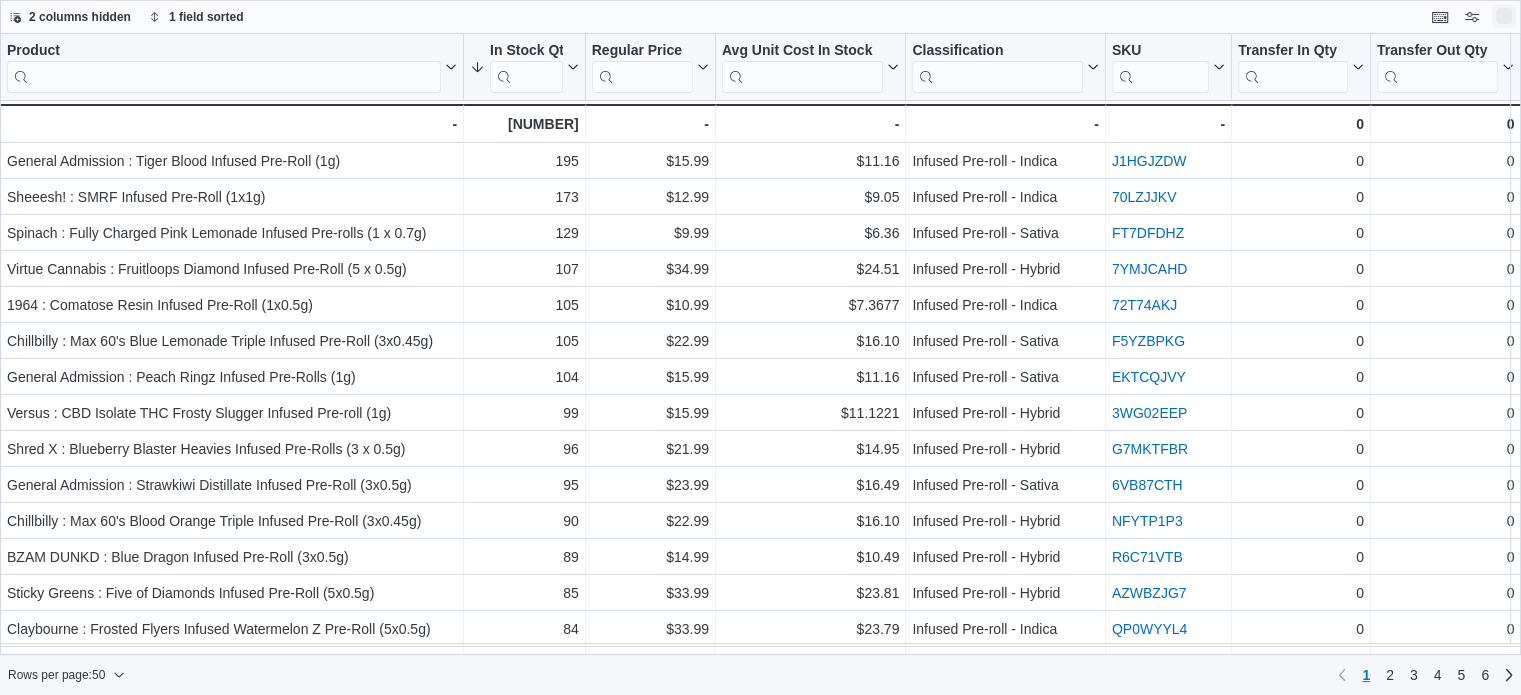 scroll, scrollTop: 0, scrollLeft: 0, axis: both 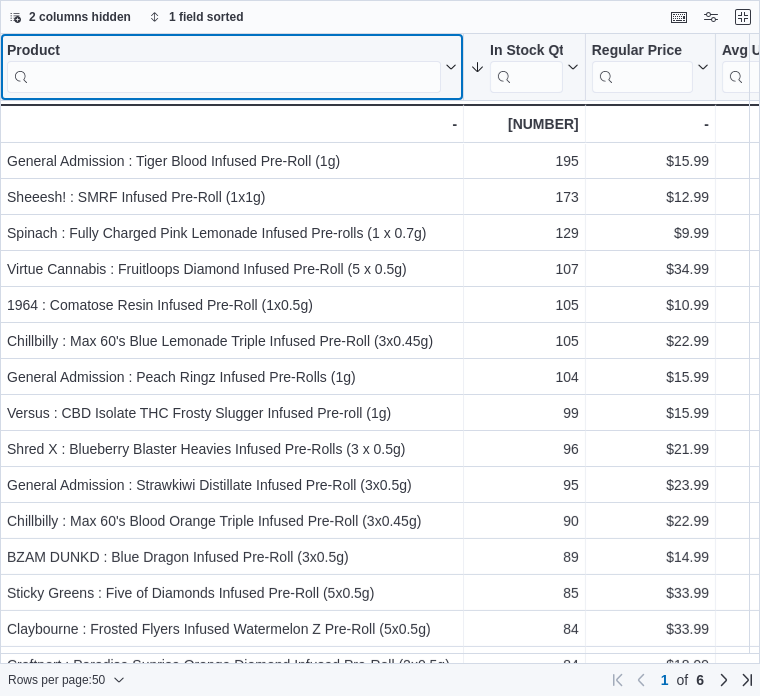 click at bounding box center [224, 77] 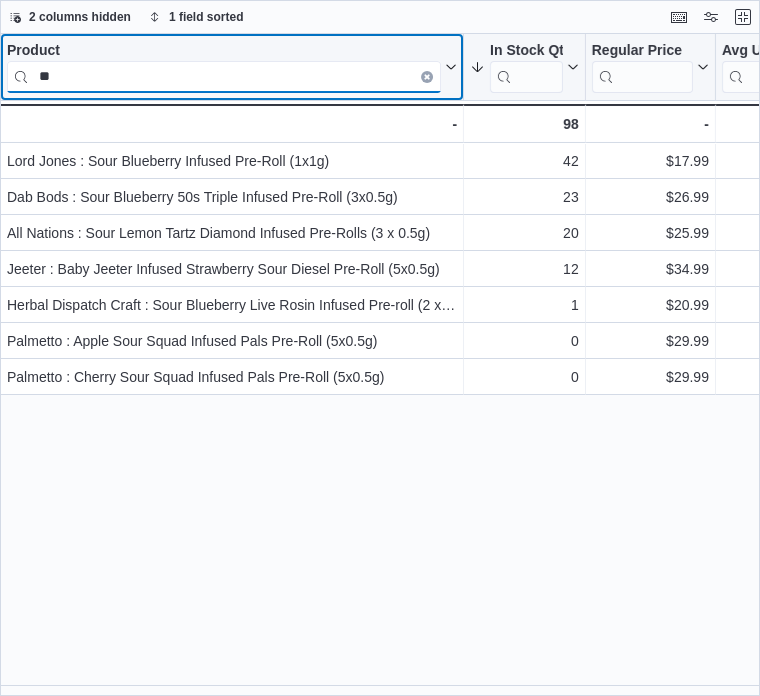 type on "*" 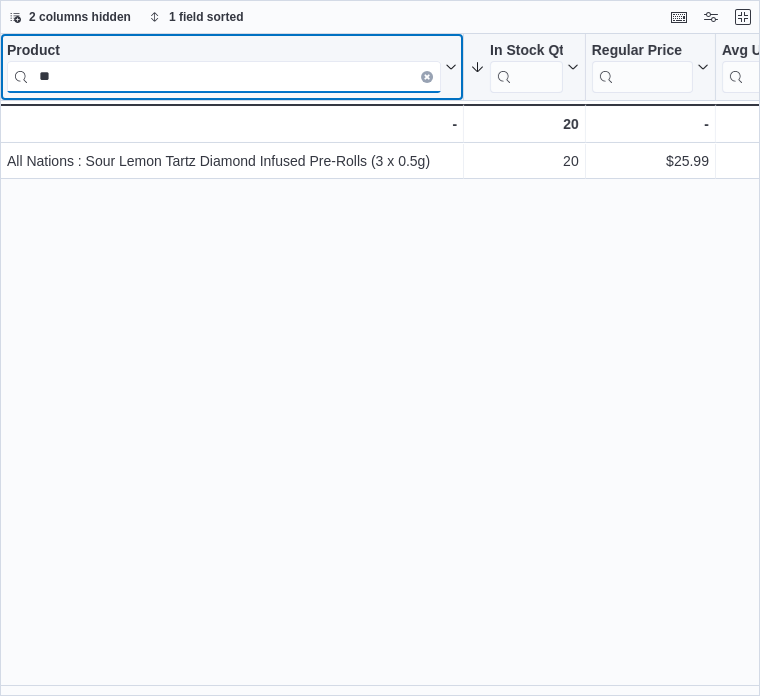 type on "*" 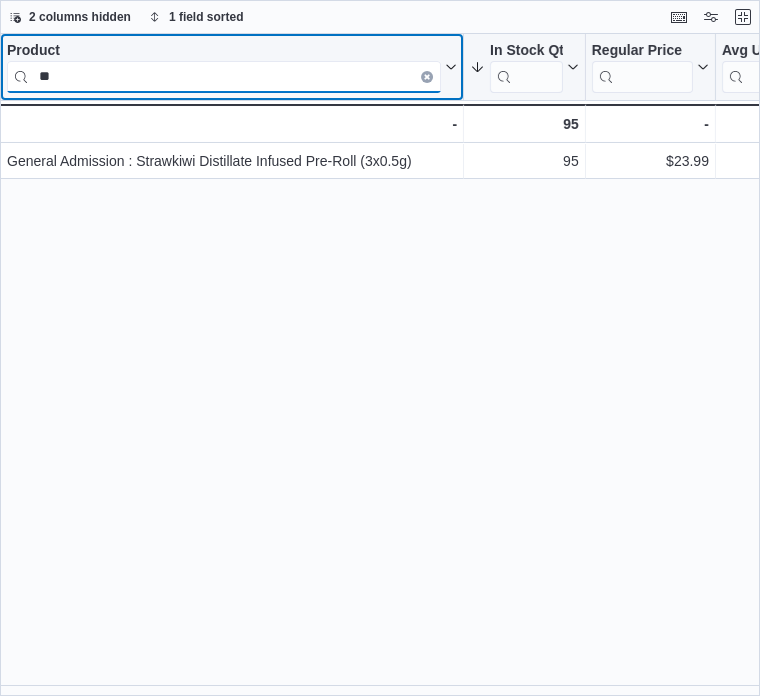 type on "*" 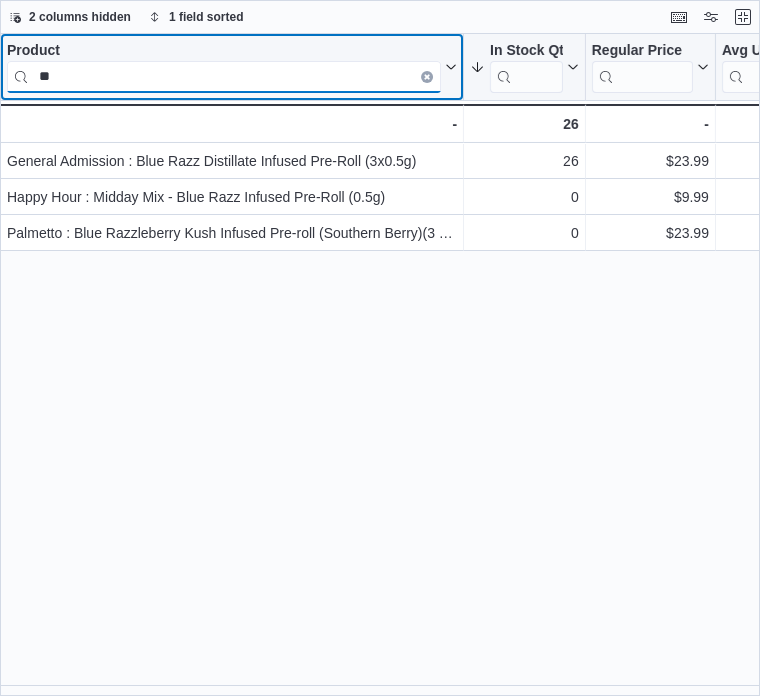 type on "*" 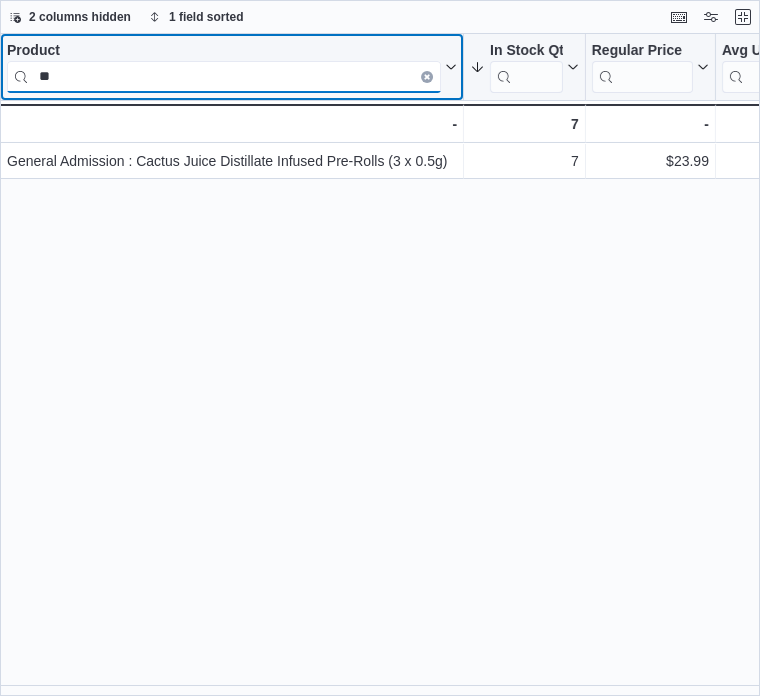 type on "*" 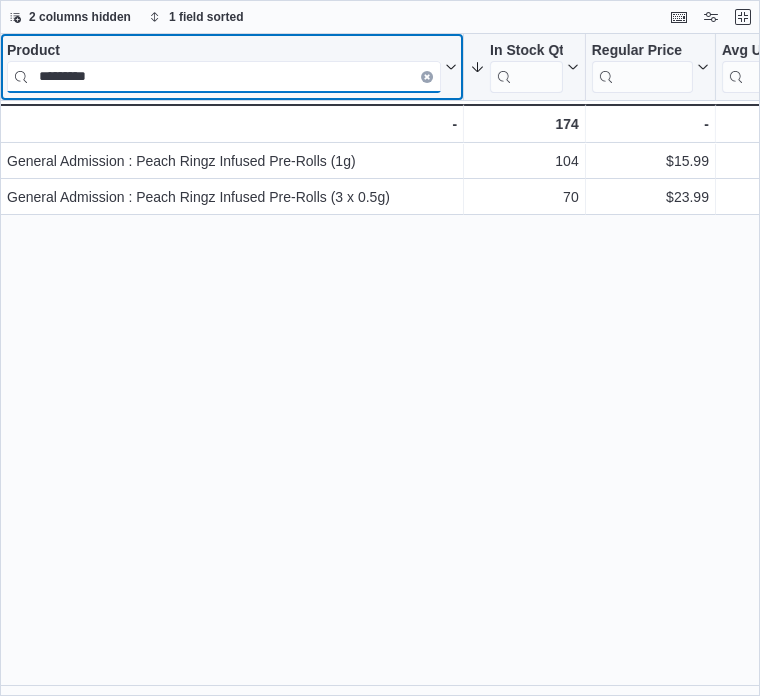 drag, startPoint x: 115, startPoint y: 83, endPoint x: 16, endPoint y: 82, distance: 99.00505 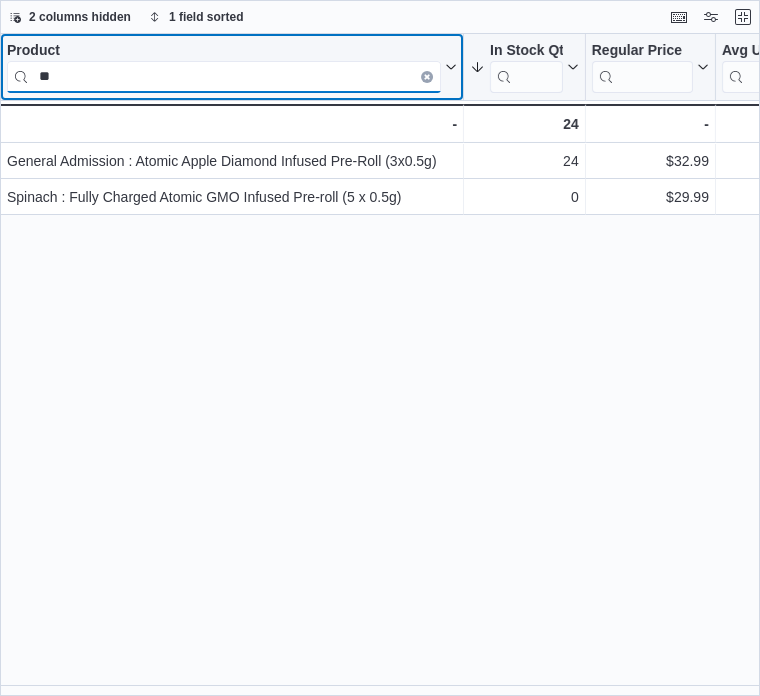 type on "*" 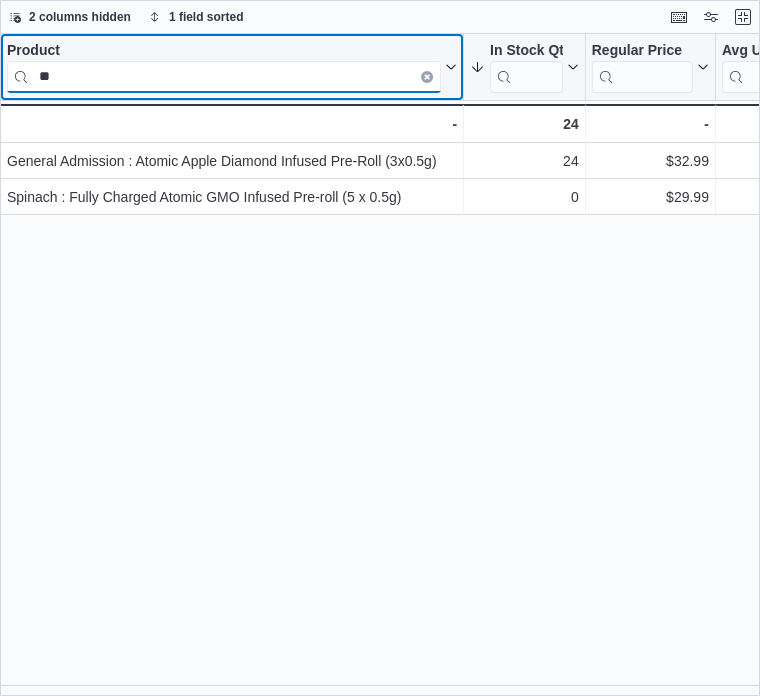 type on "*" 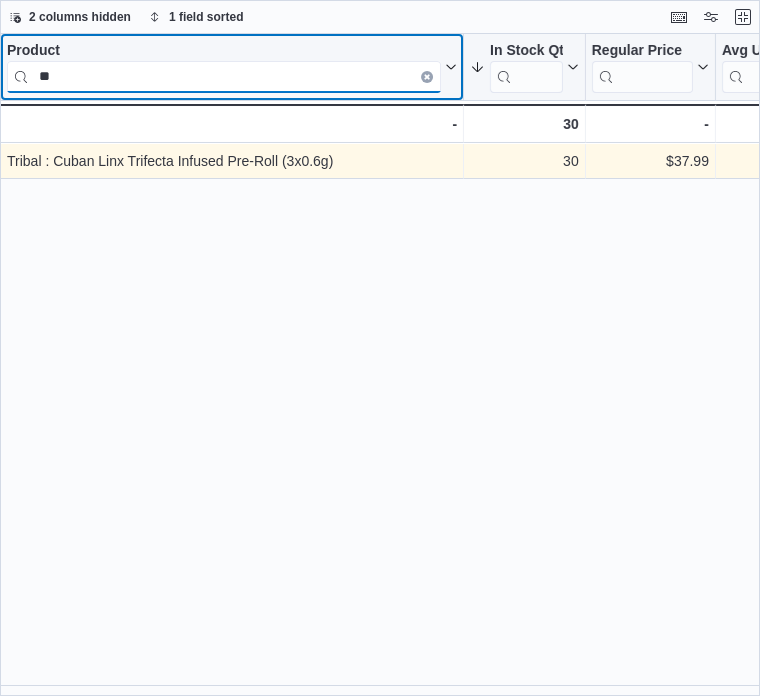 type on "*" 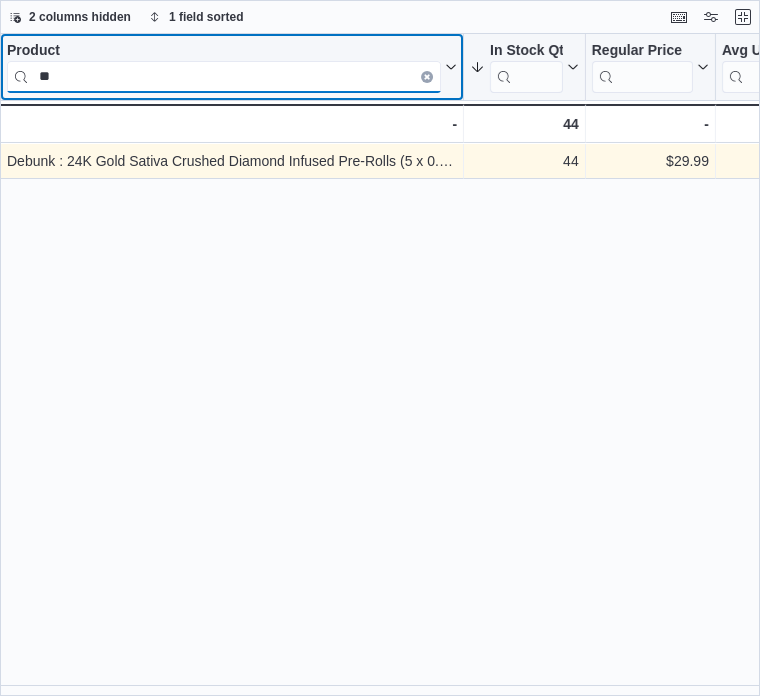 type on "*" 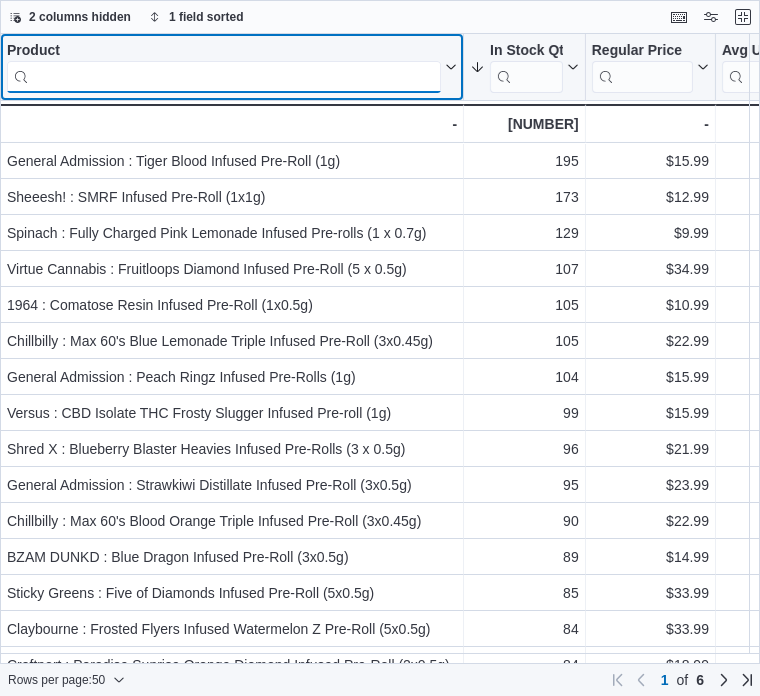 click at bounding box center (224, 77) 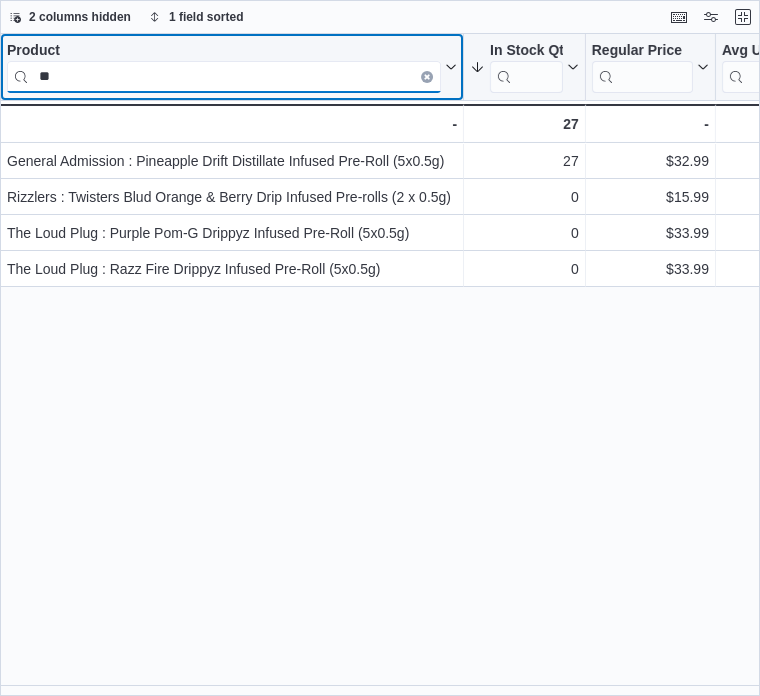 type on "*" 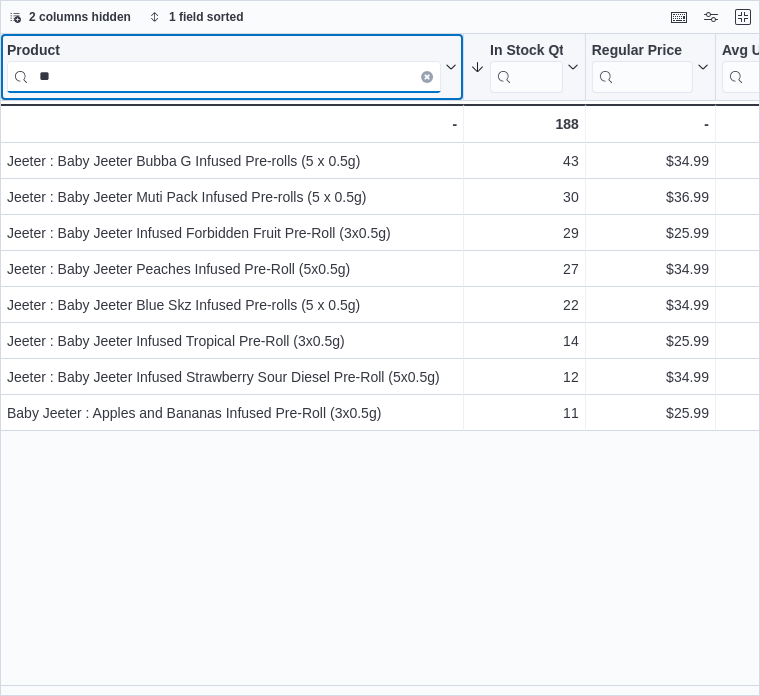 type on "*" 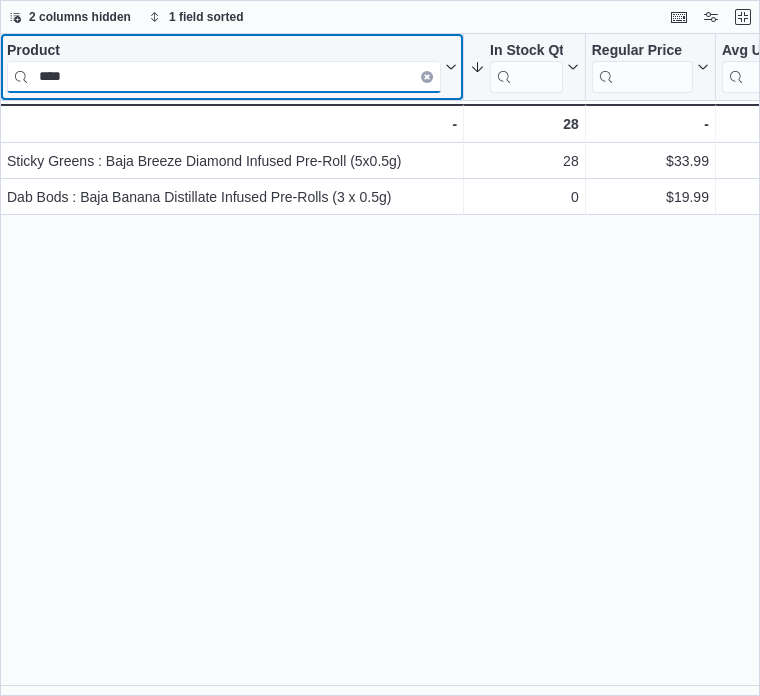 drag, startPoint x: 119, startPoint y: 87, endPoint x: 3, endPoint y: 79, distance: 116.275536 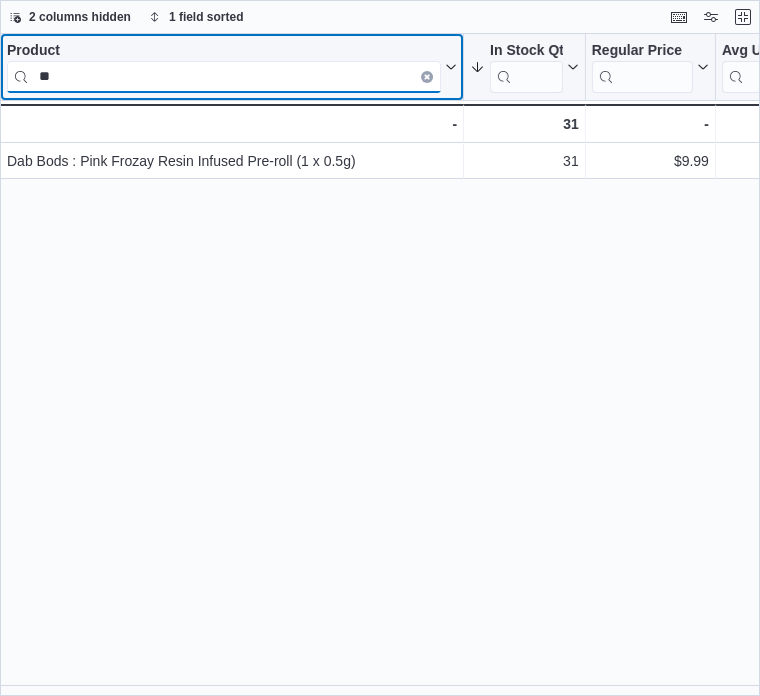 type on "*" 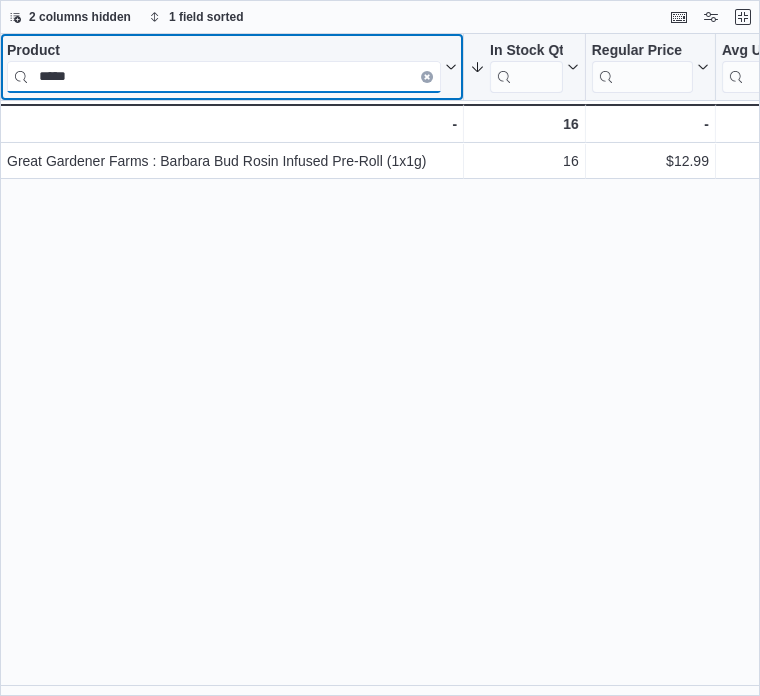 drag, startPoint x: 124, startPoint y: 86, endPoint x: 16, endPoint y: 77, distance: 108.37435 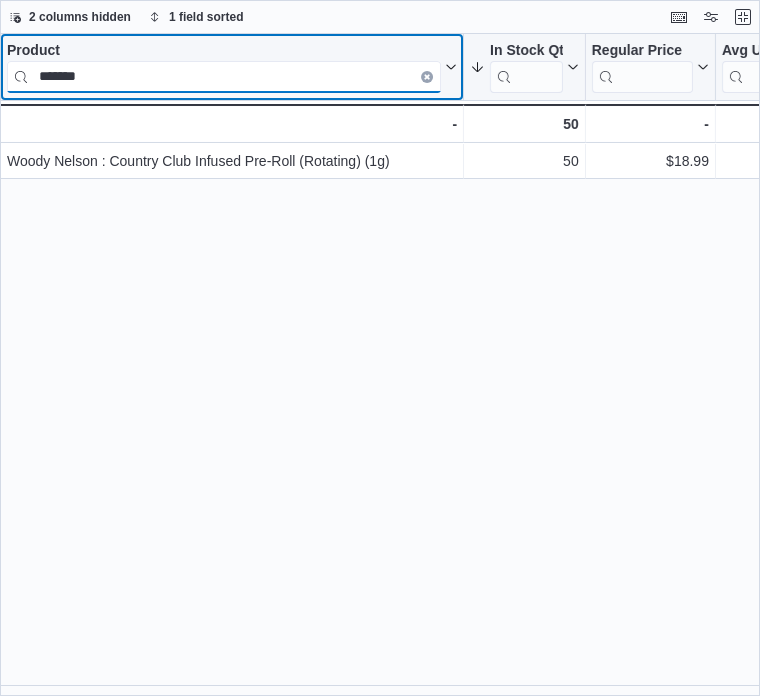 drag, startPoint x: 132, startPoint y: 69, endPoint x: 36, endPoint y: 69, distance: 96 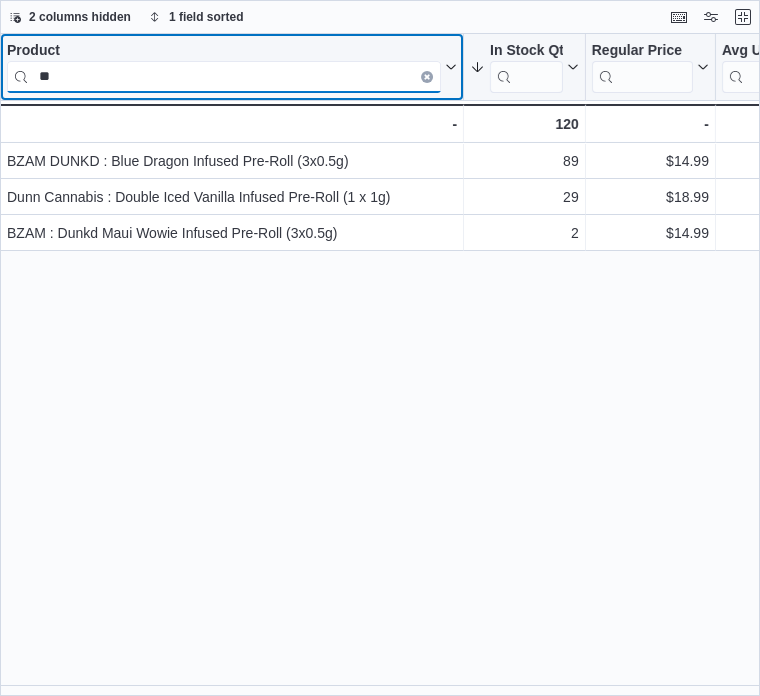 type on "*" 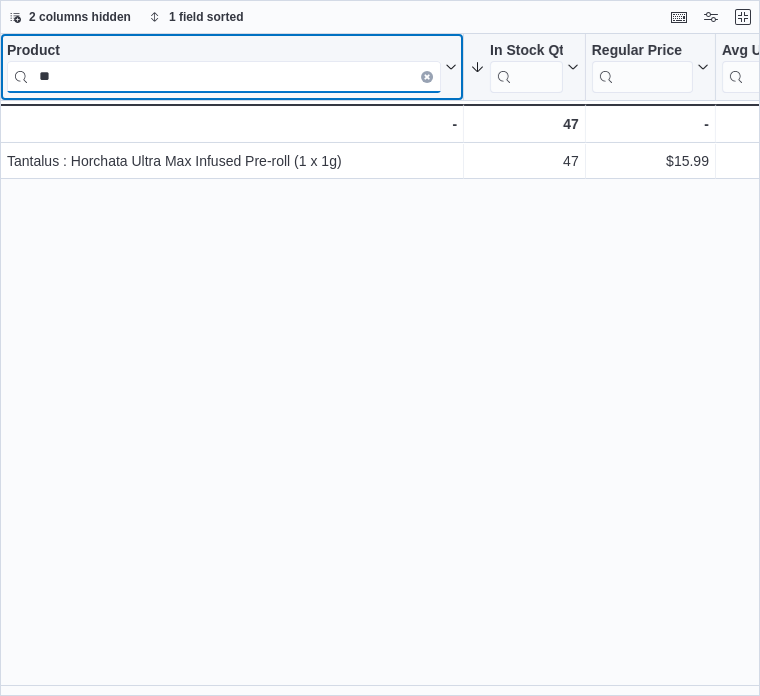 type on "*" 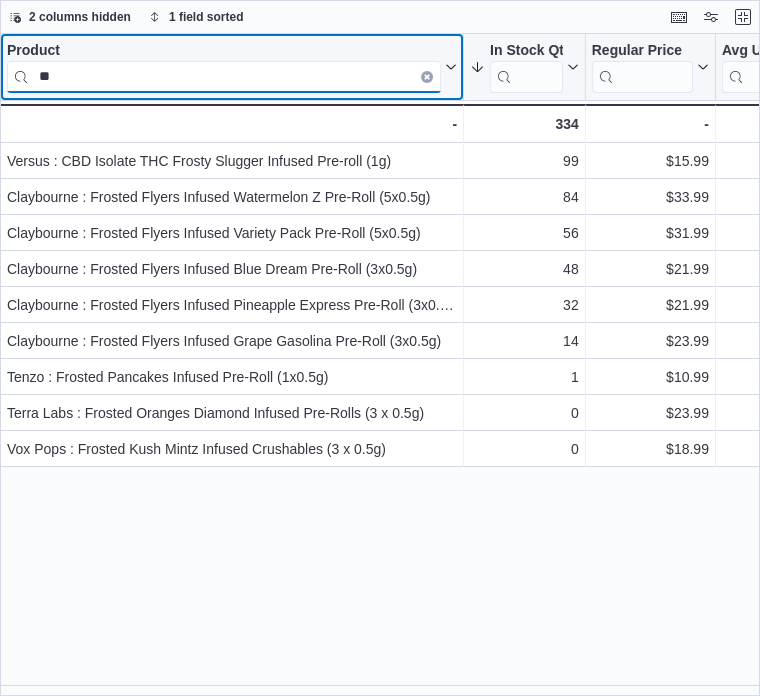 type on "*" 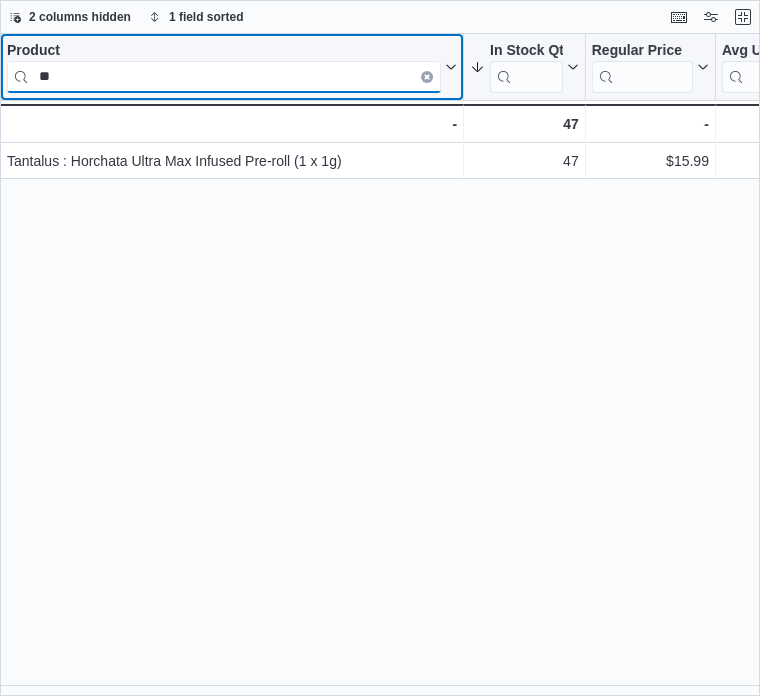 type on "*" 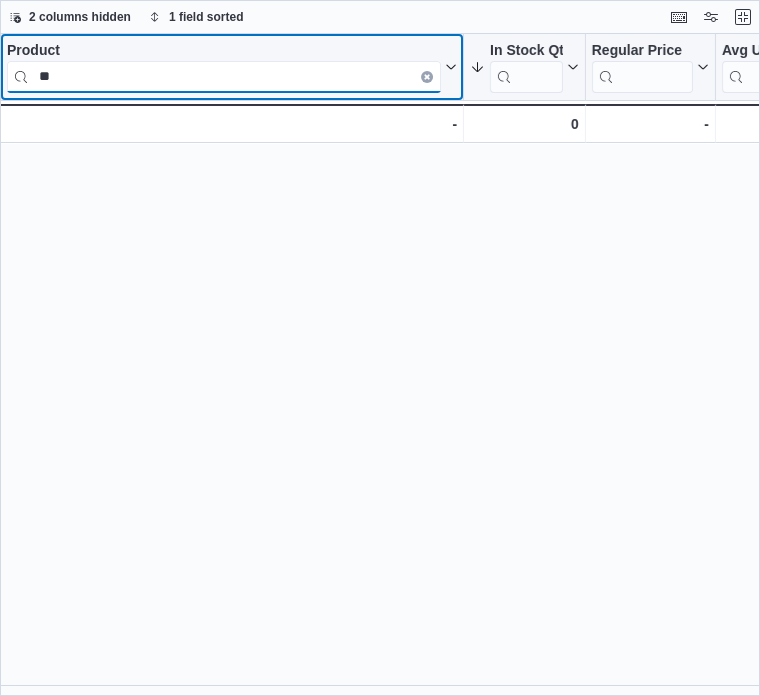 type on "*" 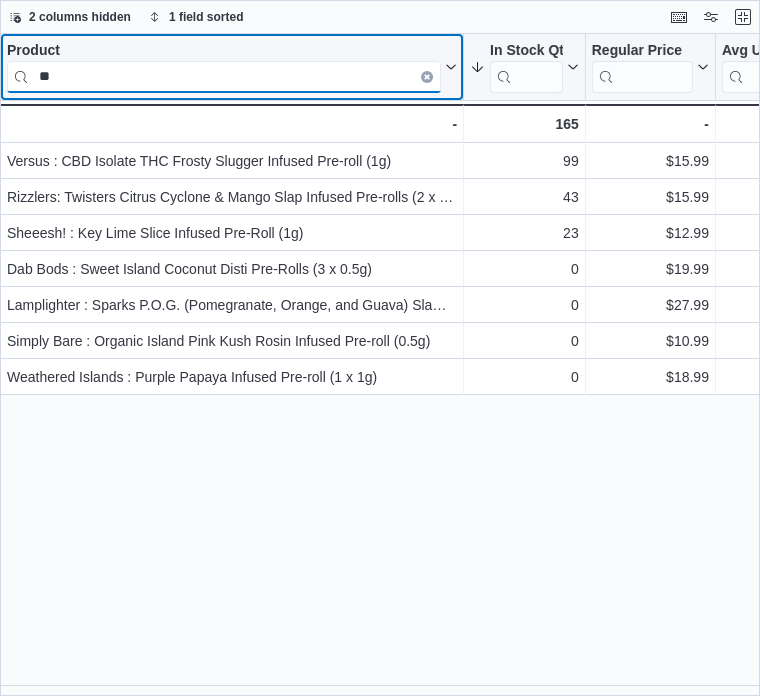 type on "*" 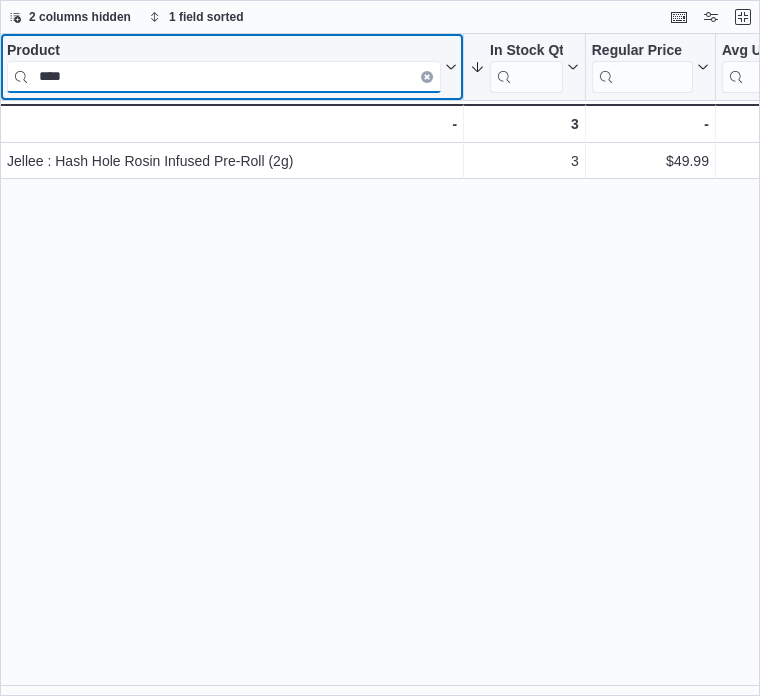 drag, startPoint x: 43, startPoint y: 78, endPoint x: 16, endPoint y: 78, distance: 27 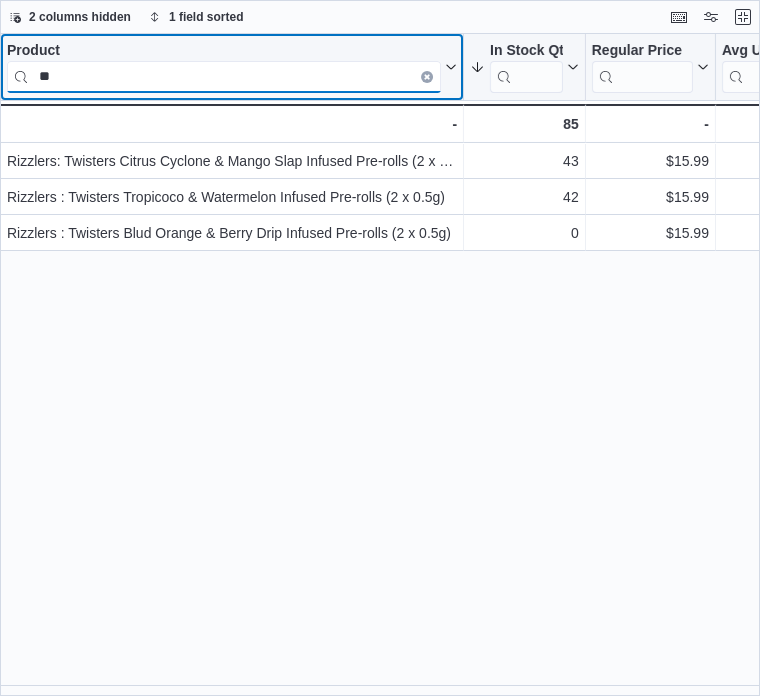type on "*" 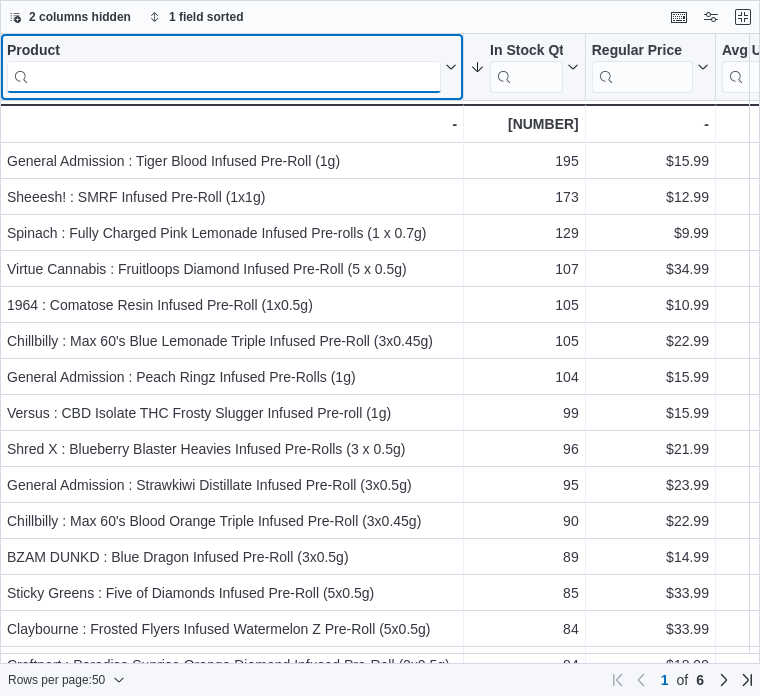 click at bounding box center (224, 77) 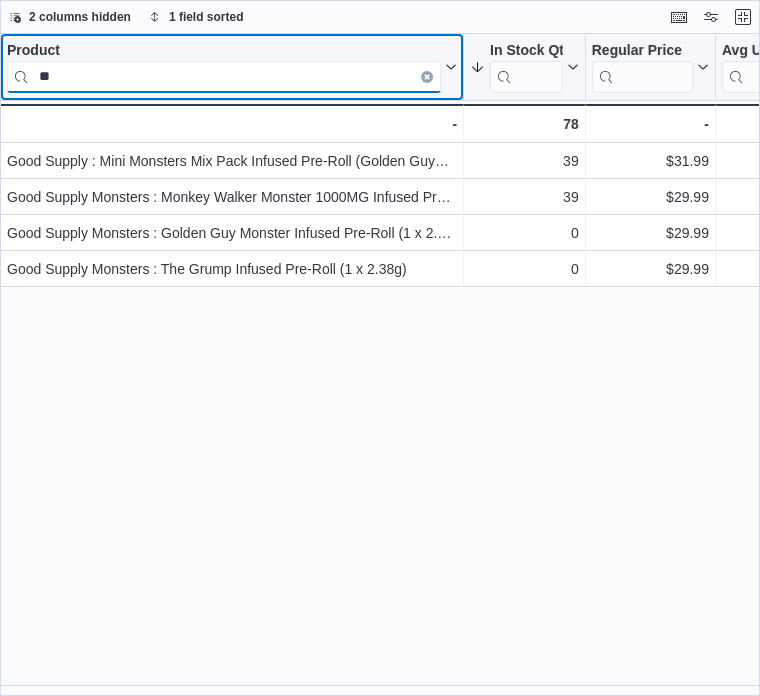 type on "*" 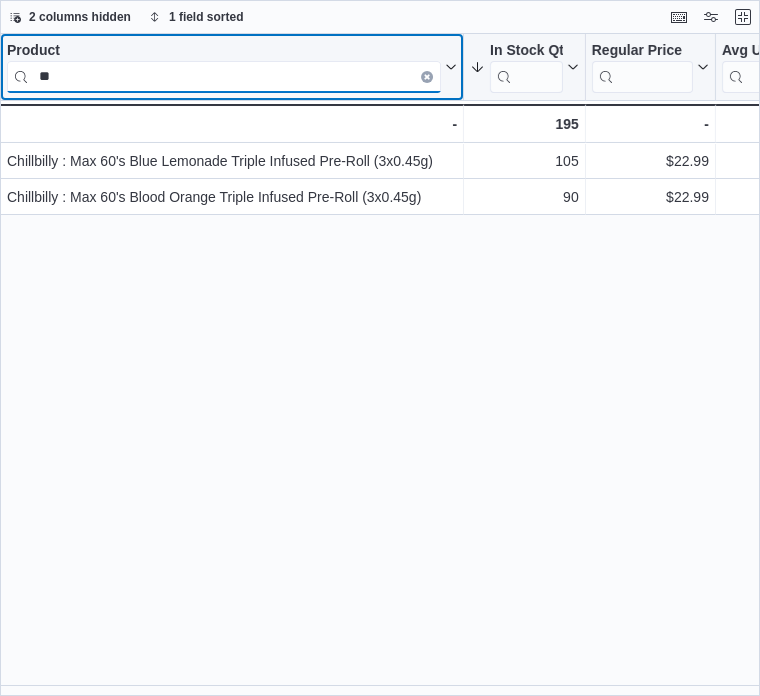 type on "*" 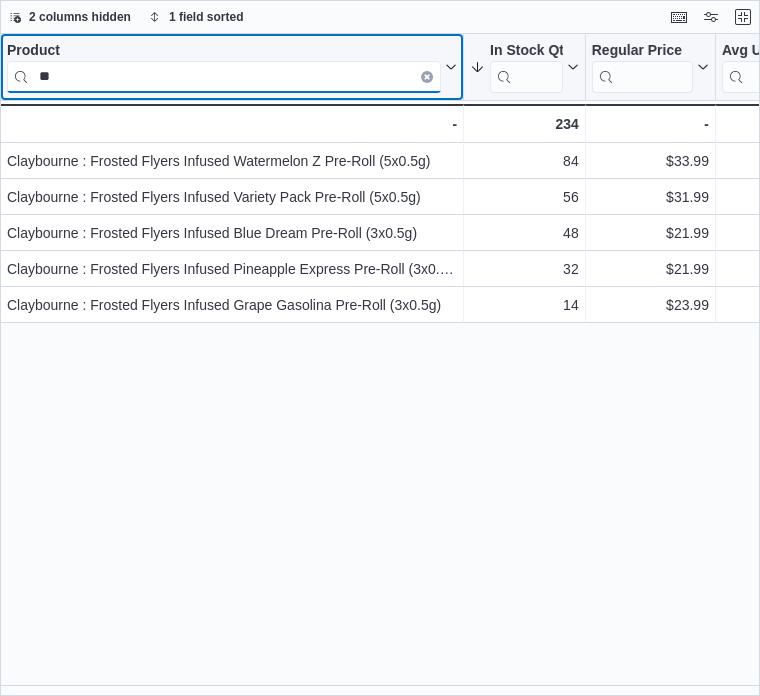 type on "*" 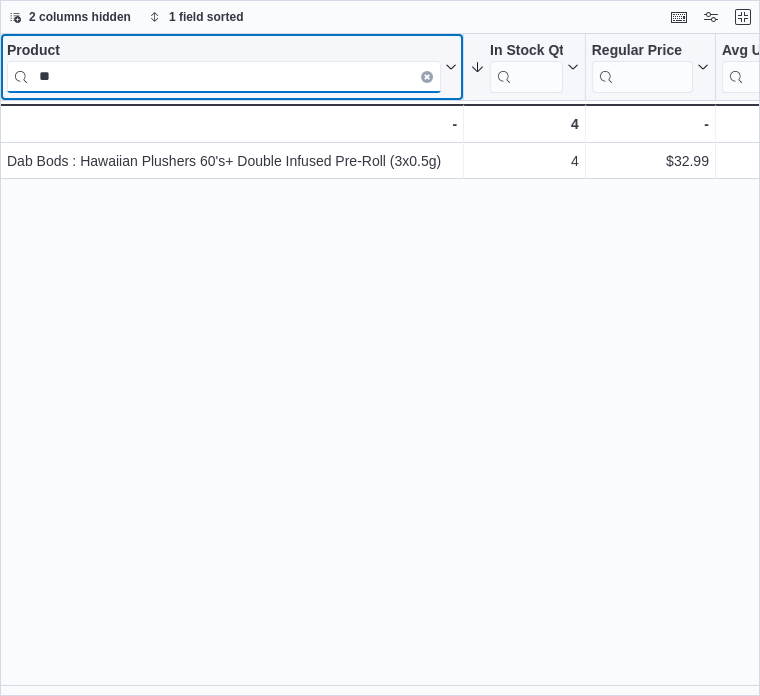 type on "*" 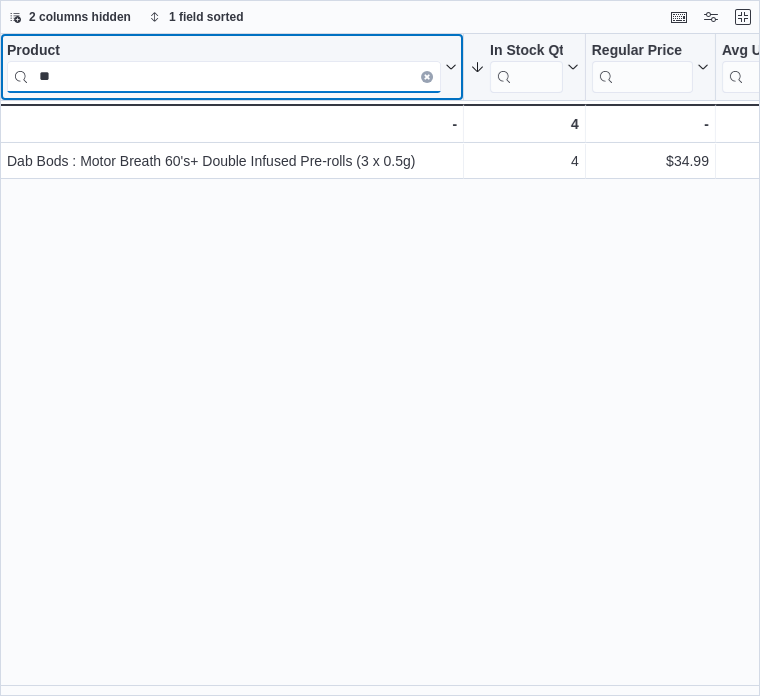 type on "*" 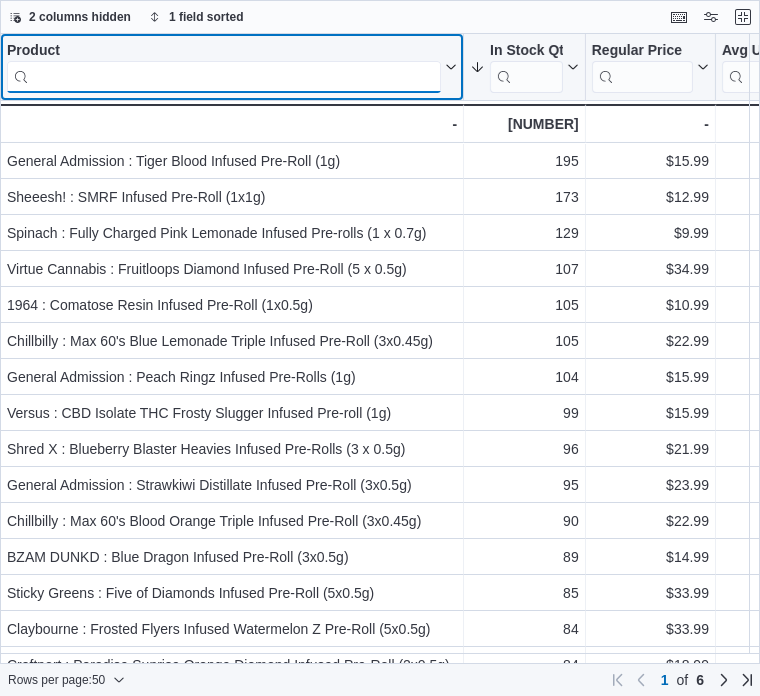 type on "*" 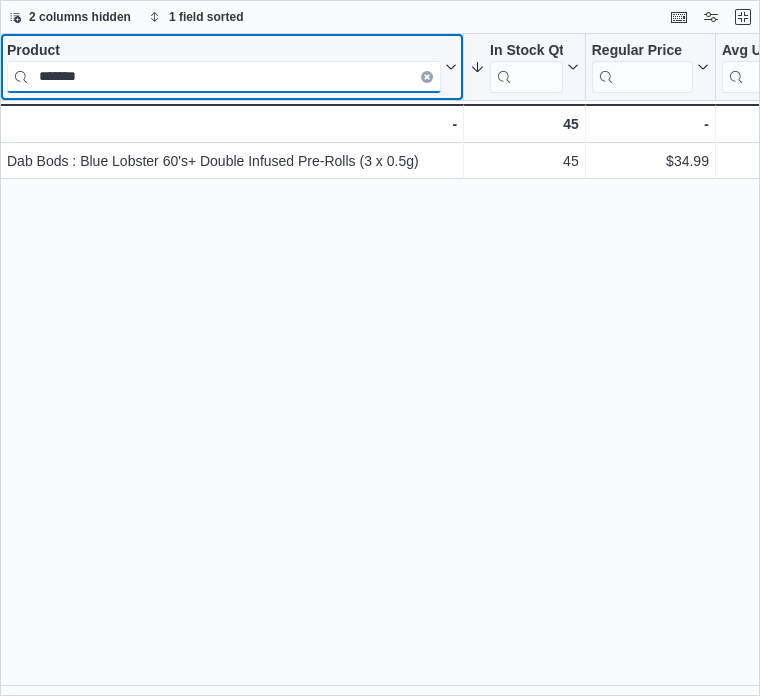 drag, startPoint x: 94, startPoint y: 74, endPoint x: 20, endPoint y: 74, distance: 74 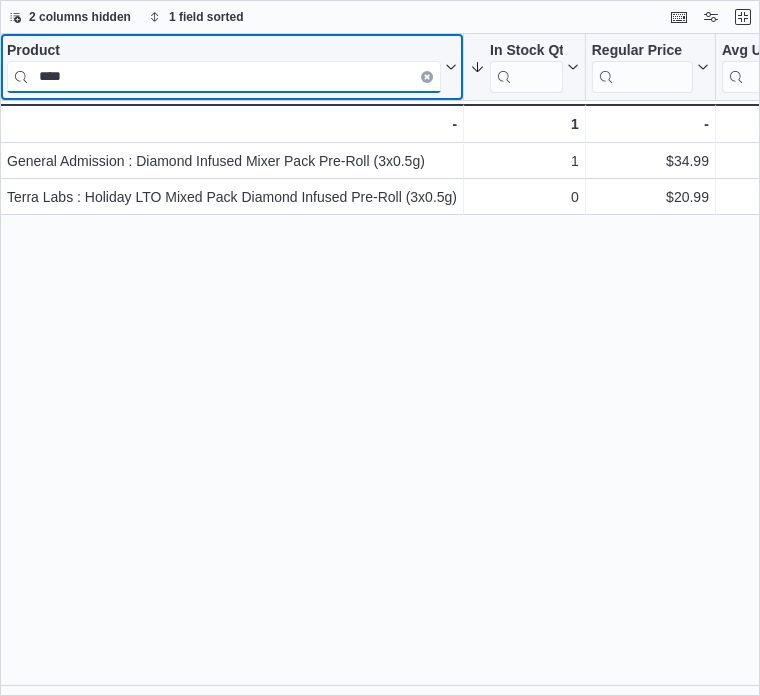 drag, startPoint x: 81, startPoint y: 76, endPoint x: 4, endPoint y: 70, distance: 77.23341 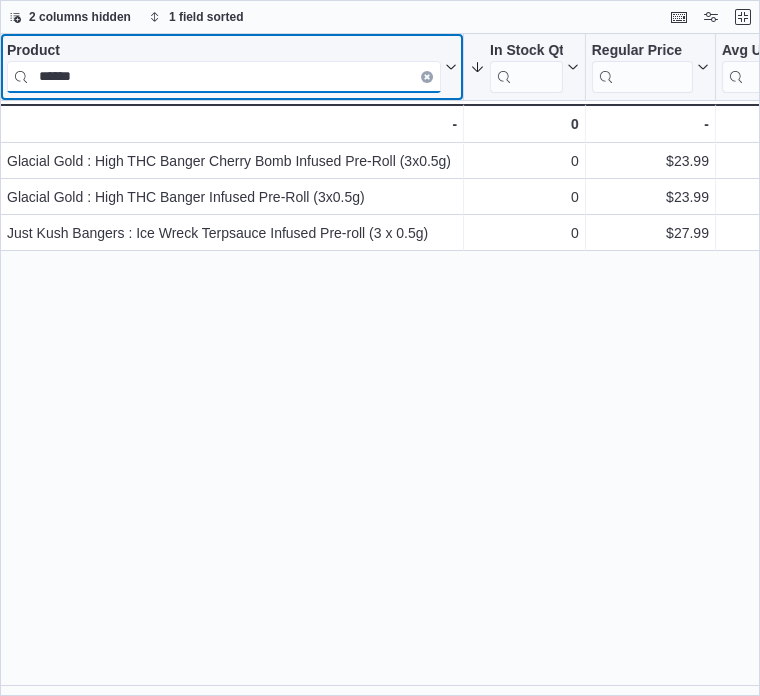 type on "******" 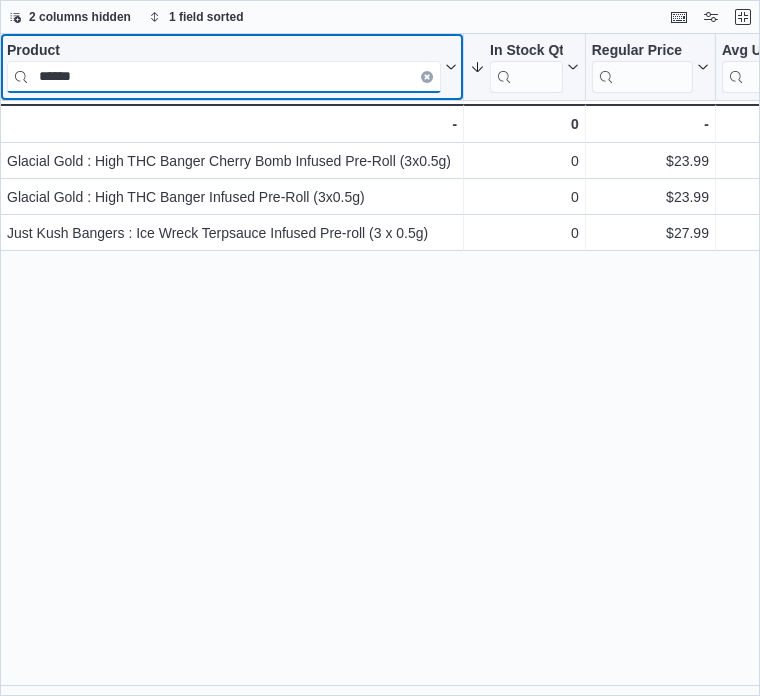 drag, startPoint x: 37, startPoint y: 81, endPoint x: -9, endPoint y: 79, distance: 46.043457 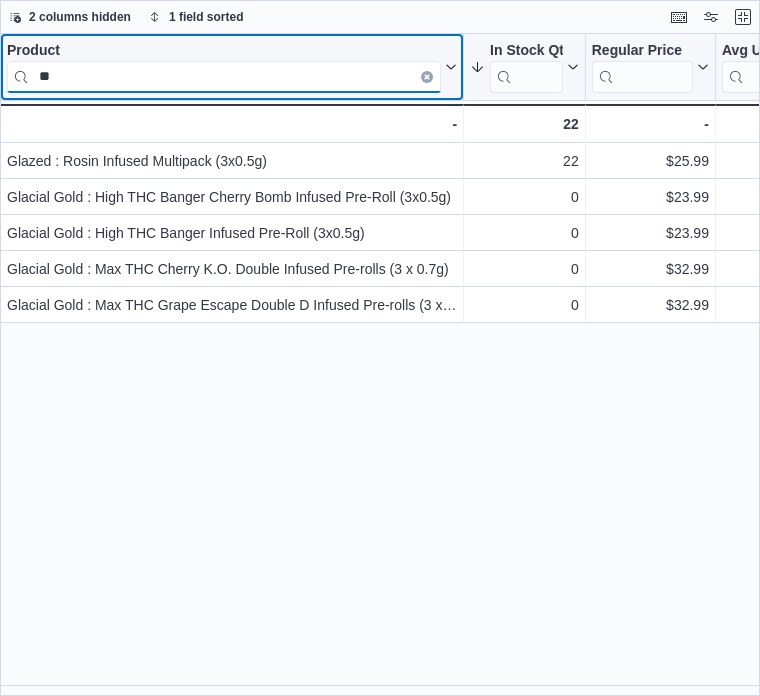 type on "*" 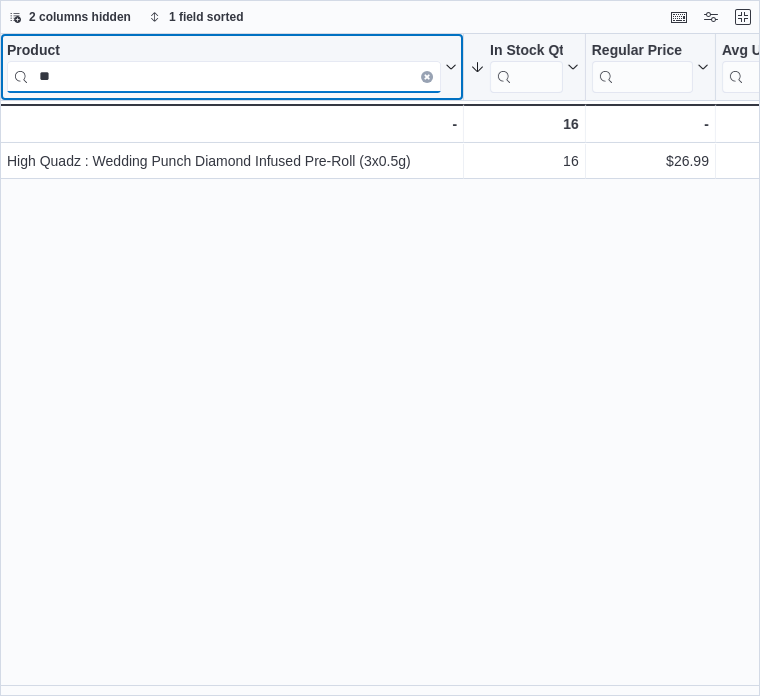 type on "*" 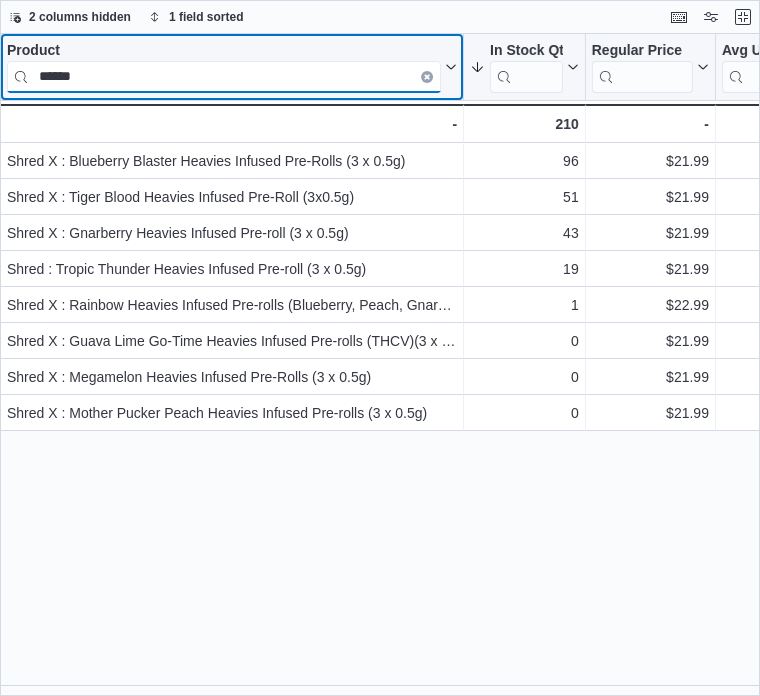 drag, startPoint x: 158, startPoint y: 74, endPoint x: 5, endPoint y: 77, distance: 153.0294 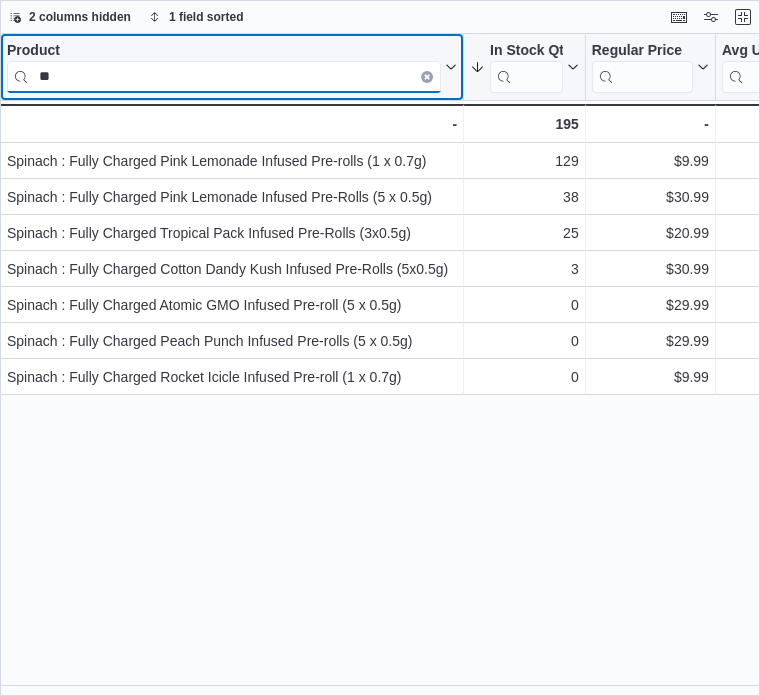 type on "*" 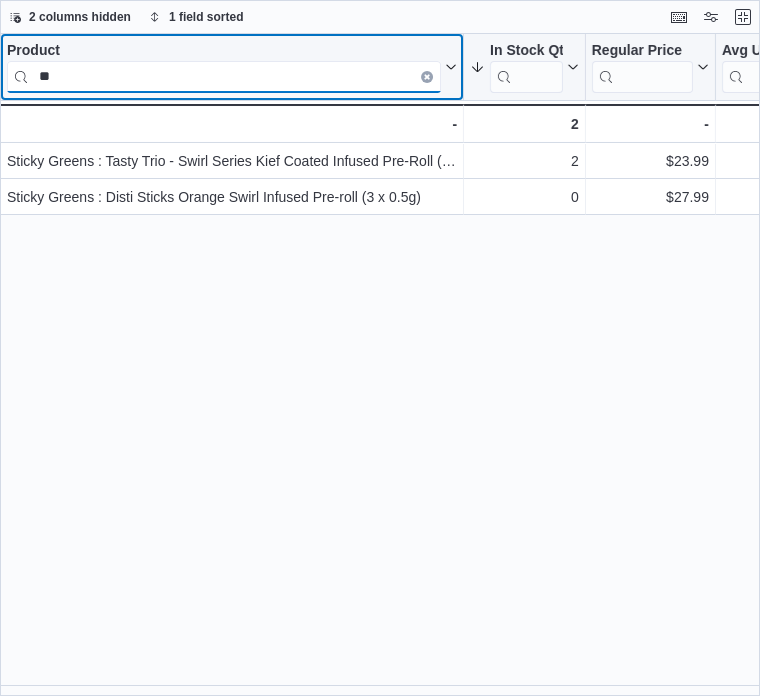 type on "*" 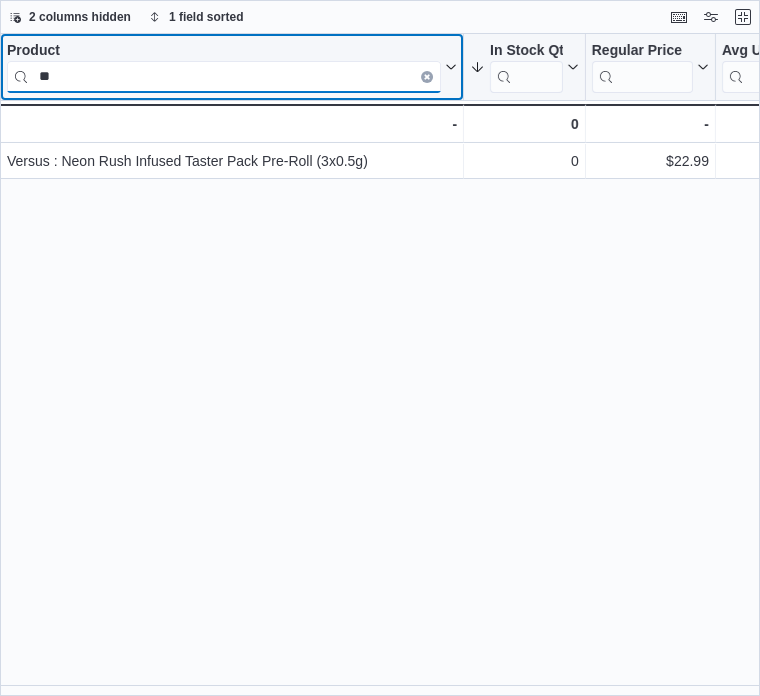 type on "*" 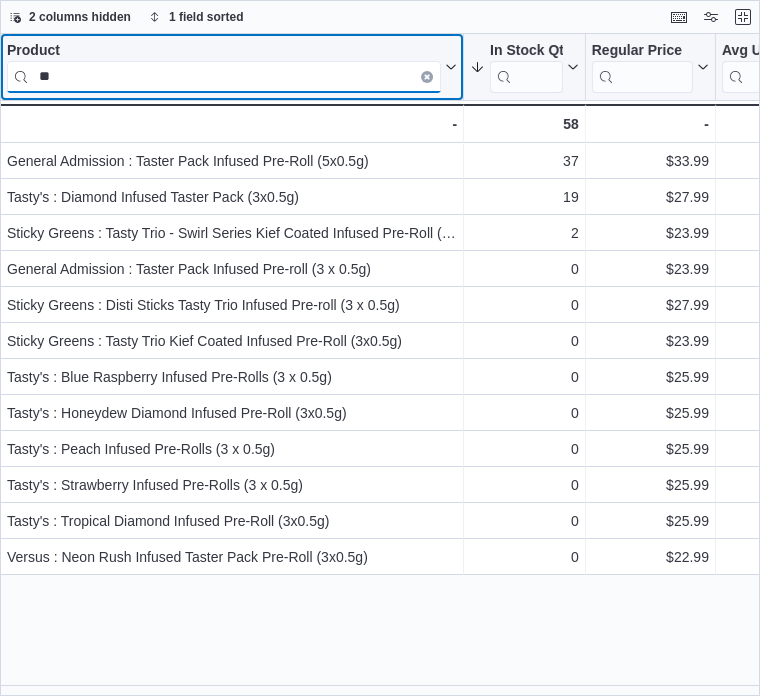 type on "*" 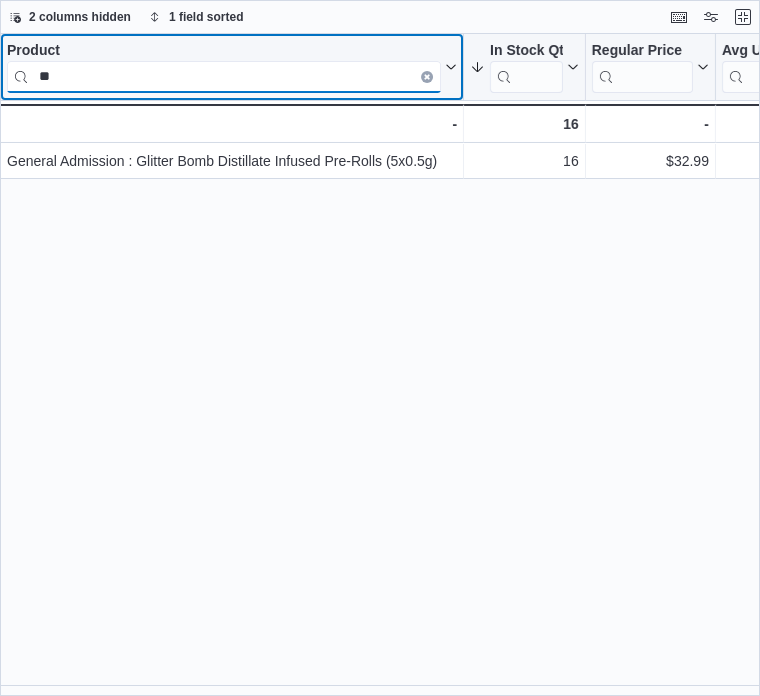 type on "*" 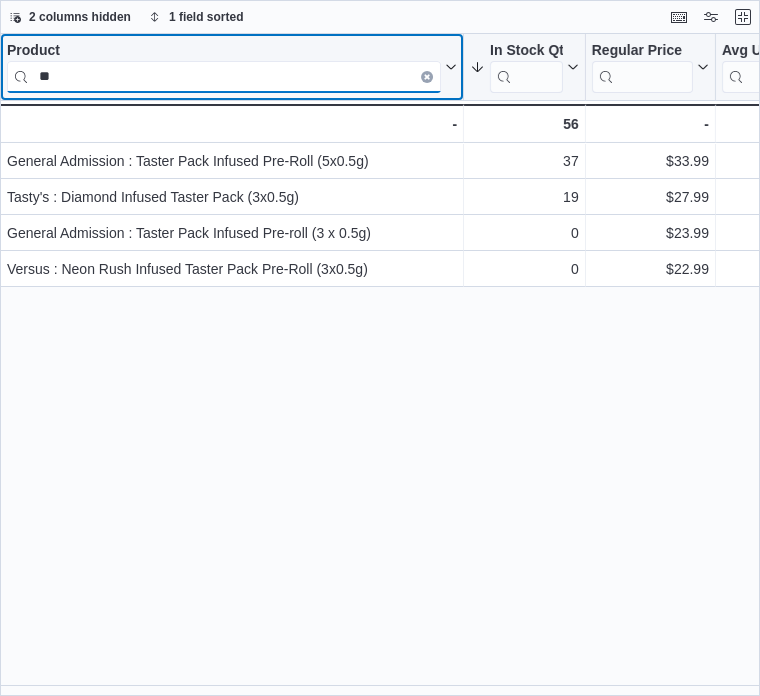type on "*" 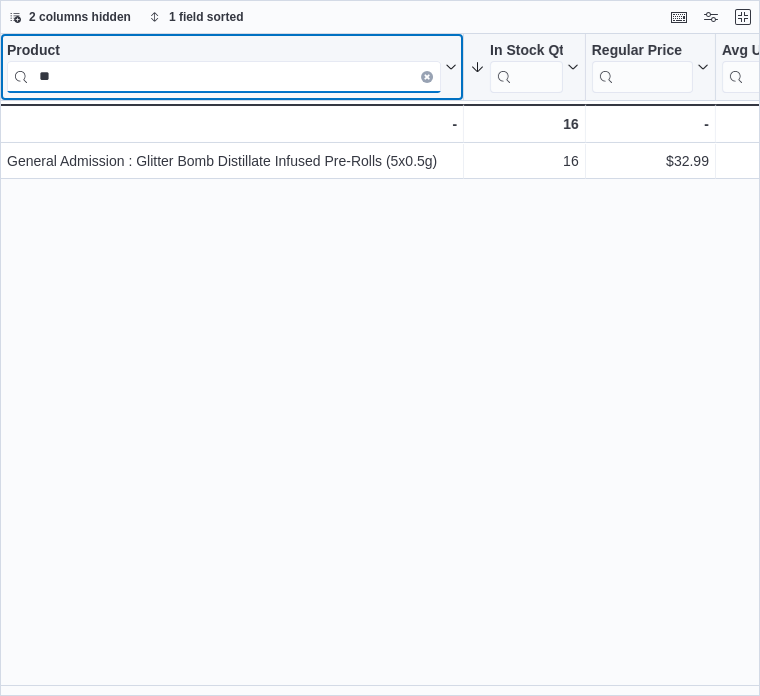 type on "*" 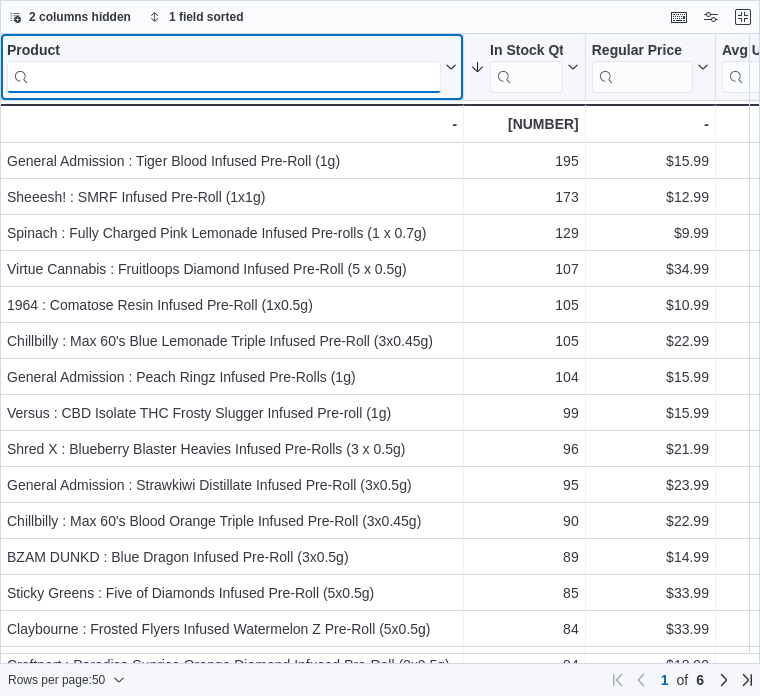 click at bounding box center [224, 77] 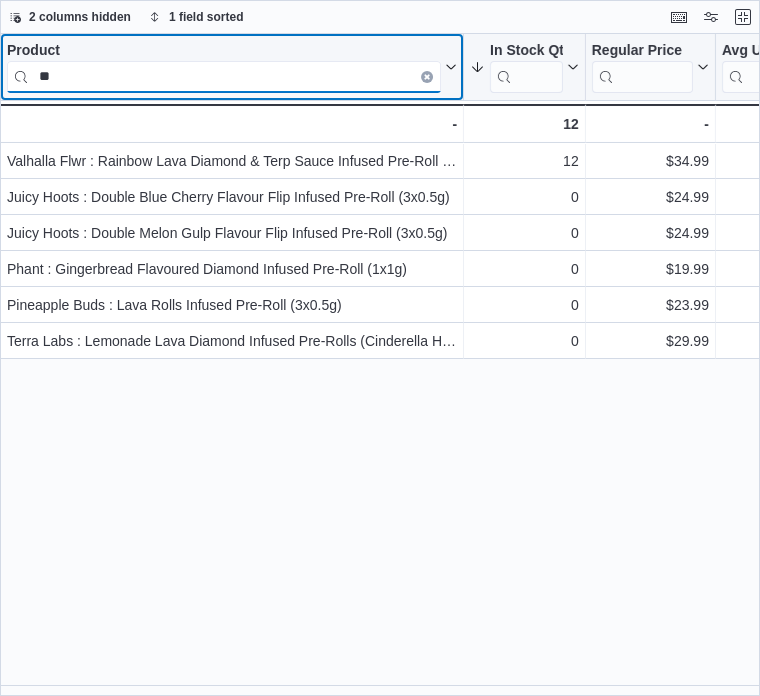type on "*" 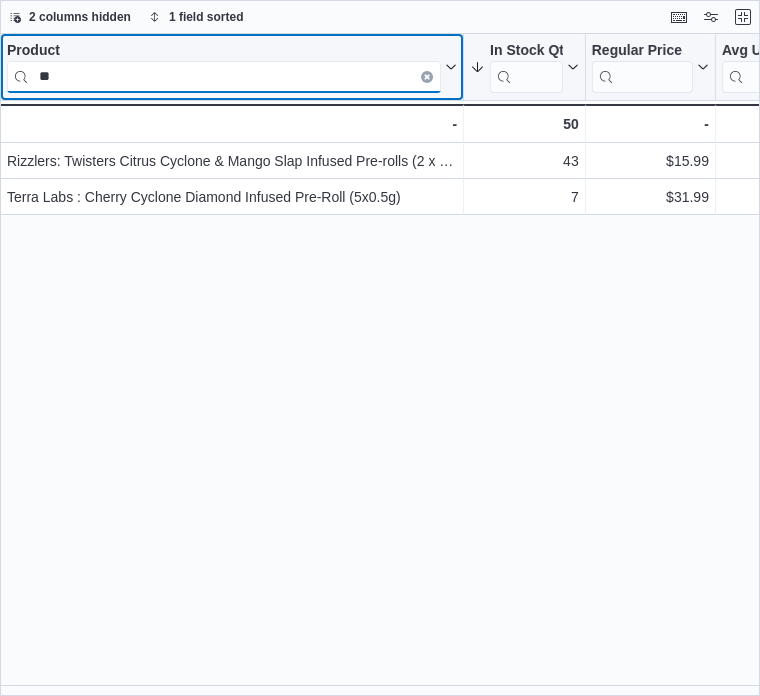 type on "*" 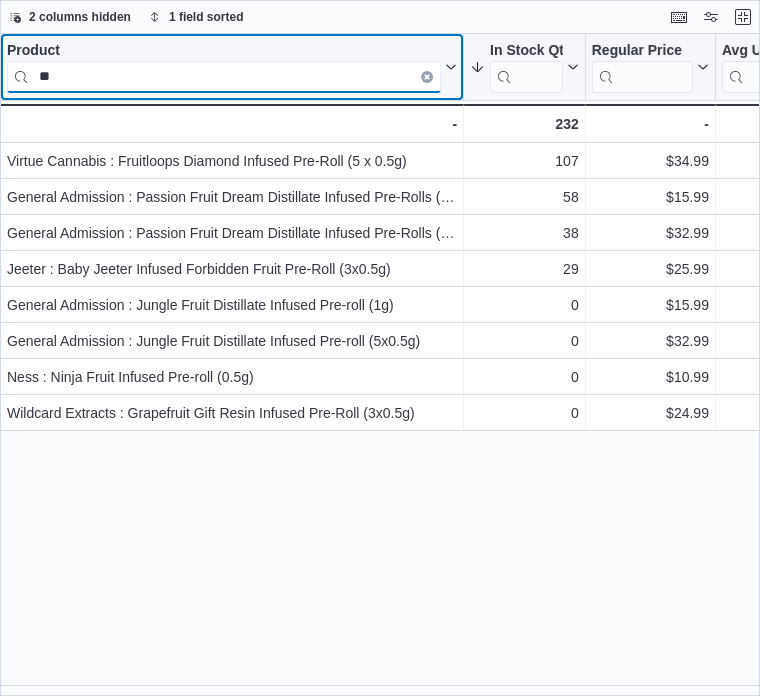 type on "*" 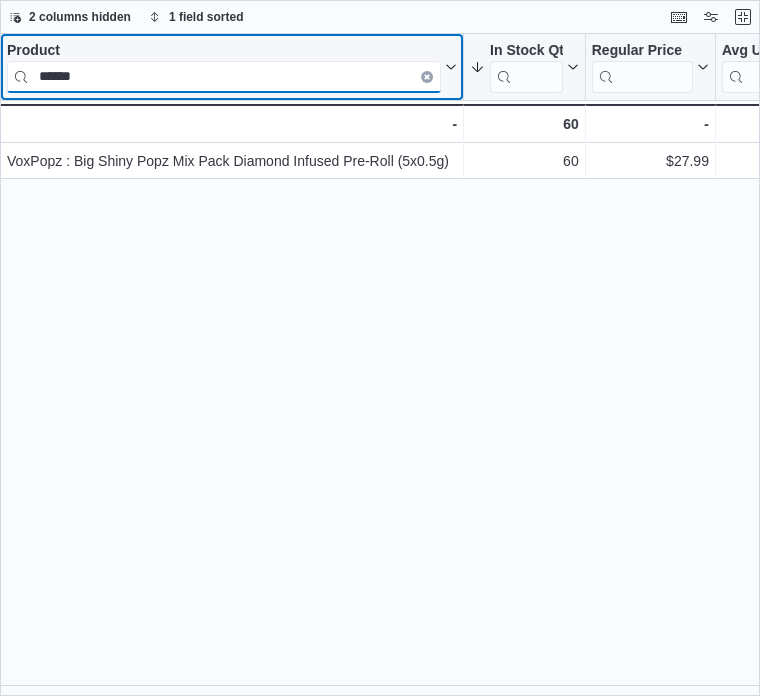 drag, startPoint x: 112, startPoint y: 83, endPoint x: 32, endPoint y: 75, distance: 80.399 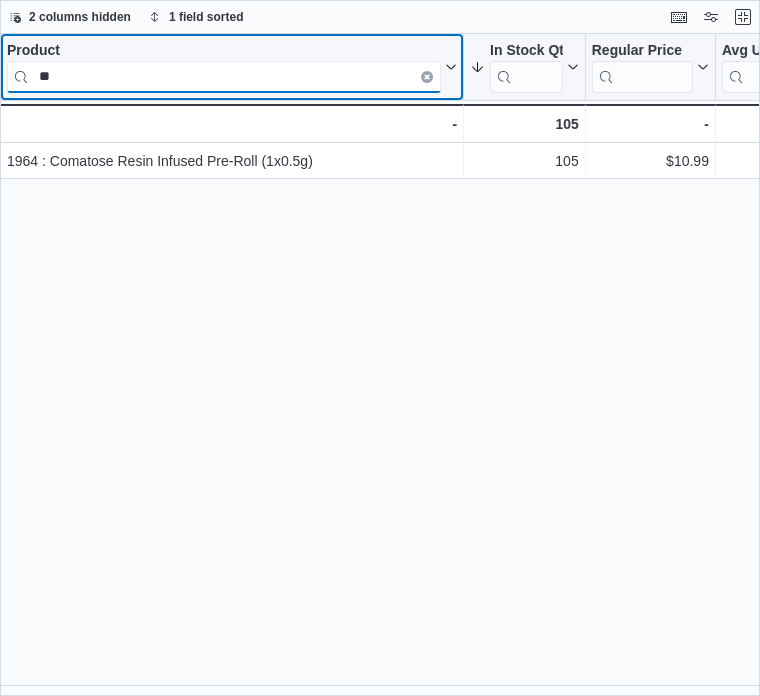 type on "*" 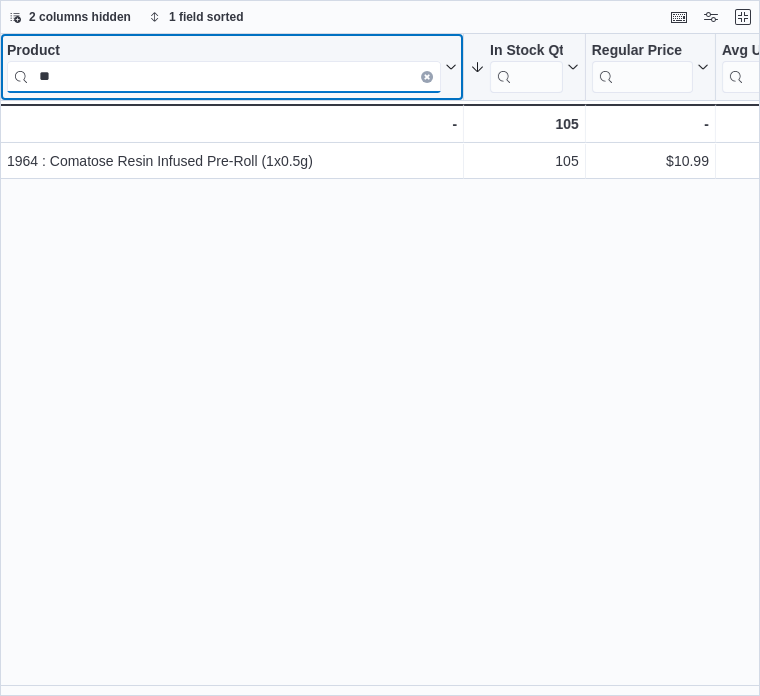 type on "*" 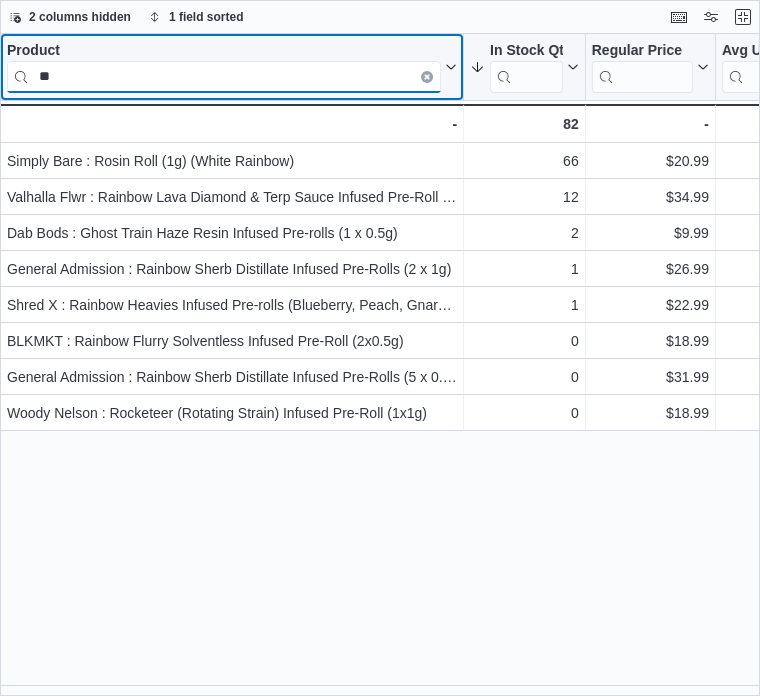 type on "*" 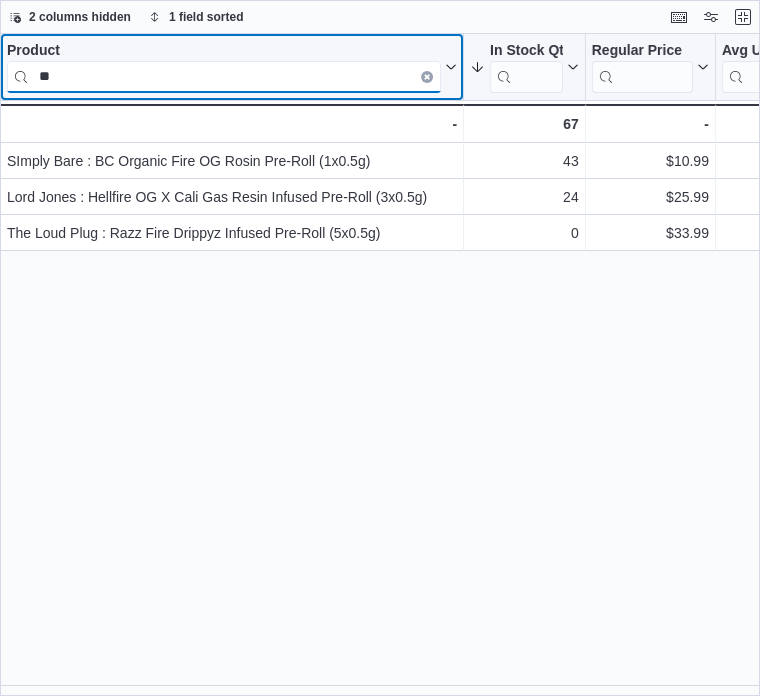 type on "*" 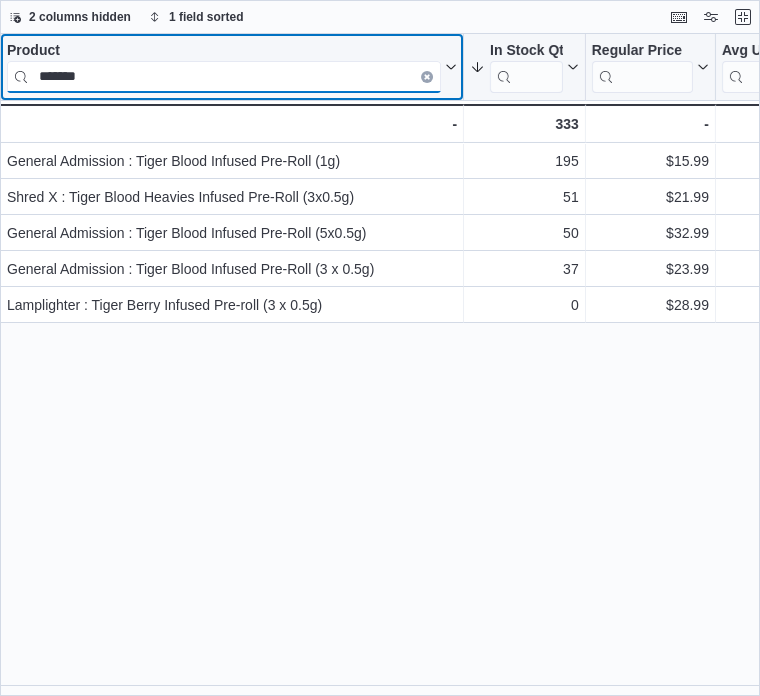 drag, startPoint x: 124, startPoint y: 83, endPoint x: 27, endPoint y: 81, distance: 97.020615 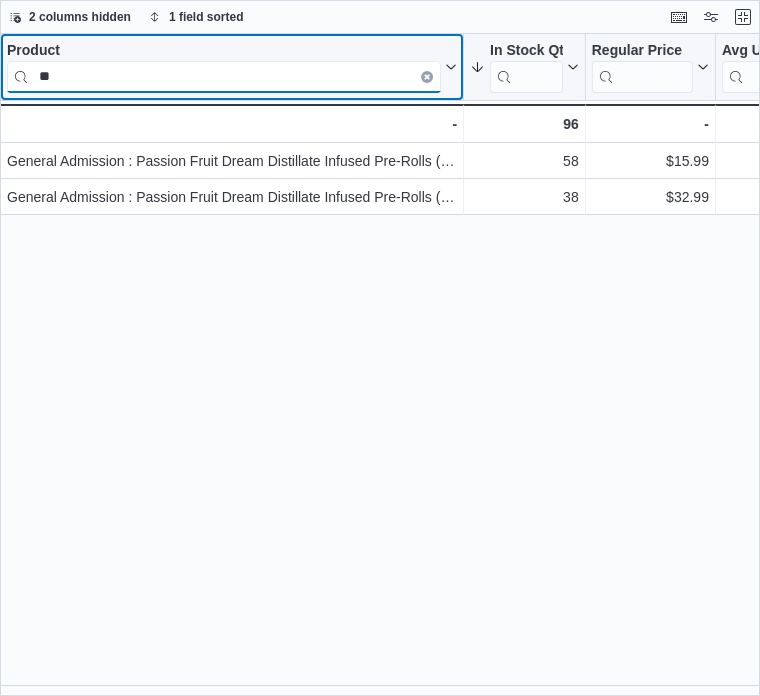 type on "*" 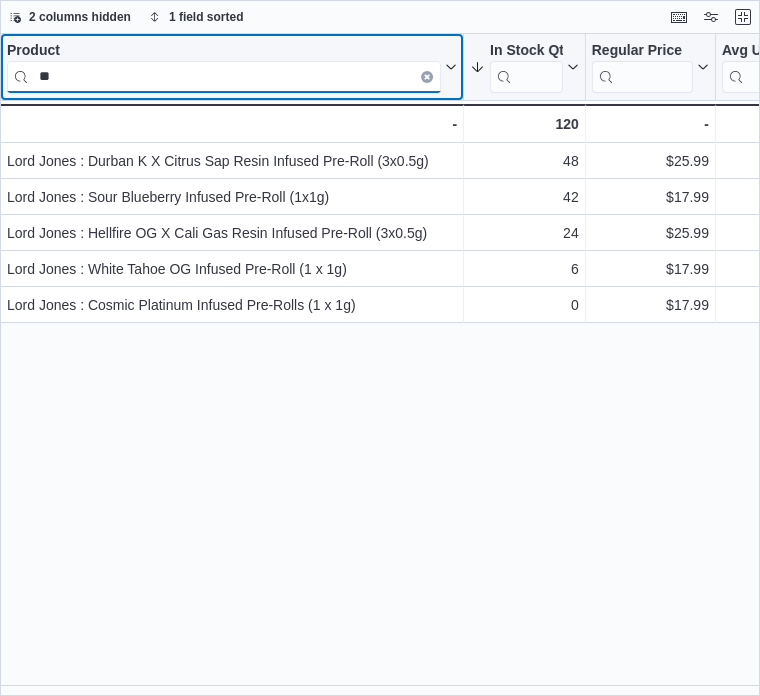 type on "*" 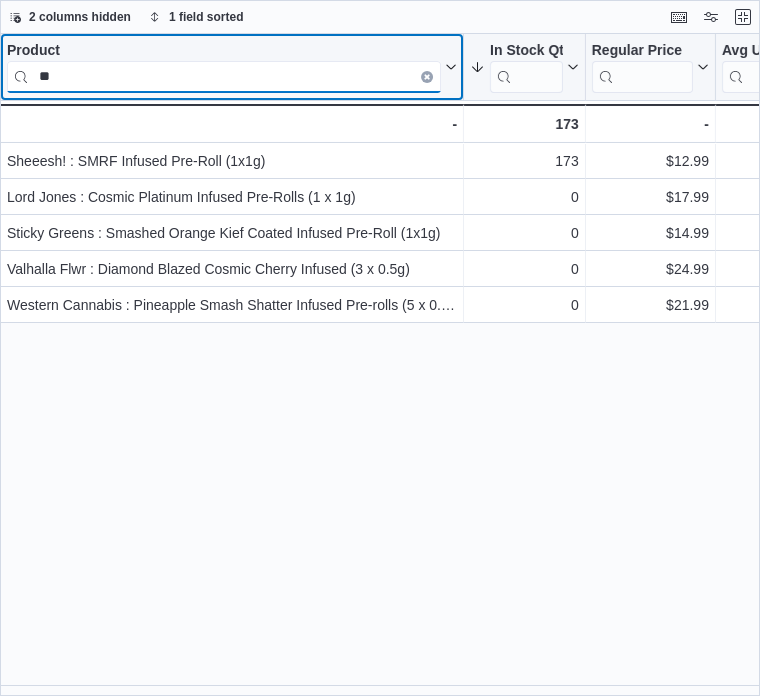 type on "*" 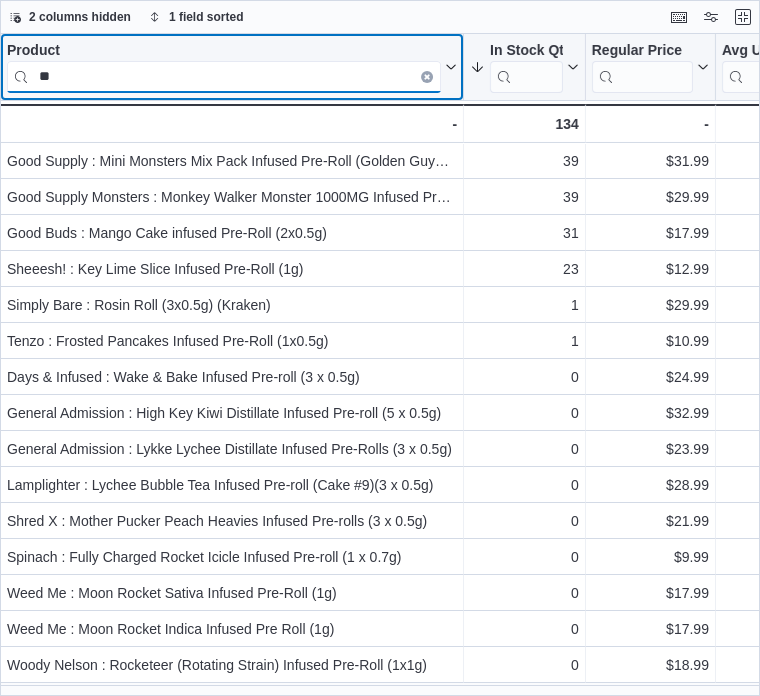type on "*" 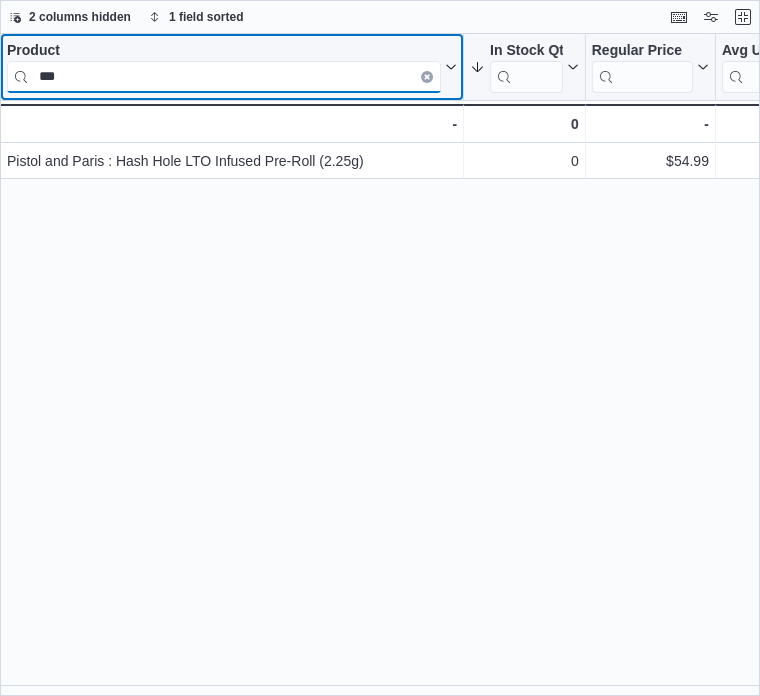 drag, startPoint x: 151, startPoint y: 79, endPoint x: 35, endPoint y: 74, distance: 116.10771 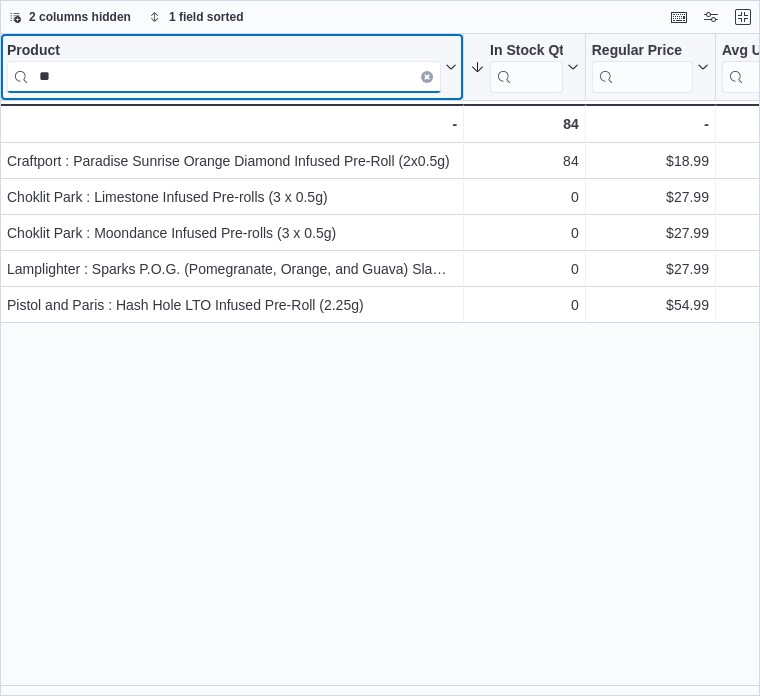 type on "*" 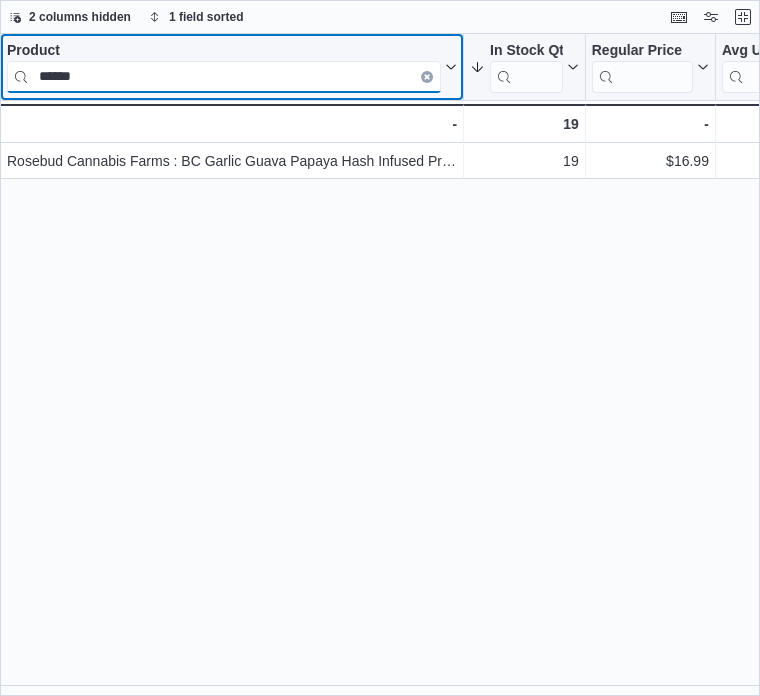 drag, startPoint x: 96, startPoint y: 82, endPoint x: 33, endPoint y: 79, distance: 63.07139 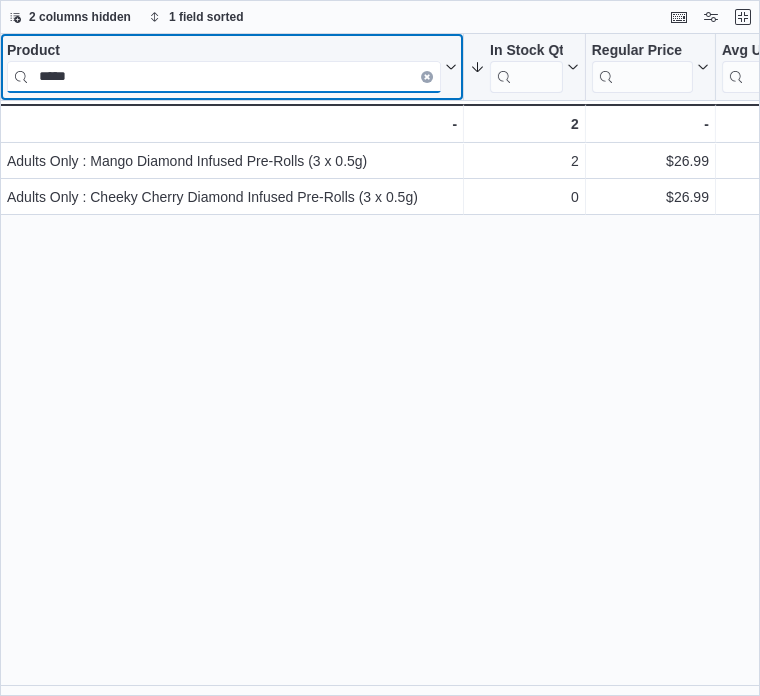 drag, startPoint x: 84, startPoint y: 79, endPoint x: 24, endPoint y: 80, distance: 60.00833 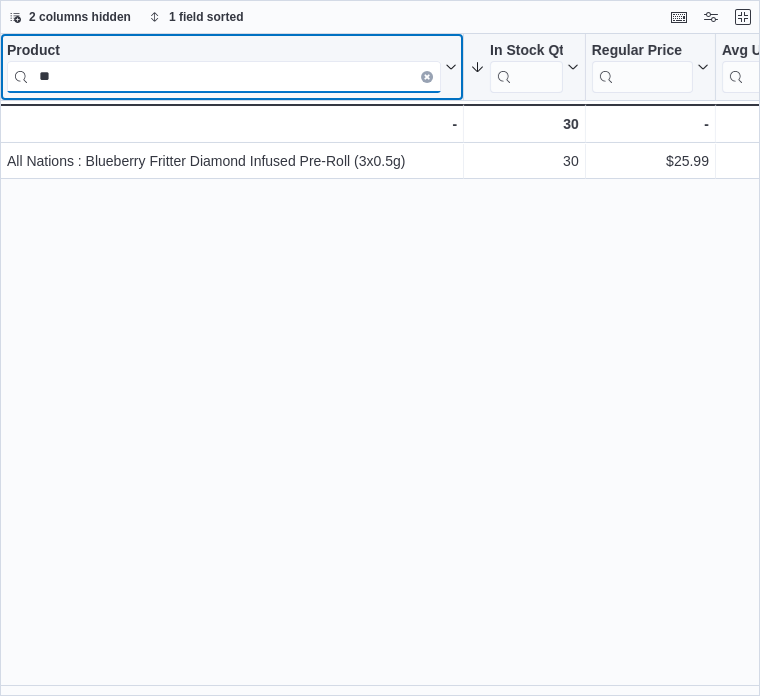 type on "*" 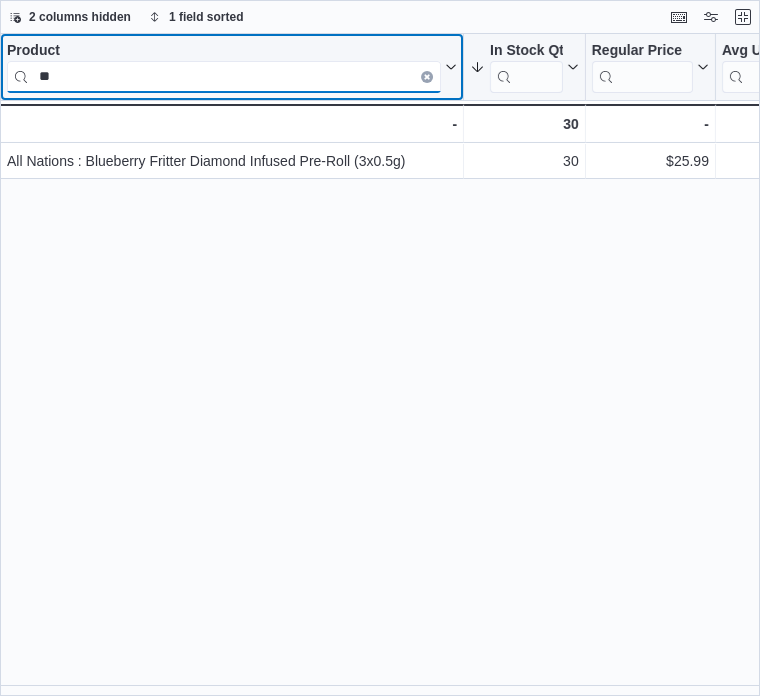 type on "*" 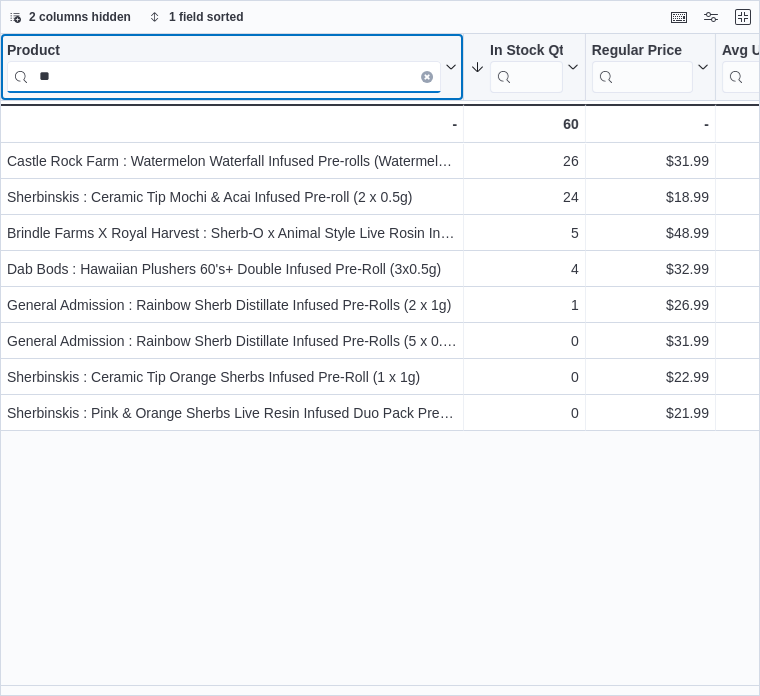type on "*" 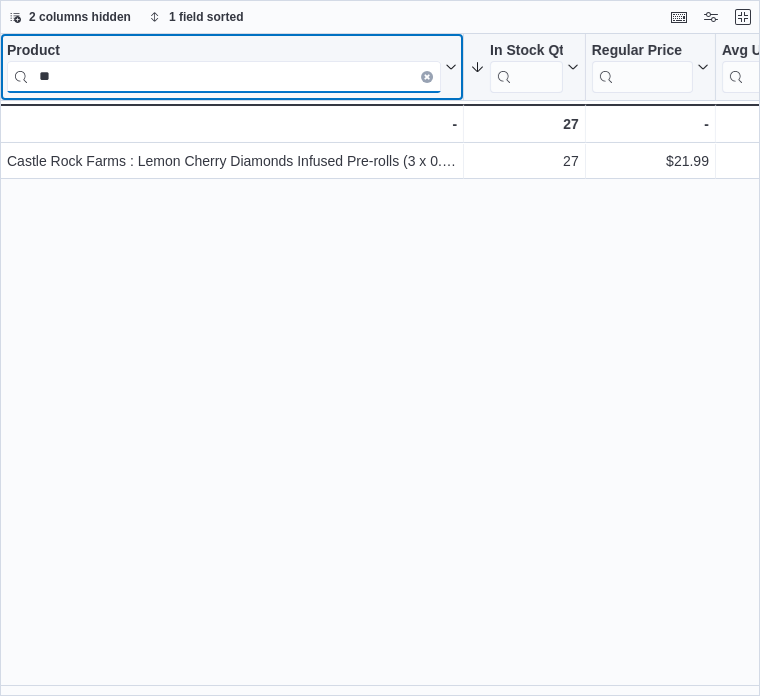 type on "*" 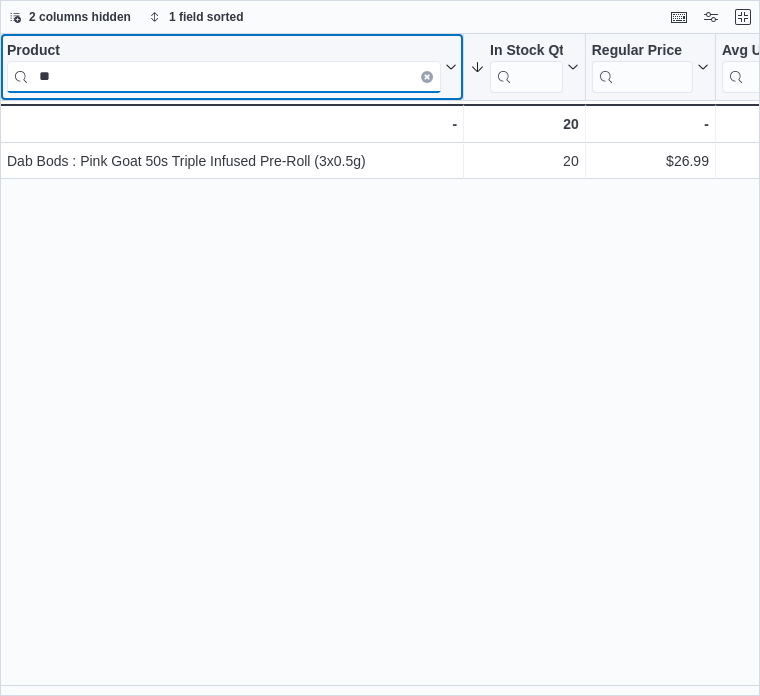 type on "*" 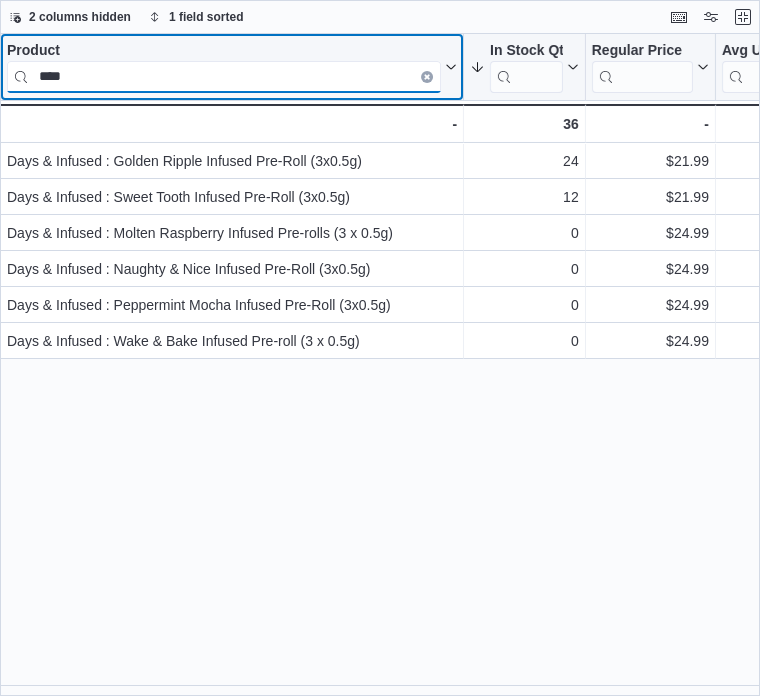 drag, startPoint x: 86, startPoint y: 73, endPoint x: 18, endPoint y: 70, distance: 68.06615 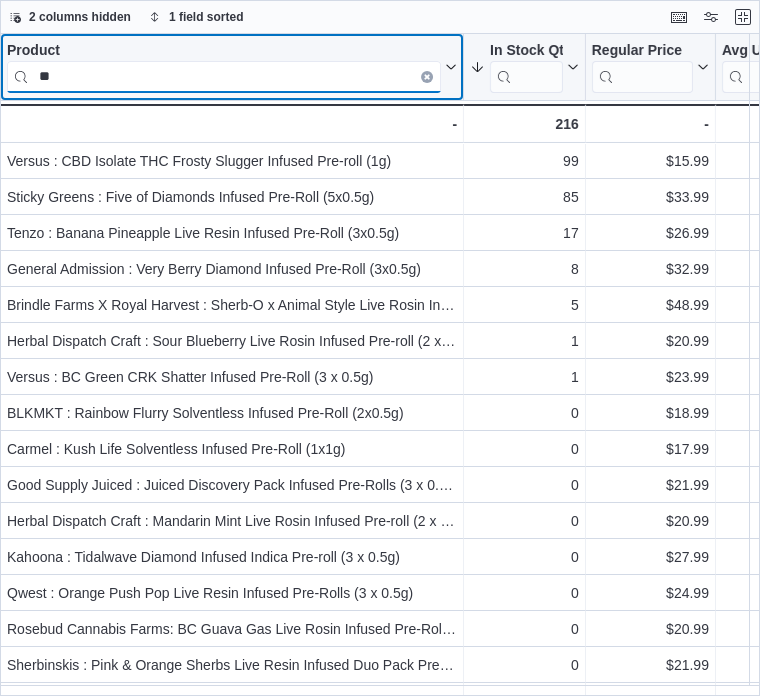 type on "*" 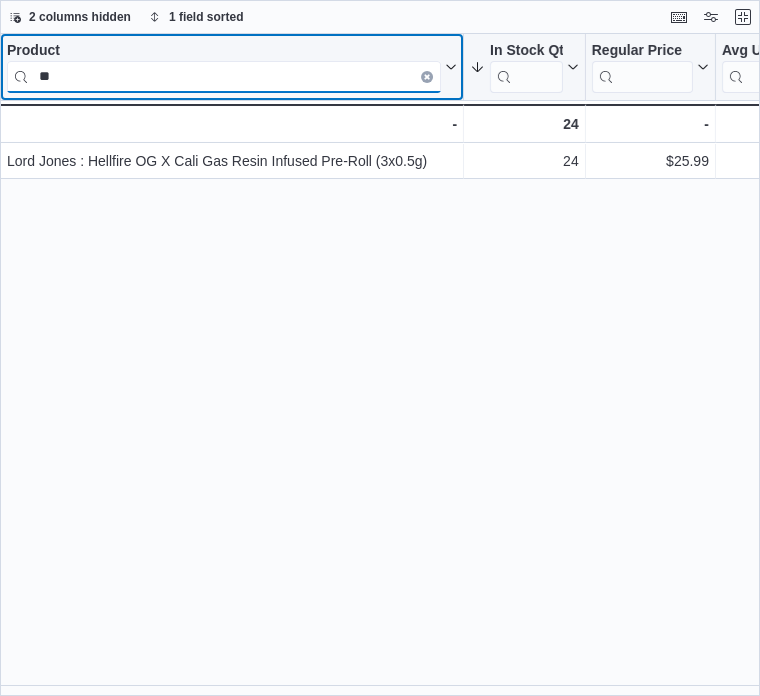 type on "*" 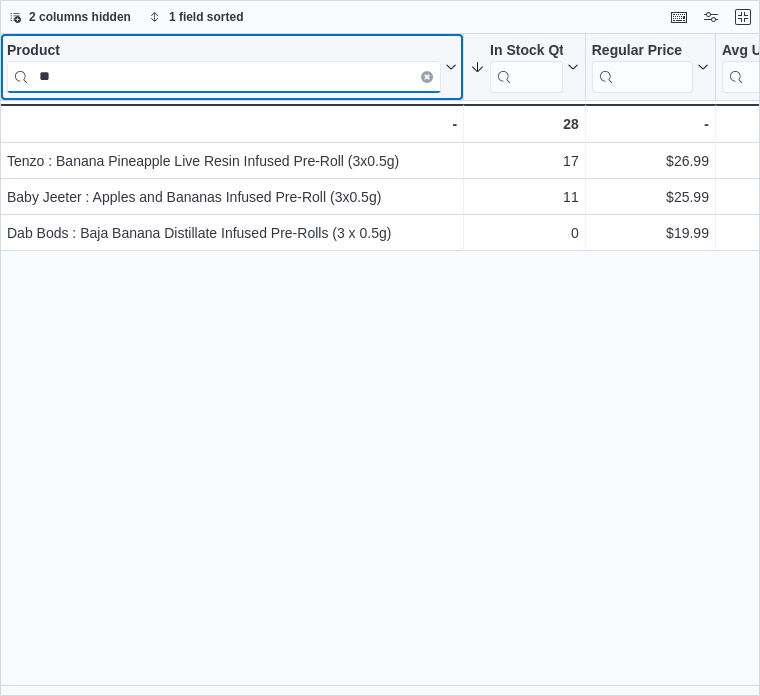 type on "*" 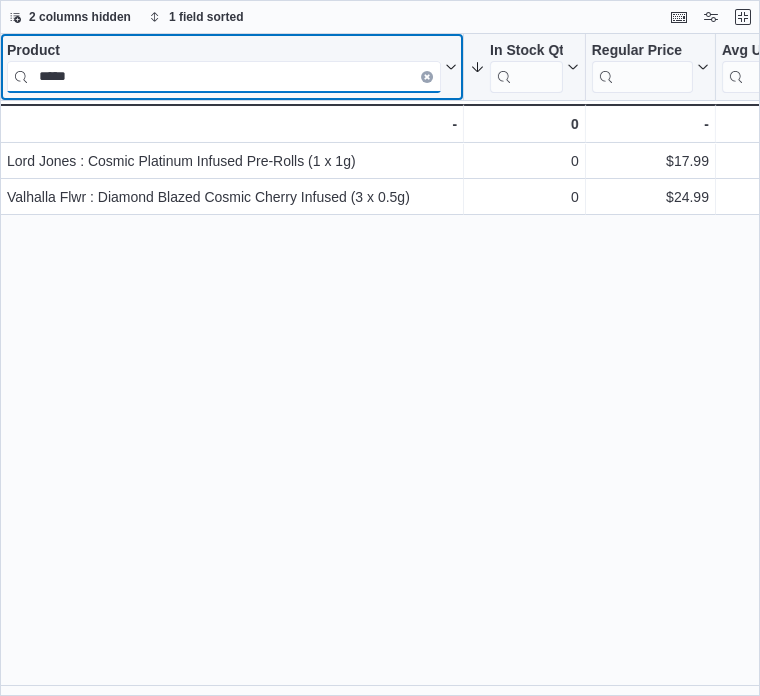 drag, startPoint x: 89, startPoint y: 76, endPoint x: 22, endPoint y: 74, distance: 67.02985 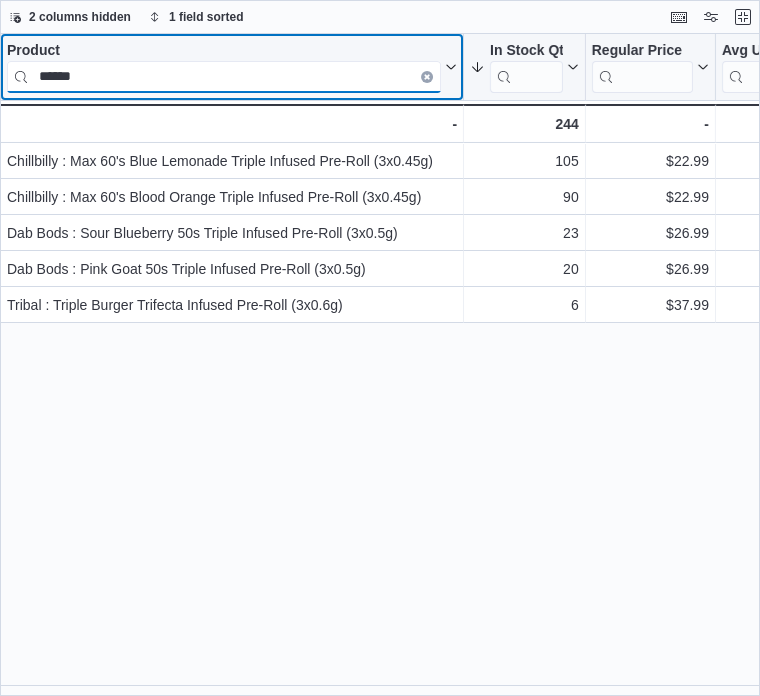drag, startPoint x: 88, startPoint y: 83, endPoint x: 24, endPoint y: 83, distance: 64 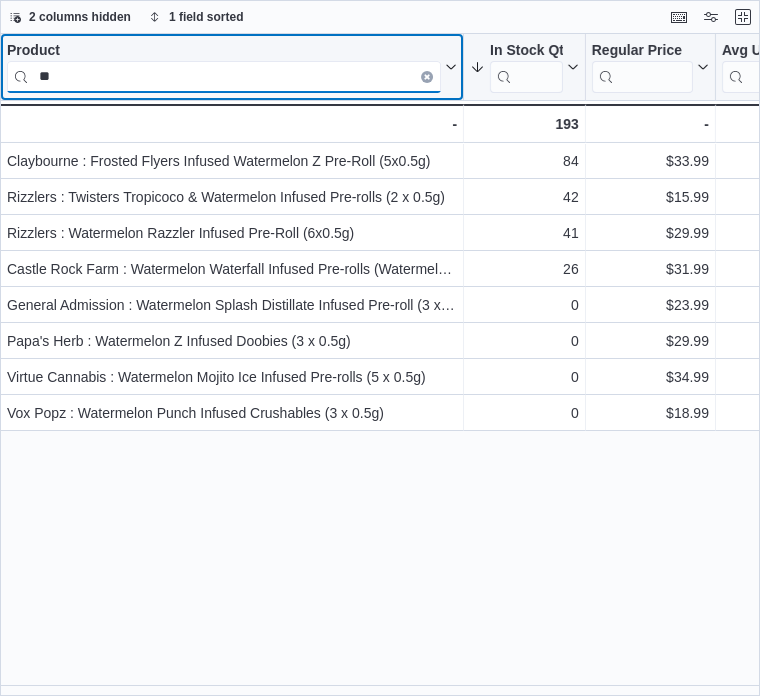 type on "*" 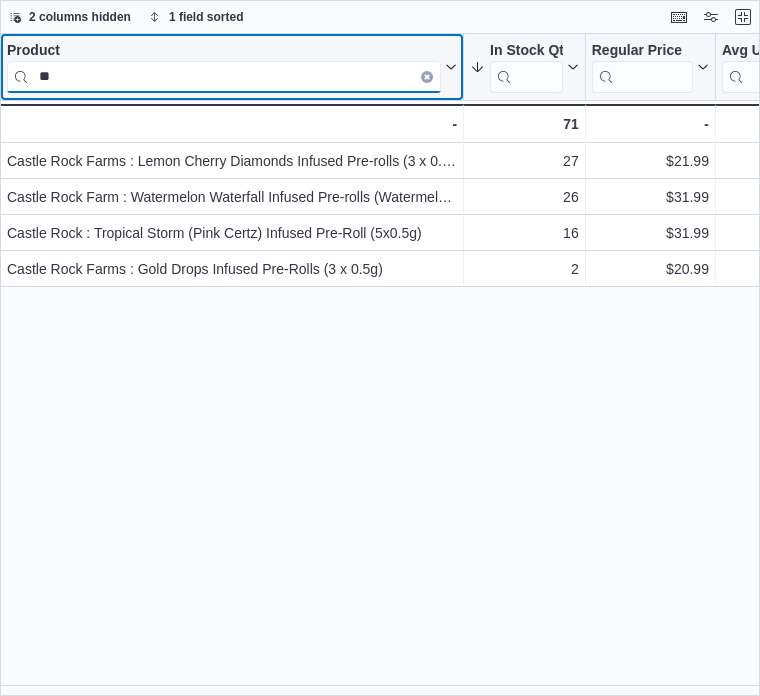type on "*" 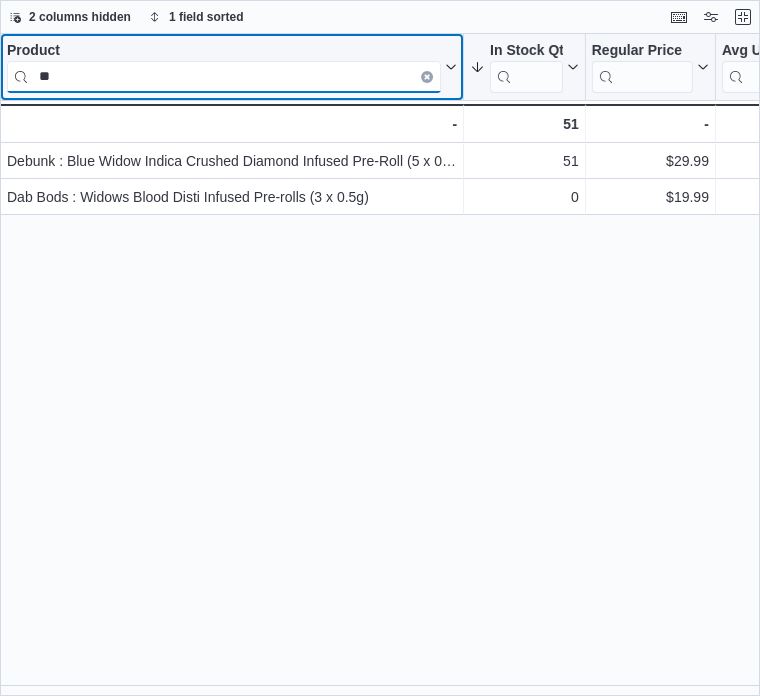 type on "*" 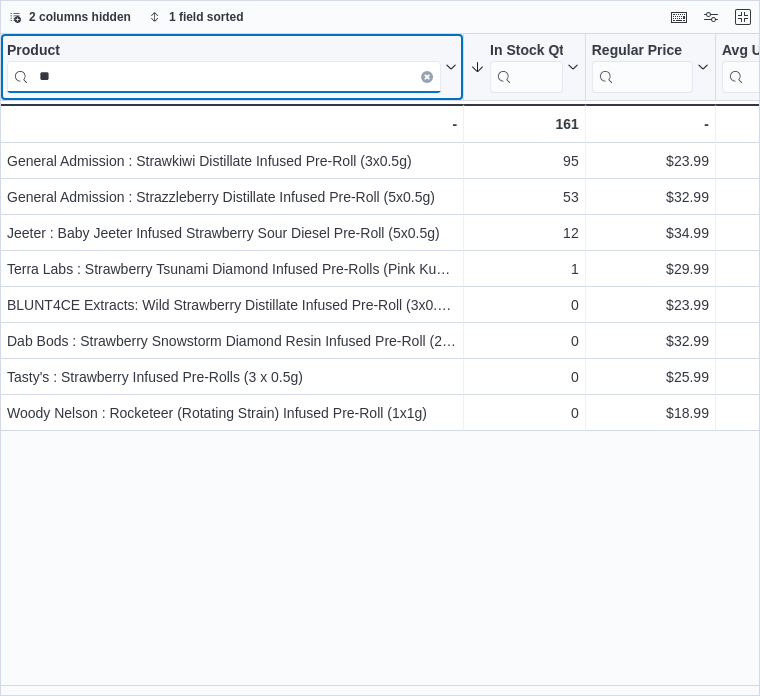 type on "*" 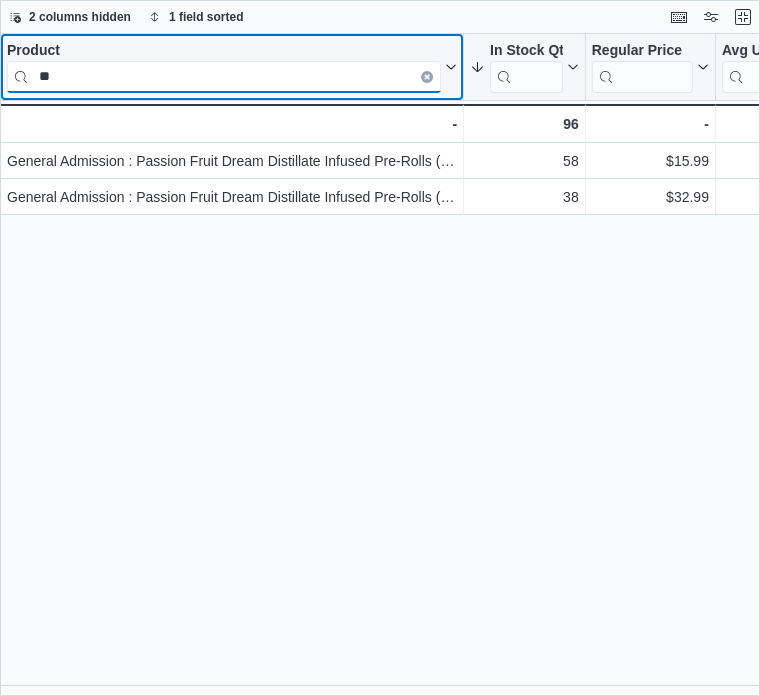 type on "*" 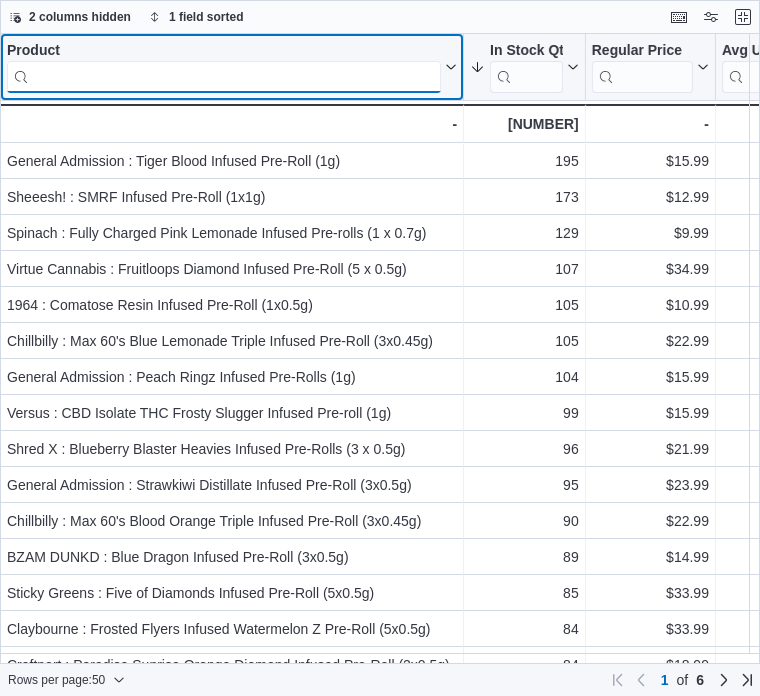 click at bounding box center [224, 77] 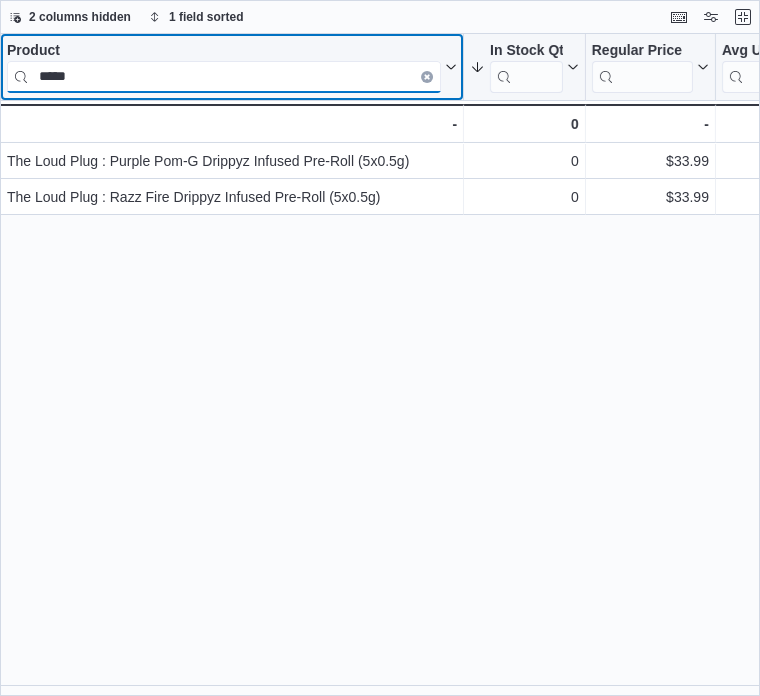 drag, startPoint x: 170, startPoint y: 66, endPoint x: 32, endPoint y: 76, distance: 138.36185 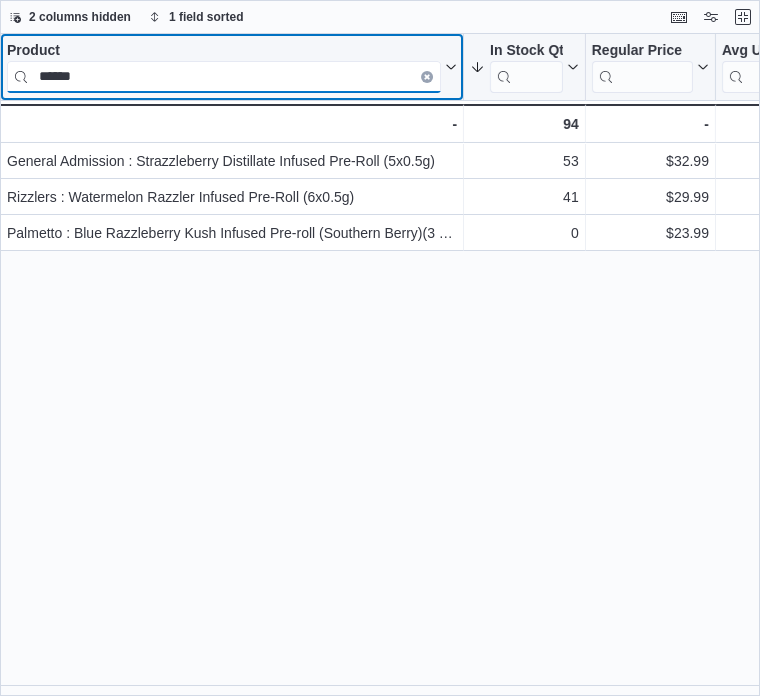type on "******" 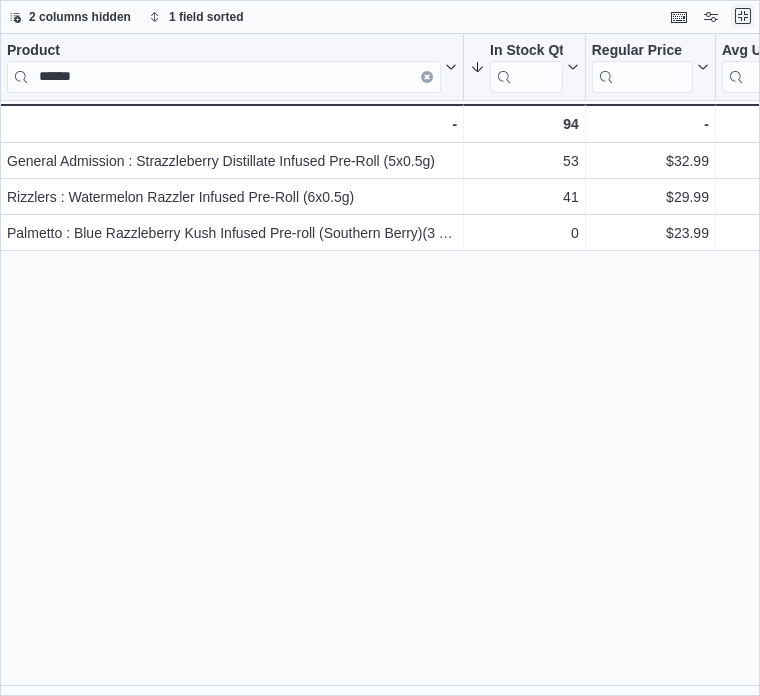 click at bounding box center (743, 16) 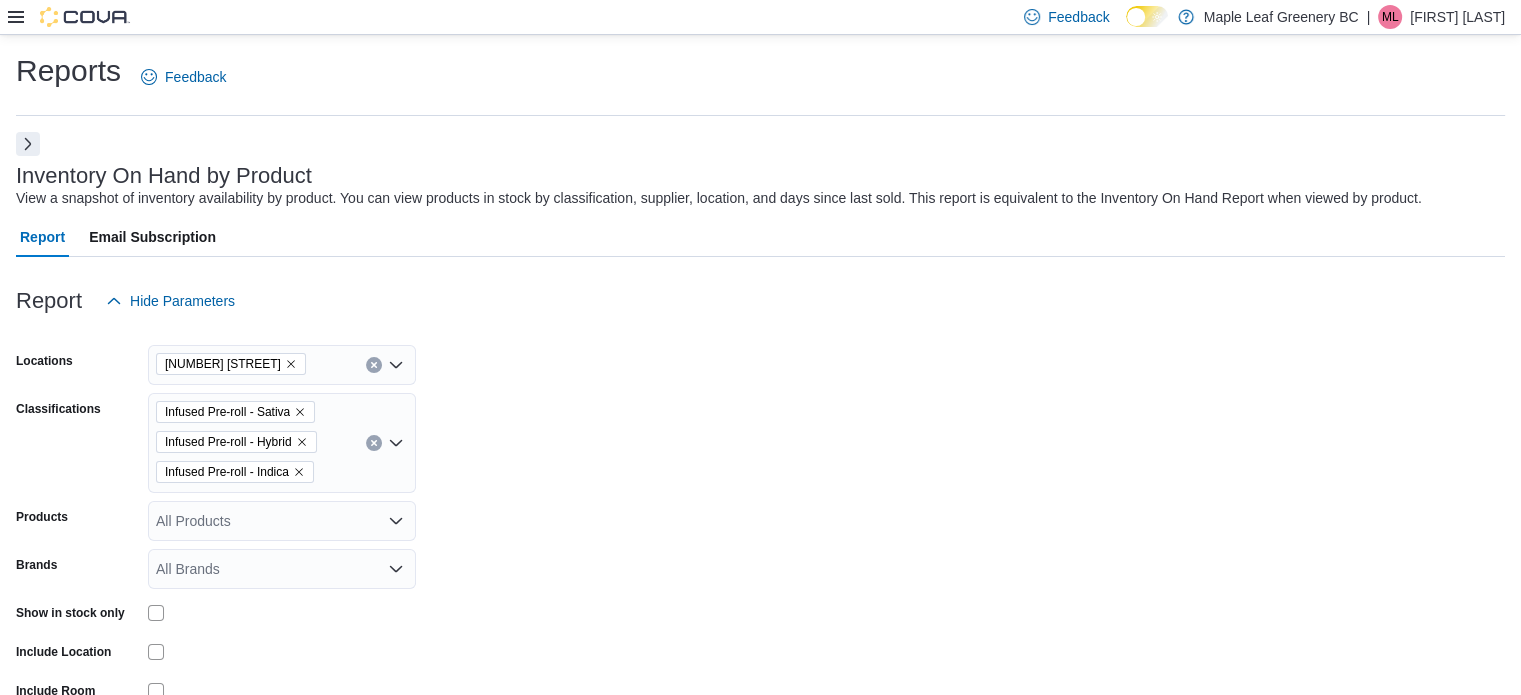 click 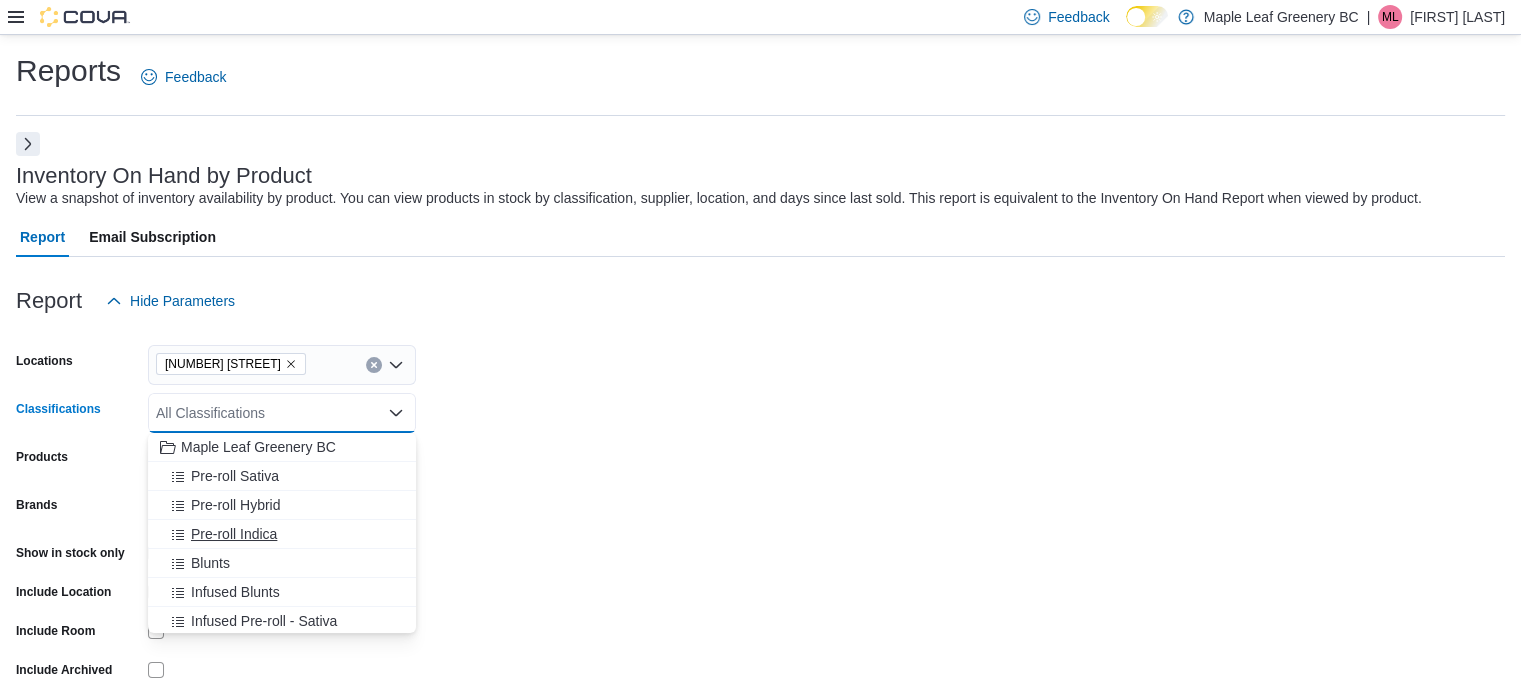 click on "Pre-roll Indica" at bounding box center [234, 534] 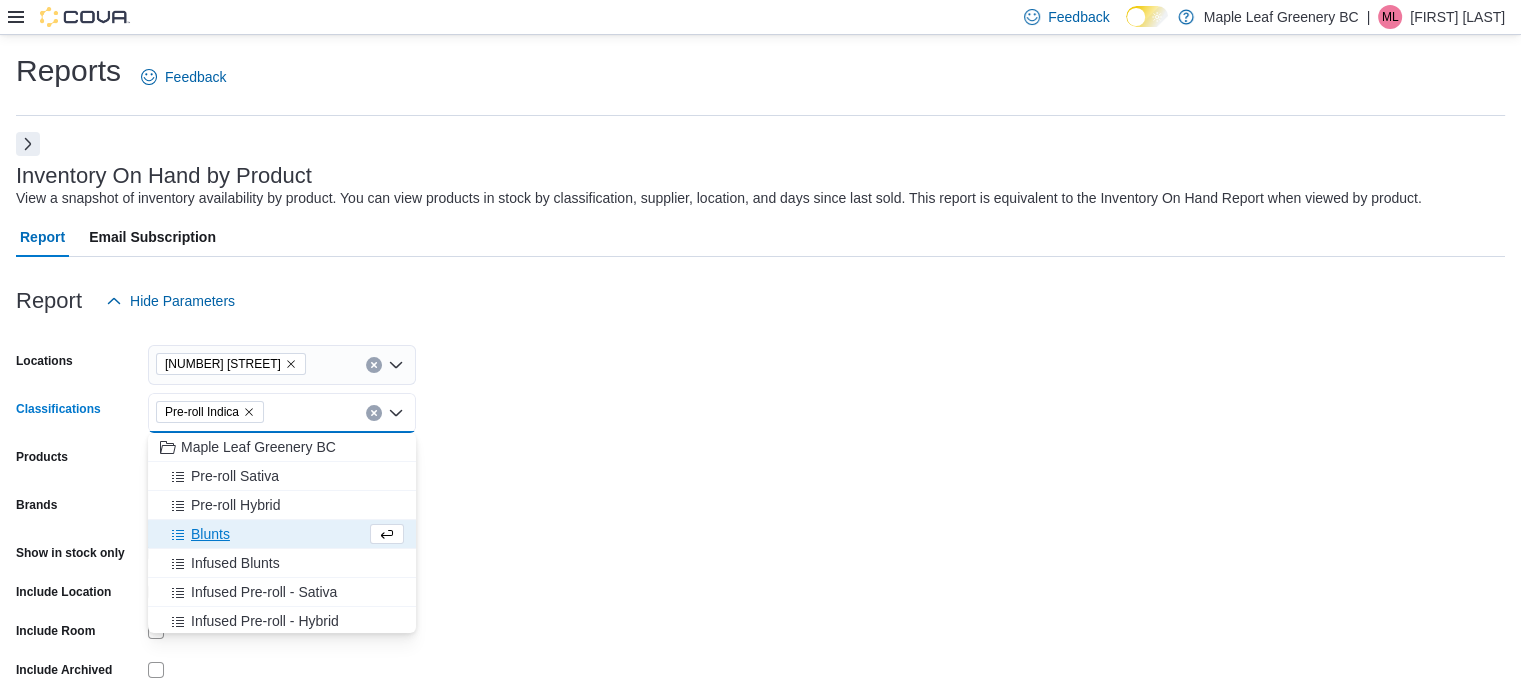 click at bounding box center [760, 333] 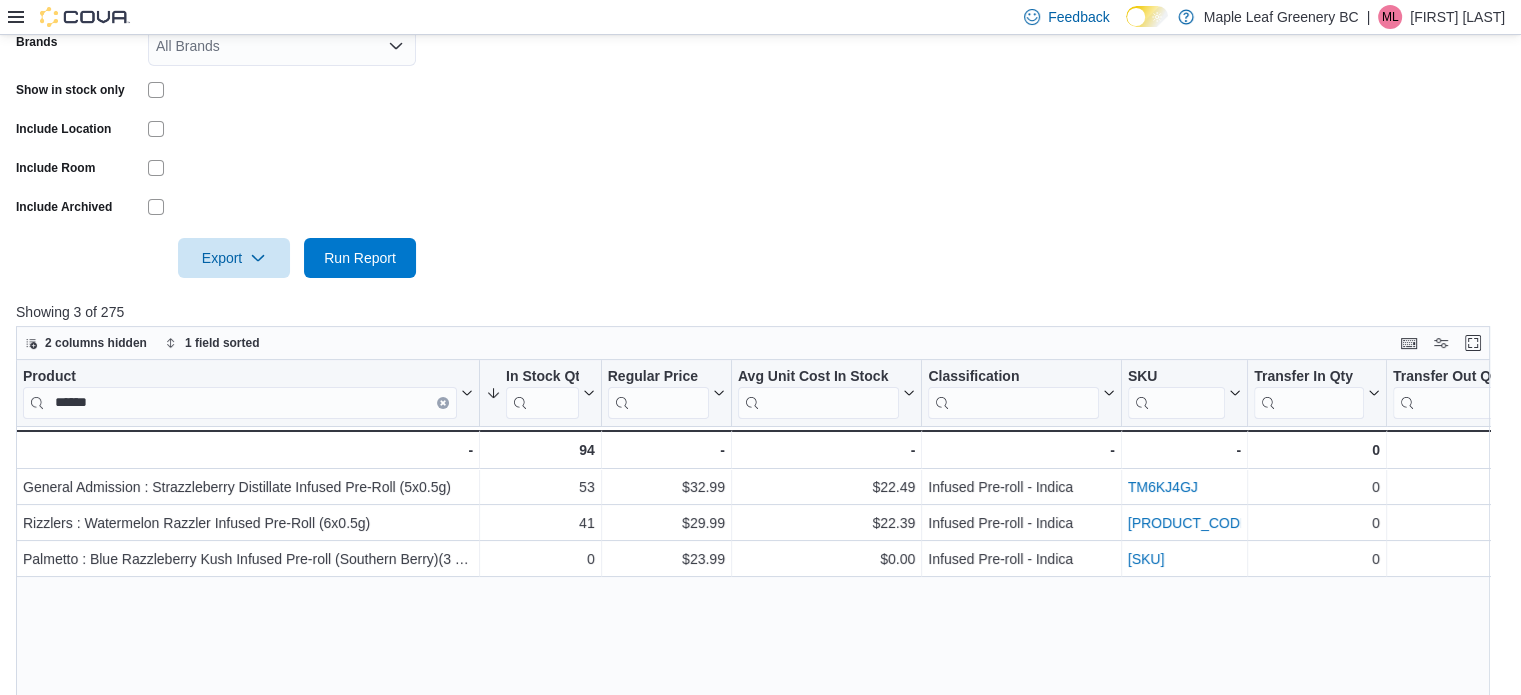 scroll, scrollTop: 446, scrollLeft: 0, axis: vertical 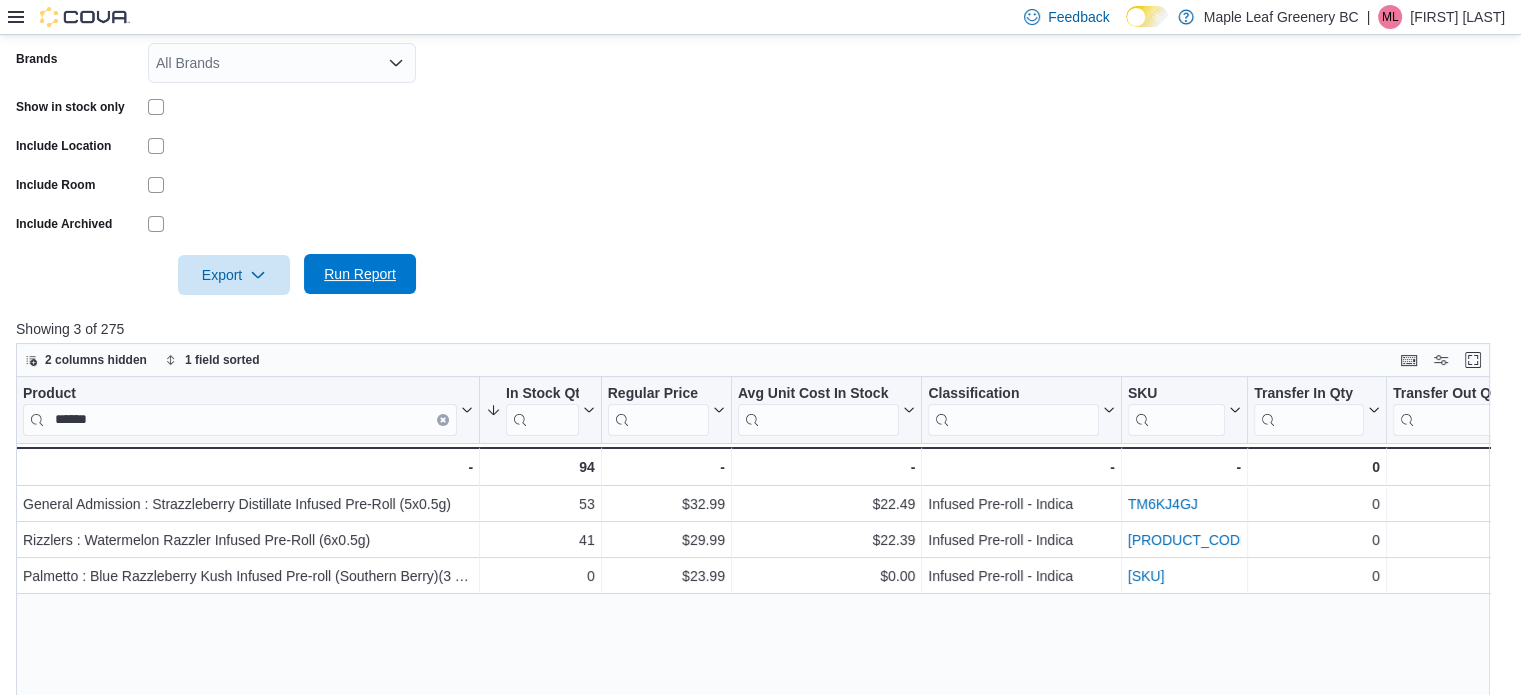click on "Run Report" at bounding box center (360, 274) 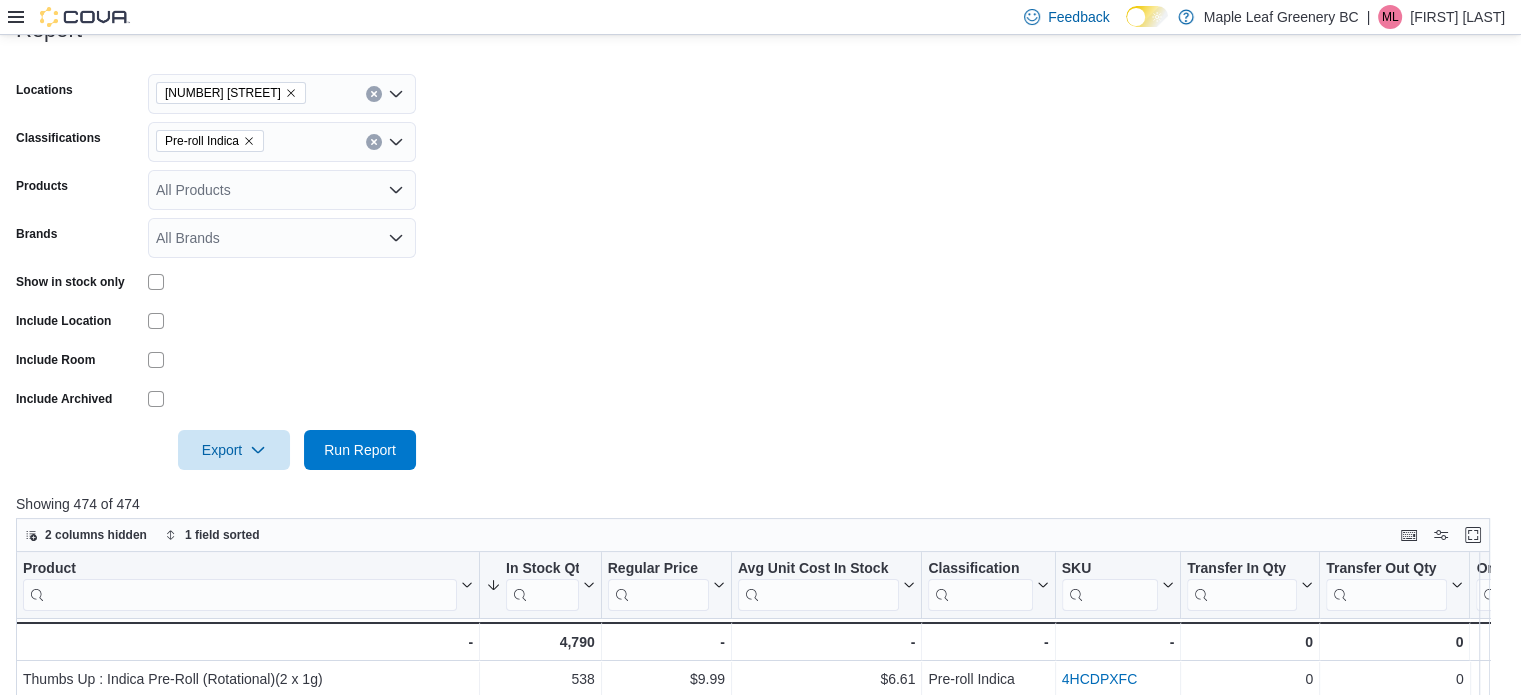 scroll, scrollTop: 251, scrollLeft: 0, axis: vertical 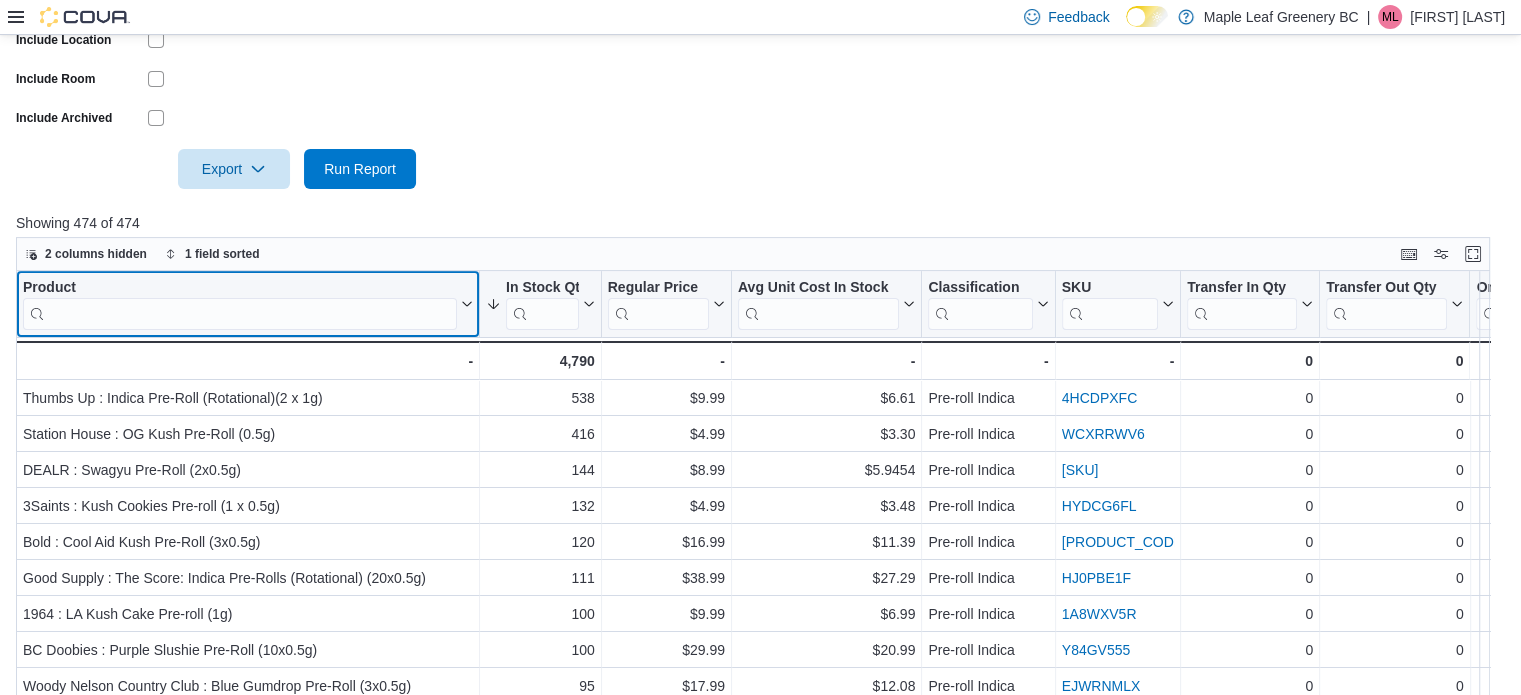 click at bounding box center (240, 313) 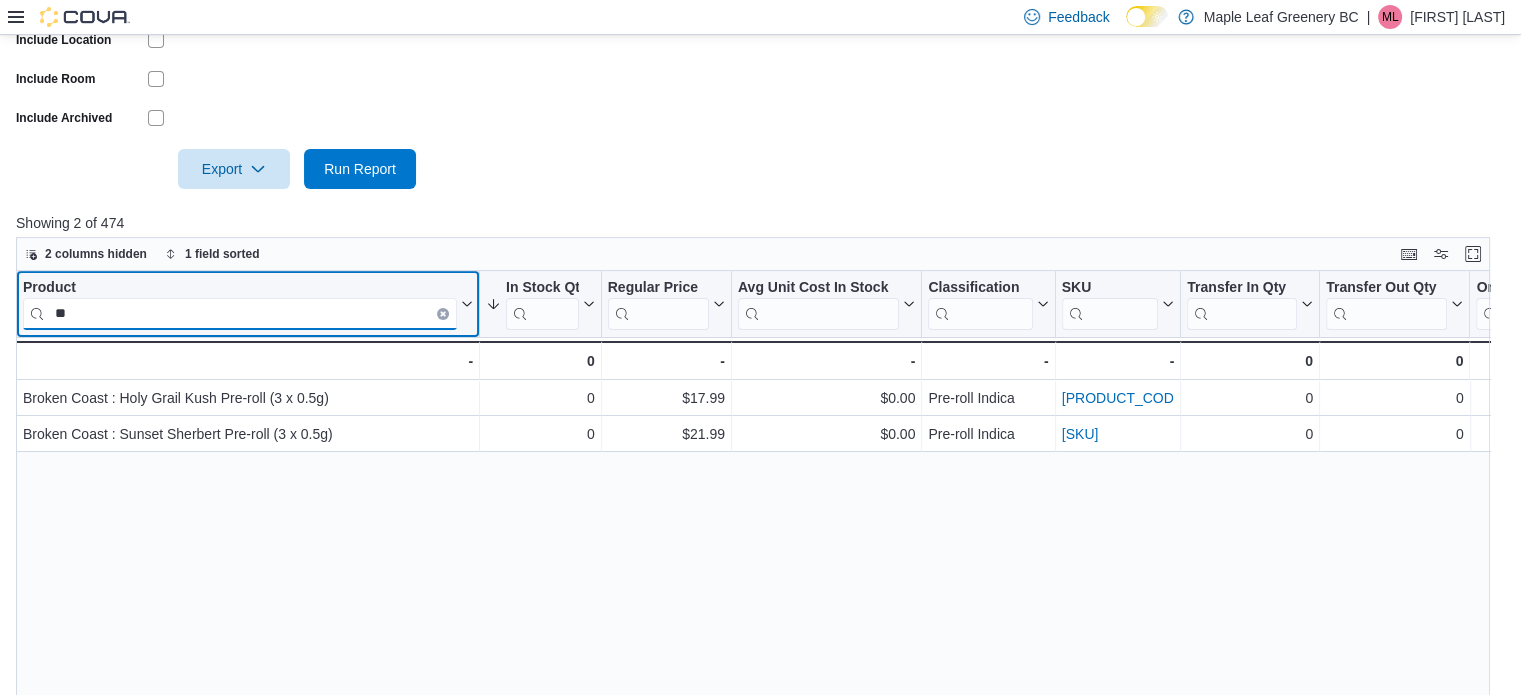 type on "*" 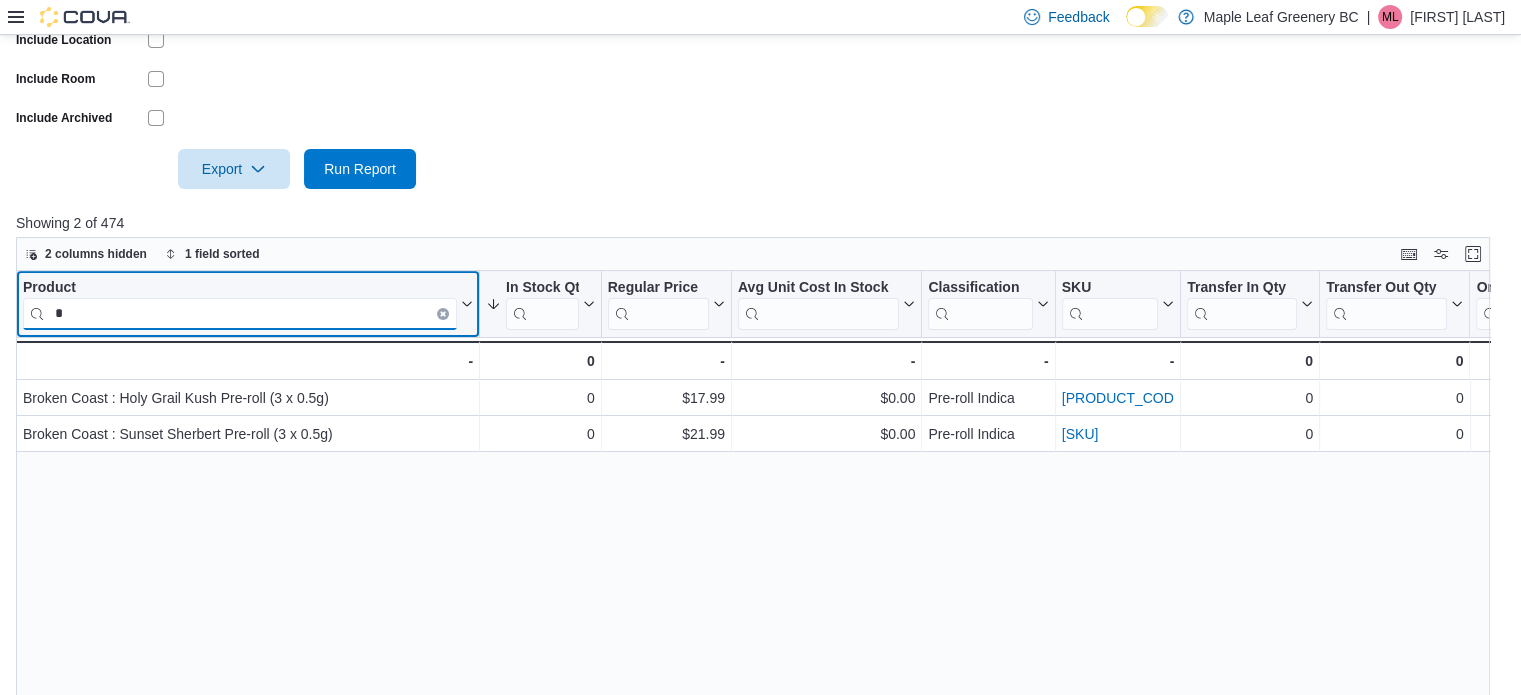 type 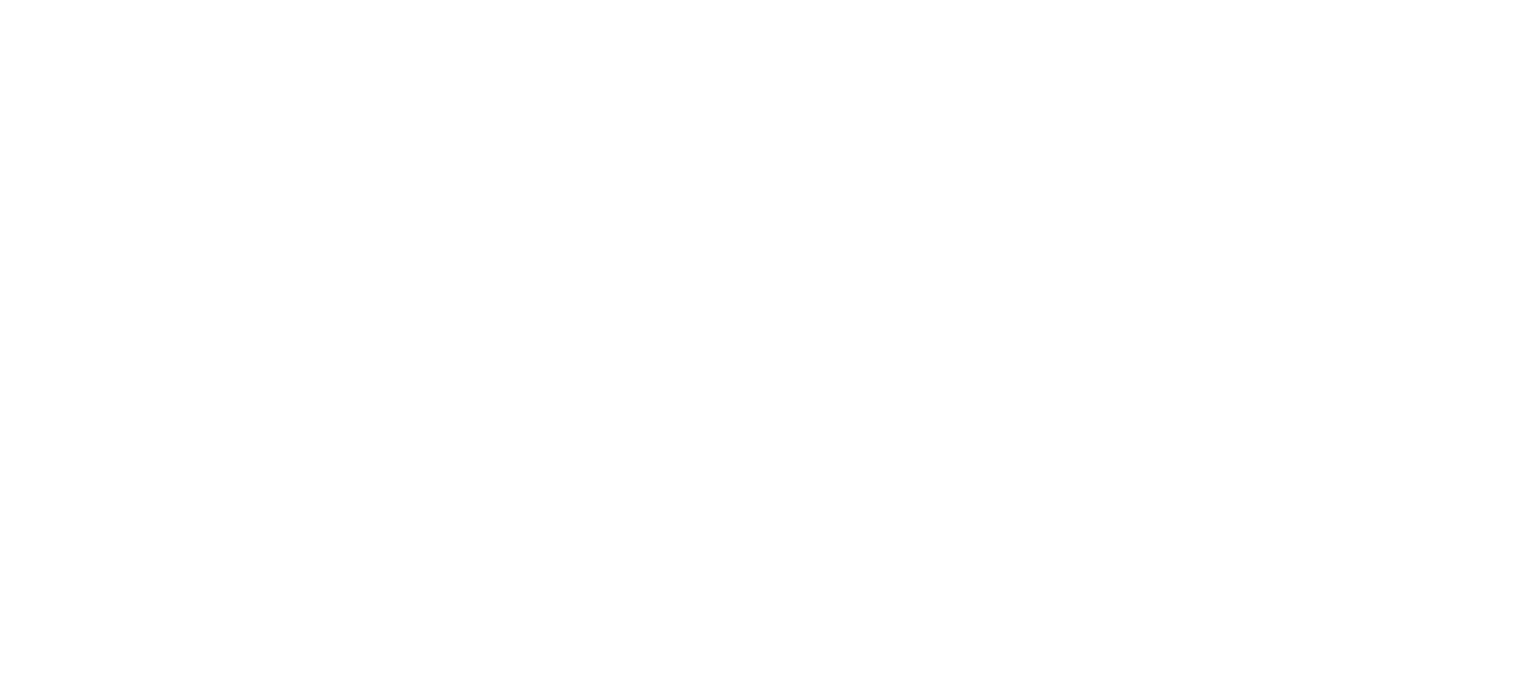 scroll, scrollTop: 0, scrollLeft: 0, axis: both 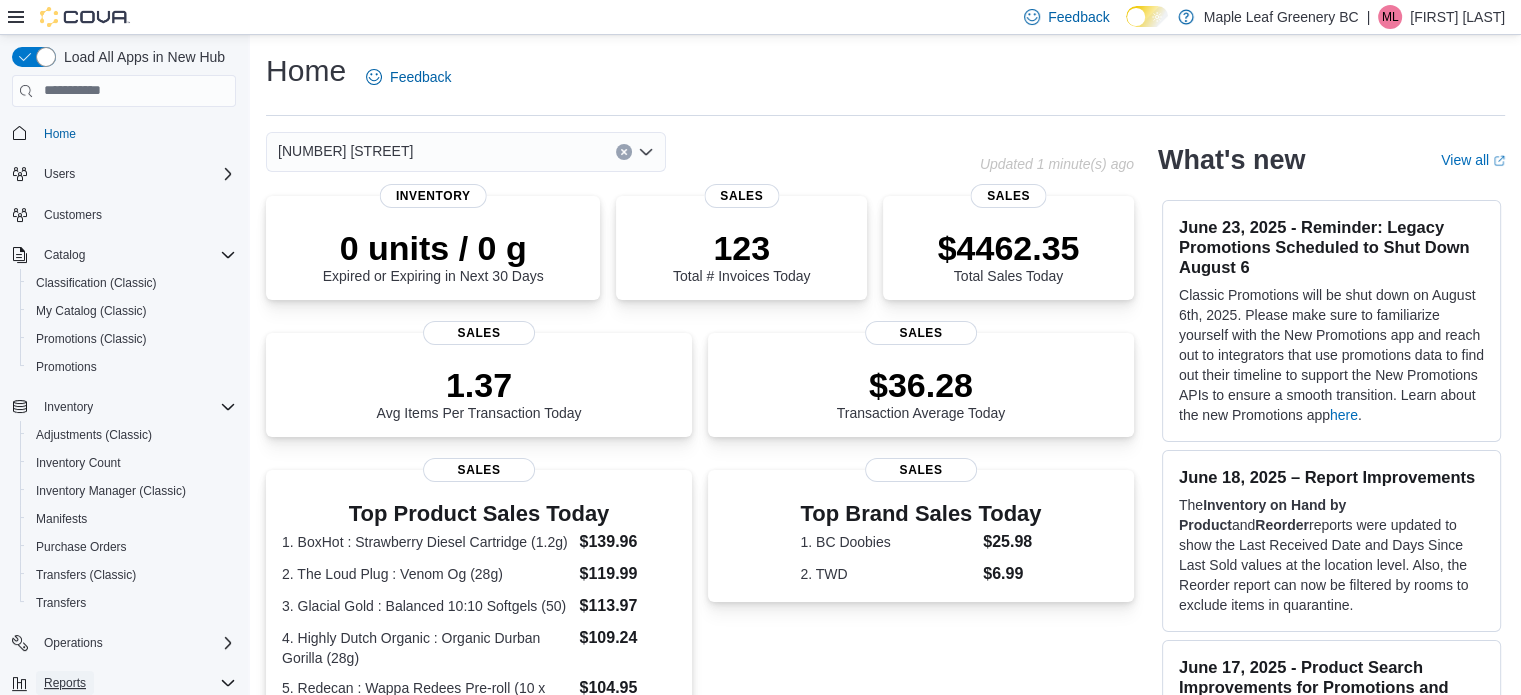 click on "Reports" at bounding box center (65, 683) 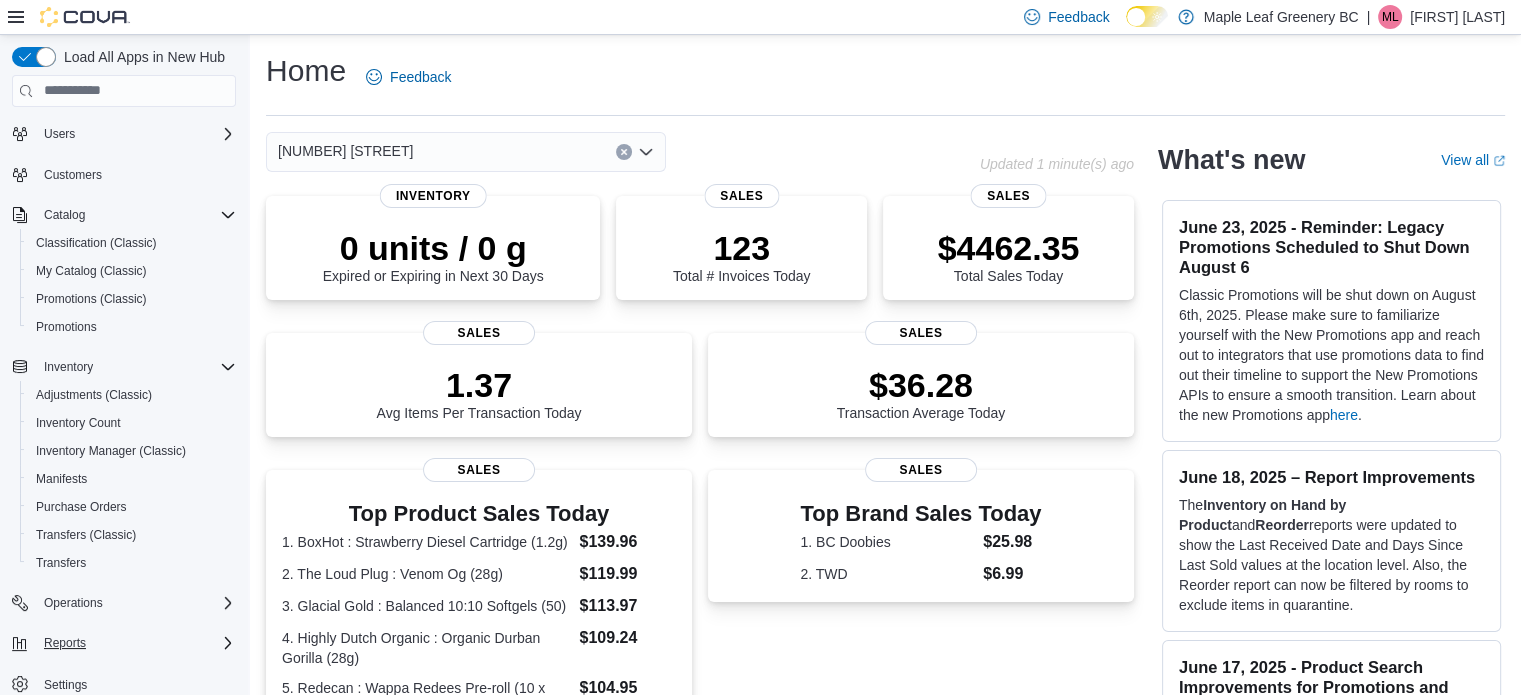 scroll, scrollTop: 58, scrollLeft: 0, axis: vertical 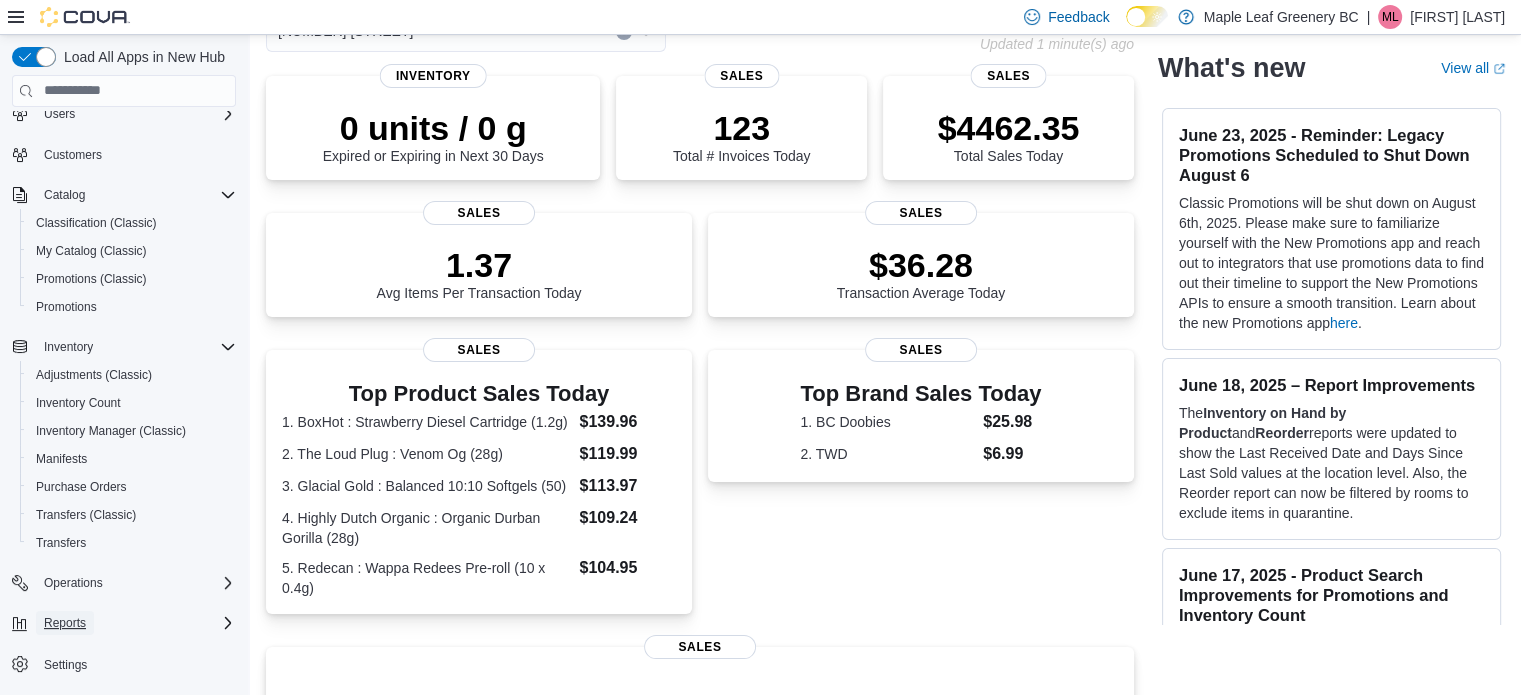 click on "Reports" at bounding box center (65, 623) 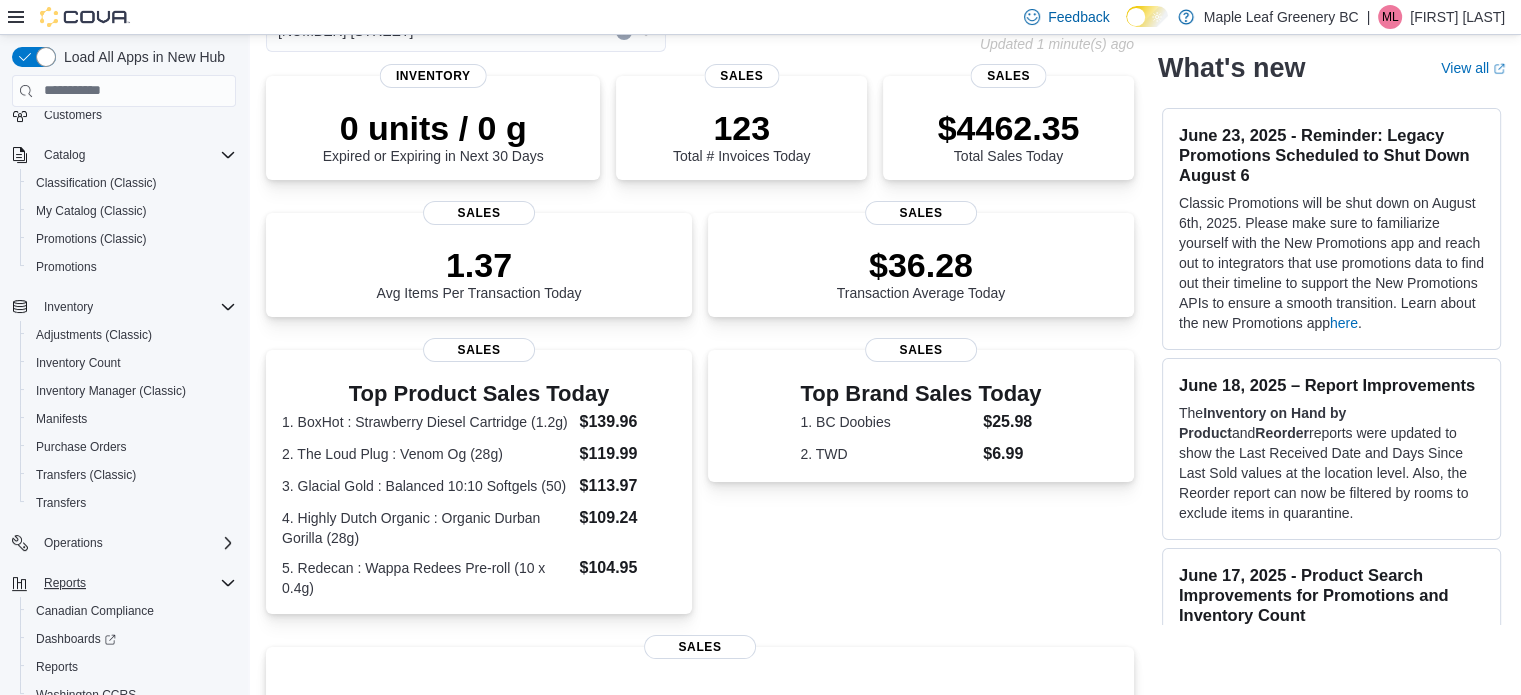scroll, scrollTop: 160, scrollLeft: 0, axis: vertical 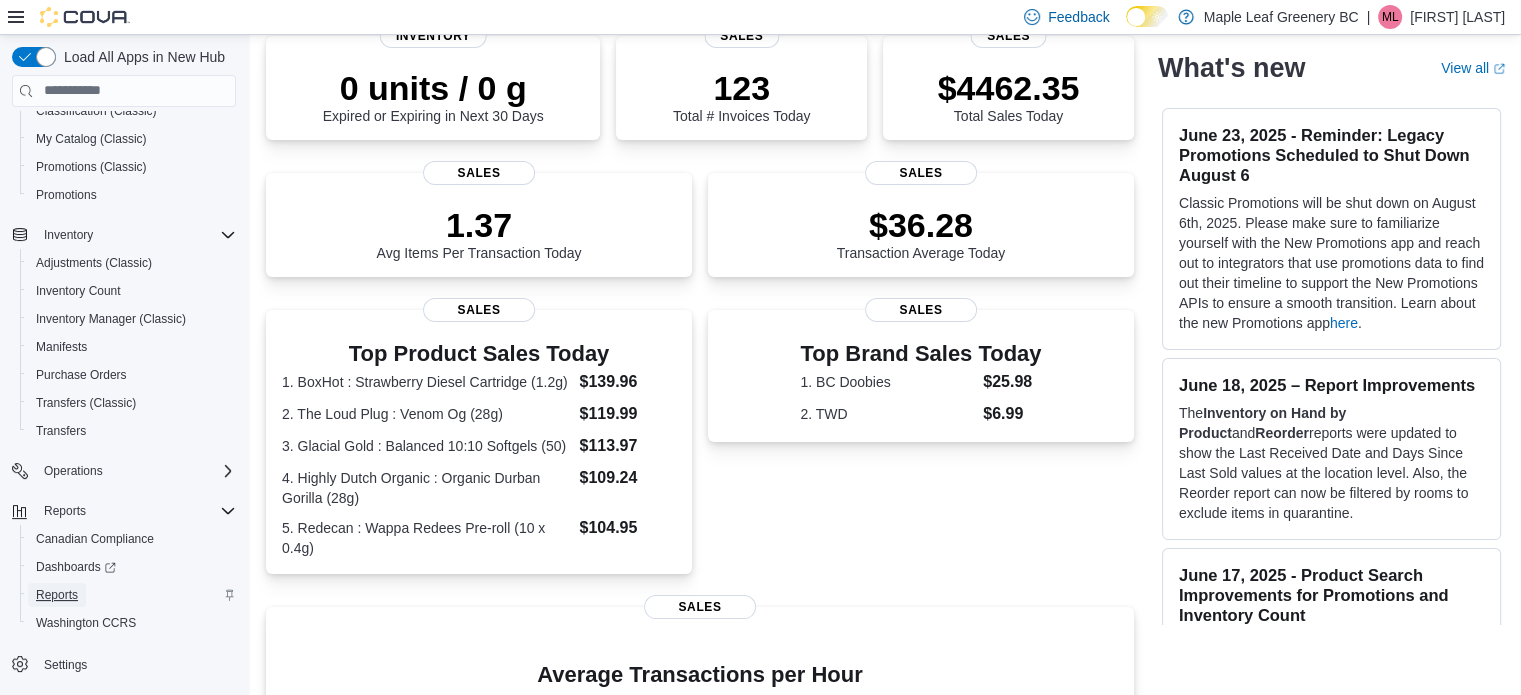 click on "Reports" at bounding box center [57, 595] 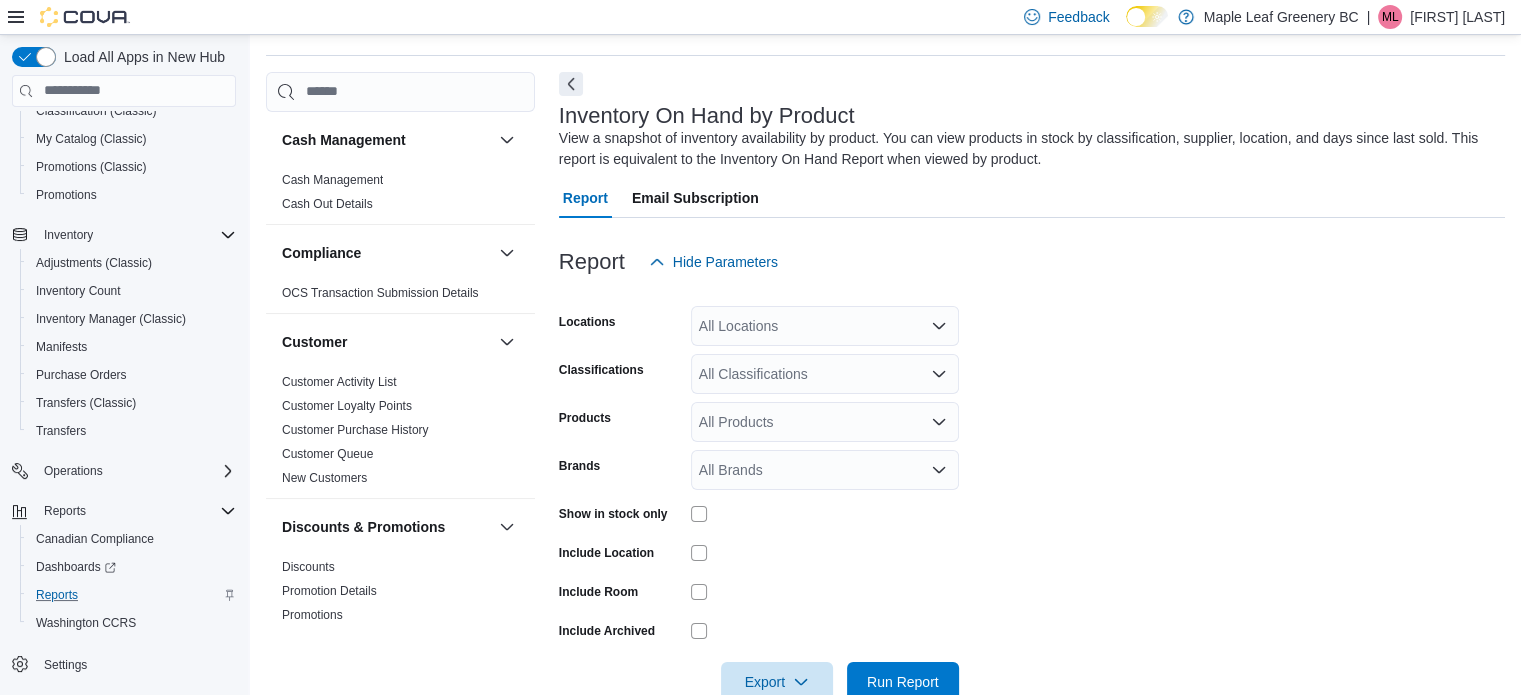 scroll, scrollTop: 67, scrollLeft: 0, axis: vertical 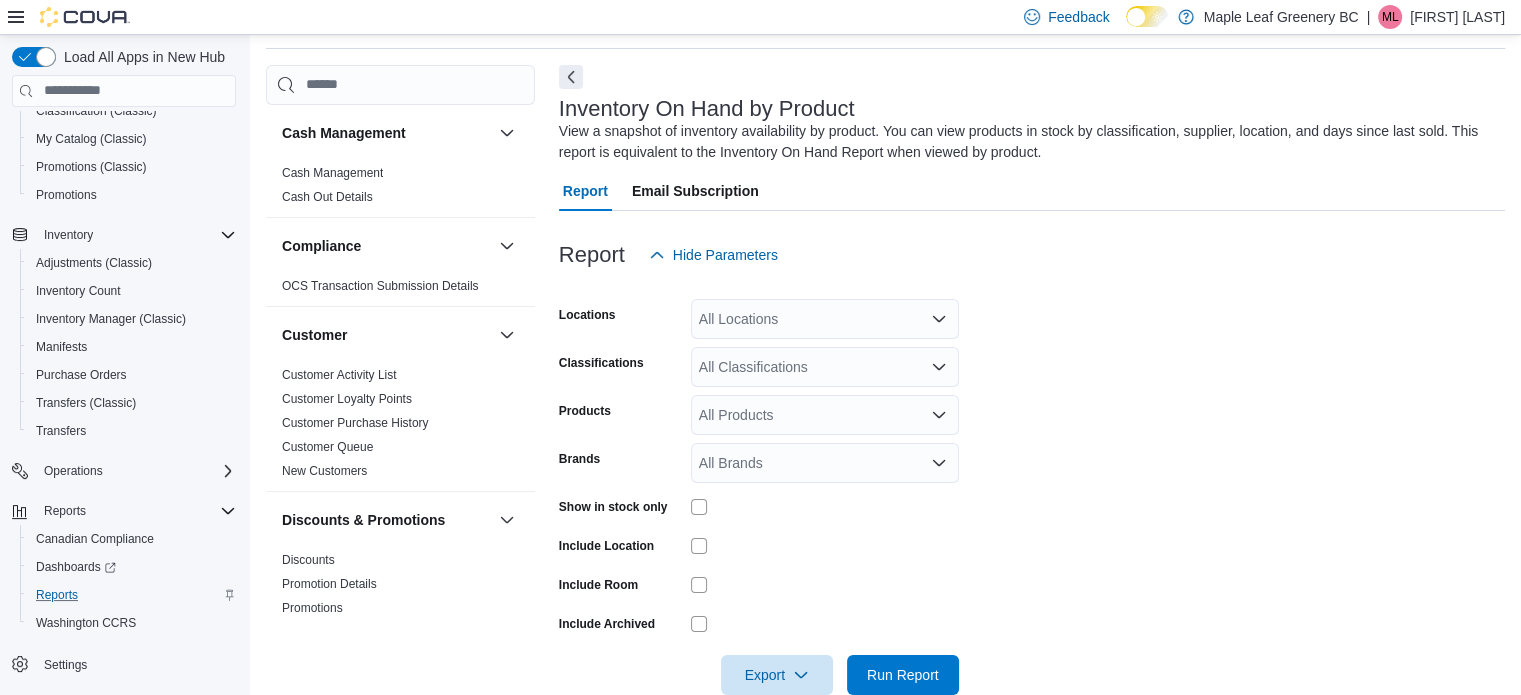 click on "All Locations" at bounding box center (825, 319) 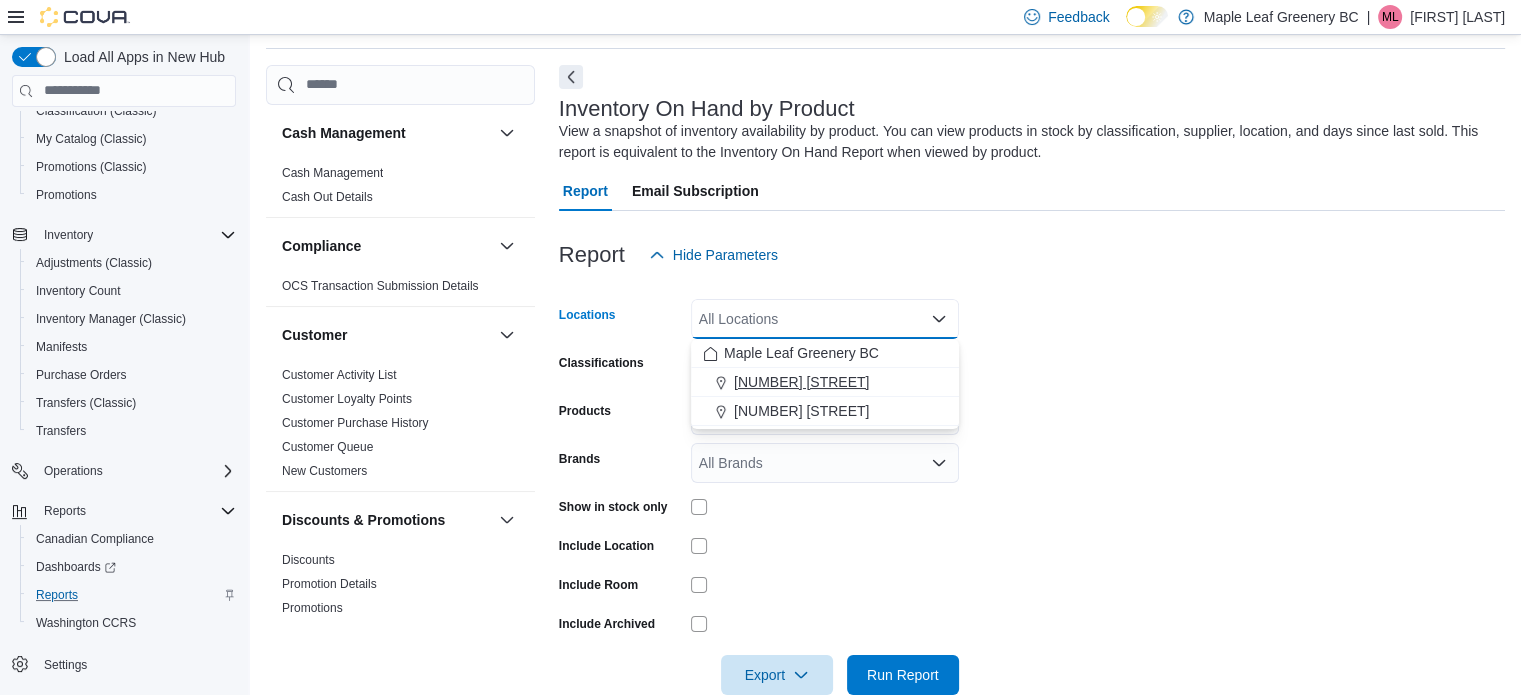 click on "[NUMBER] [STREET]" at bounding box center (825, 382) 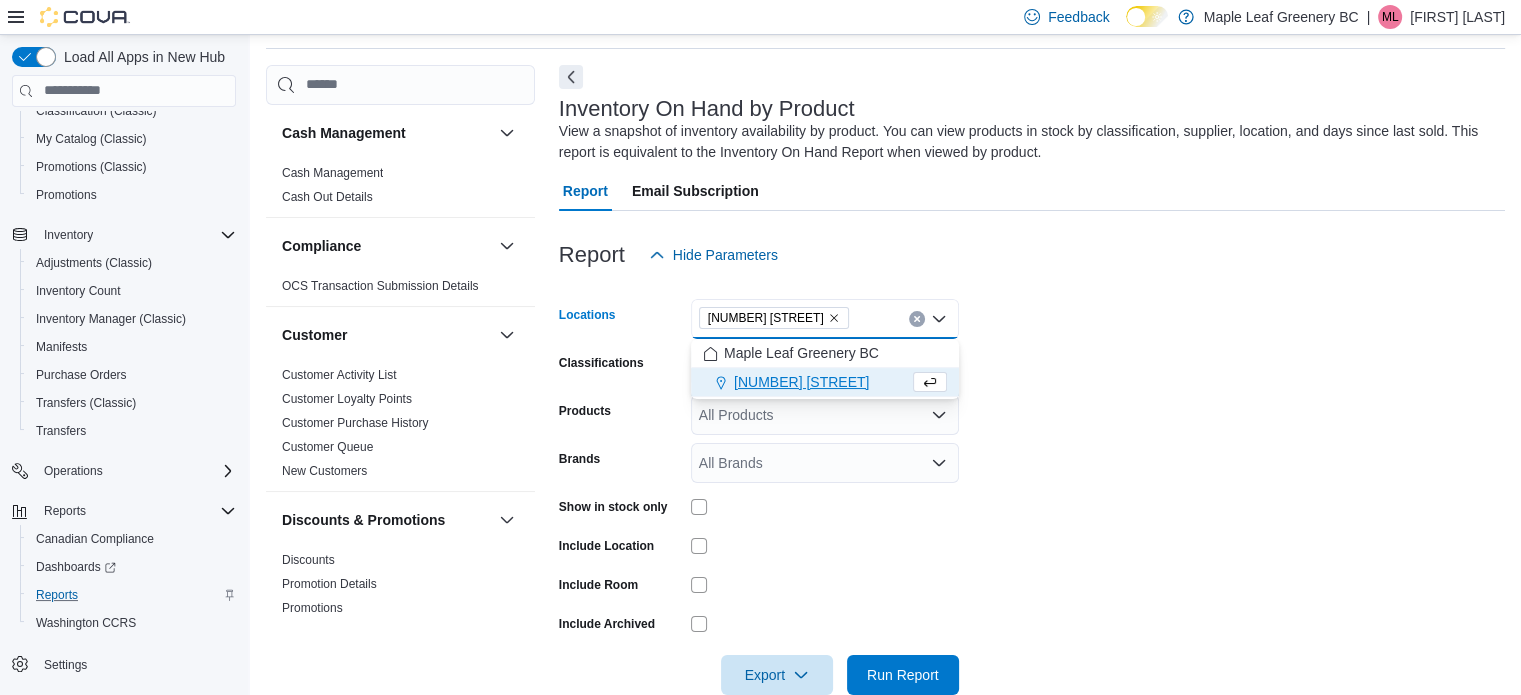 click on "Locations 71 Sixth Street Combo box. Selected. 71 Sixth Street. Press Backspace to delete 71 Sixth Street. Combo box input. All Locations. Type some text or, to display a list of choices, press Down Arrow. To exit the list of choices, press Escape. Classifications All Classifications Products All Products Brands All Brands Show in stock only Include Location Include Room Include Archived Export  Run Report" at bounding box center [1032, 485] 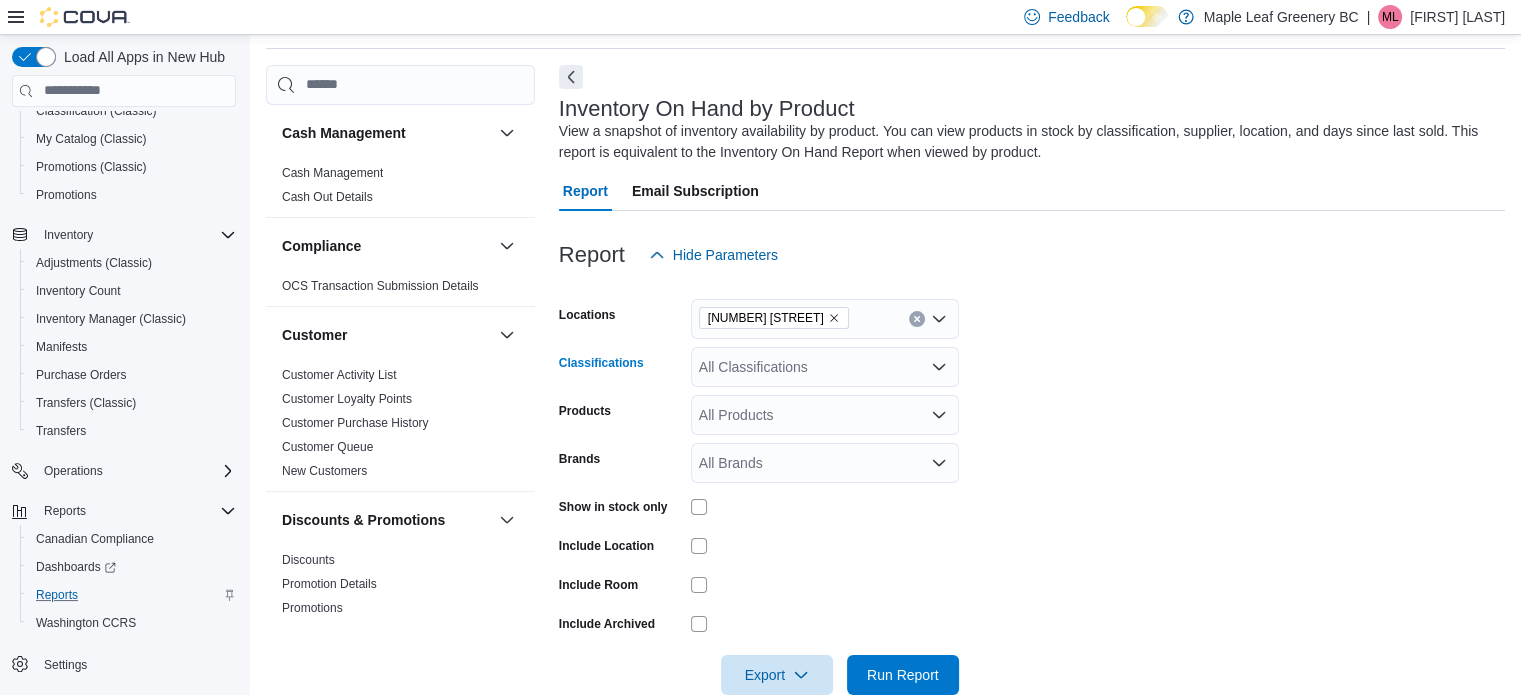 click 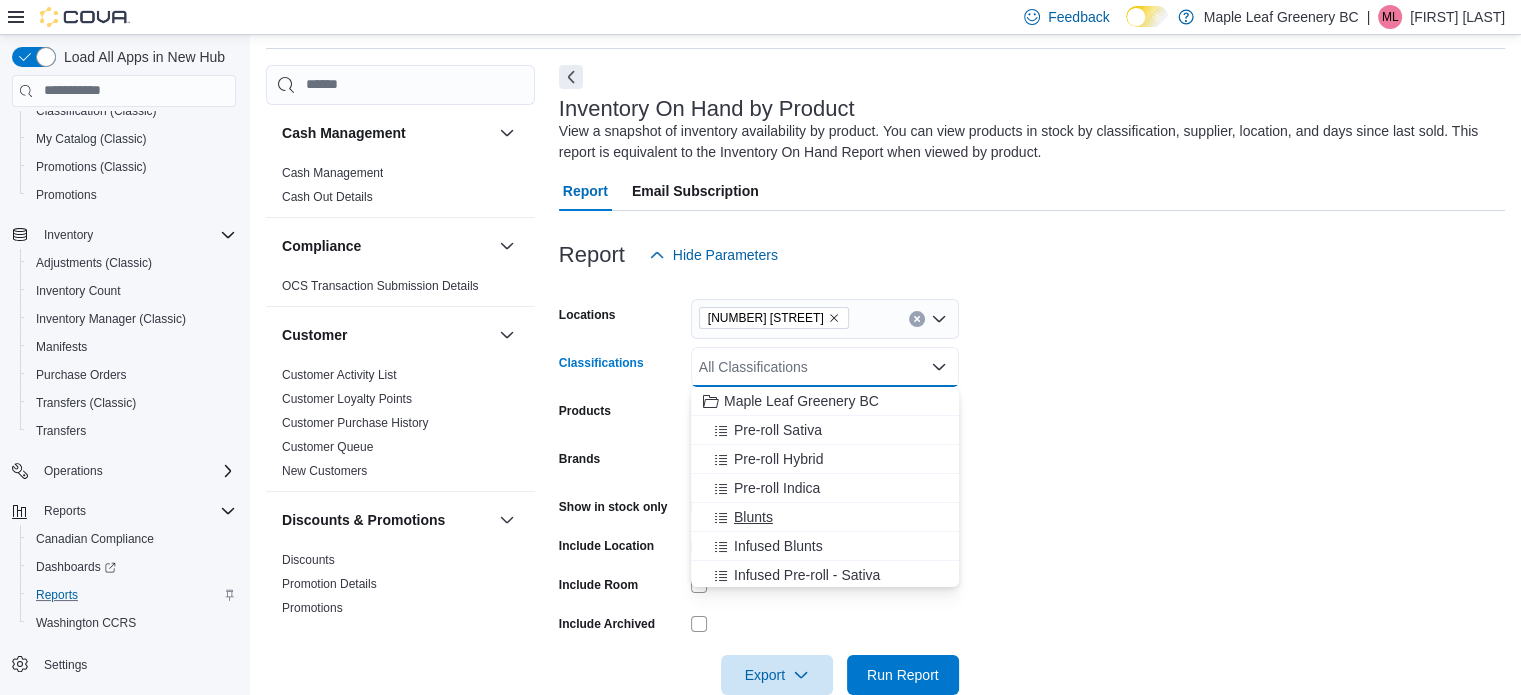 click on "Blunts" at bounding box center [825, 517] 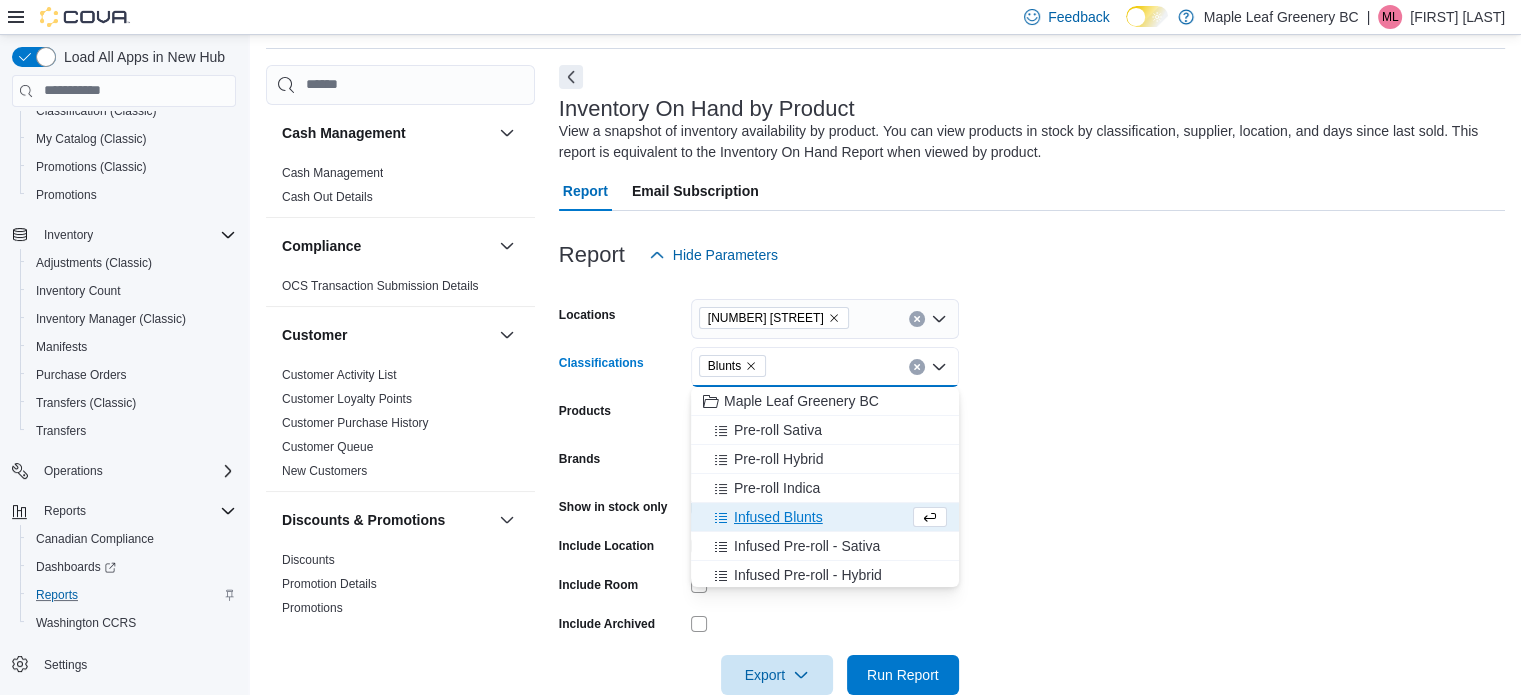 click on "Infused Blunts" at bounding box center [778, 517] 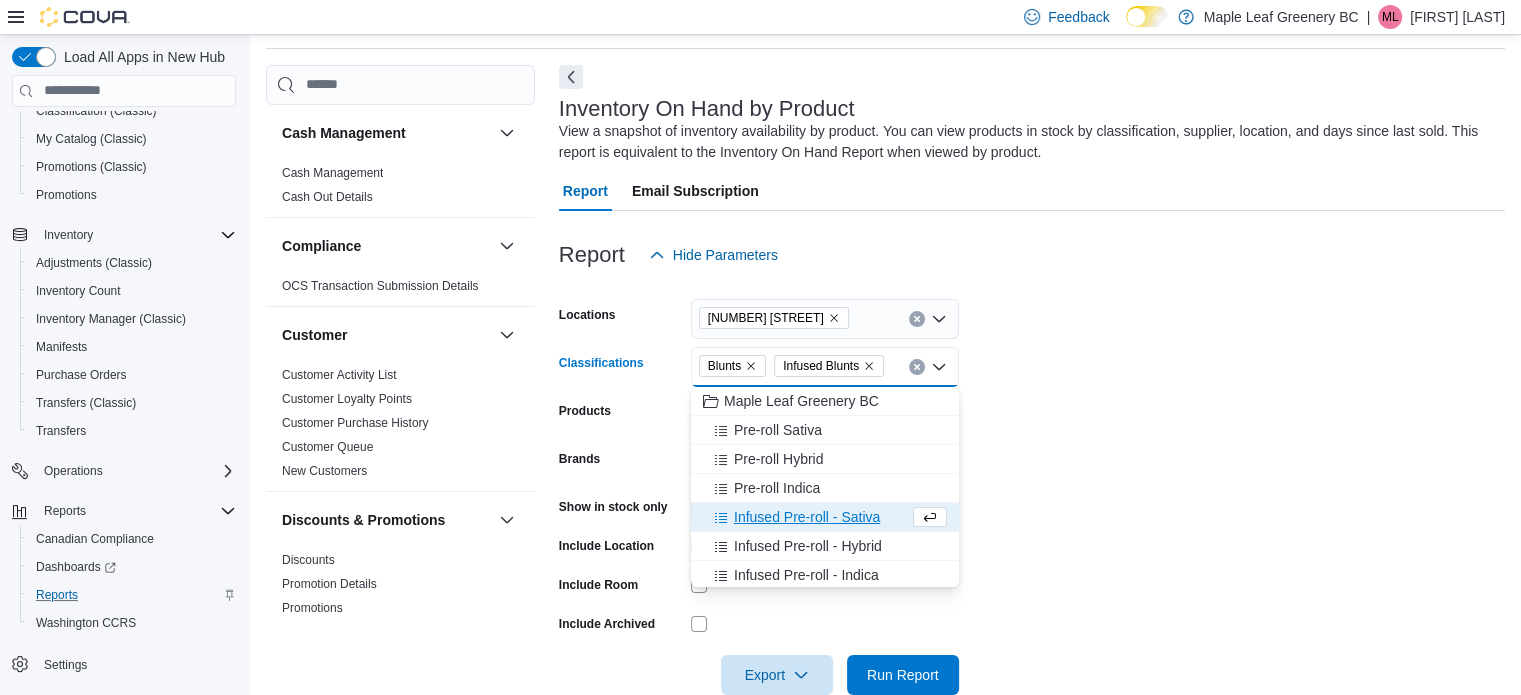click on "Locations 71 Sixth Street Classifications Blunts Infused Blunts Combo box. Selected. Blunts, Infused Blunts. Press Backspace to delete Infused Blunts. Combo box input. All Classifications. Type some text or, to display a list of choices, press Down Arrow. To exit the list of choices, press Escape. Products All Products Brands All Brands Show in stock only Include Location Include Room Include Archived Export  Run Report" at bounding box center [1032, 485] 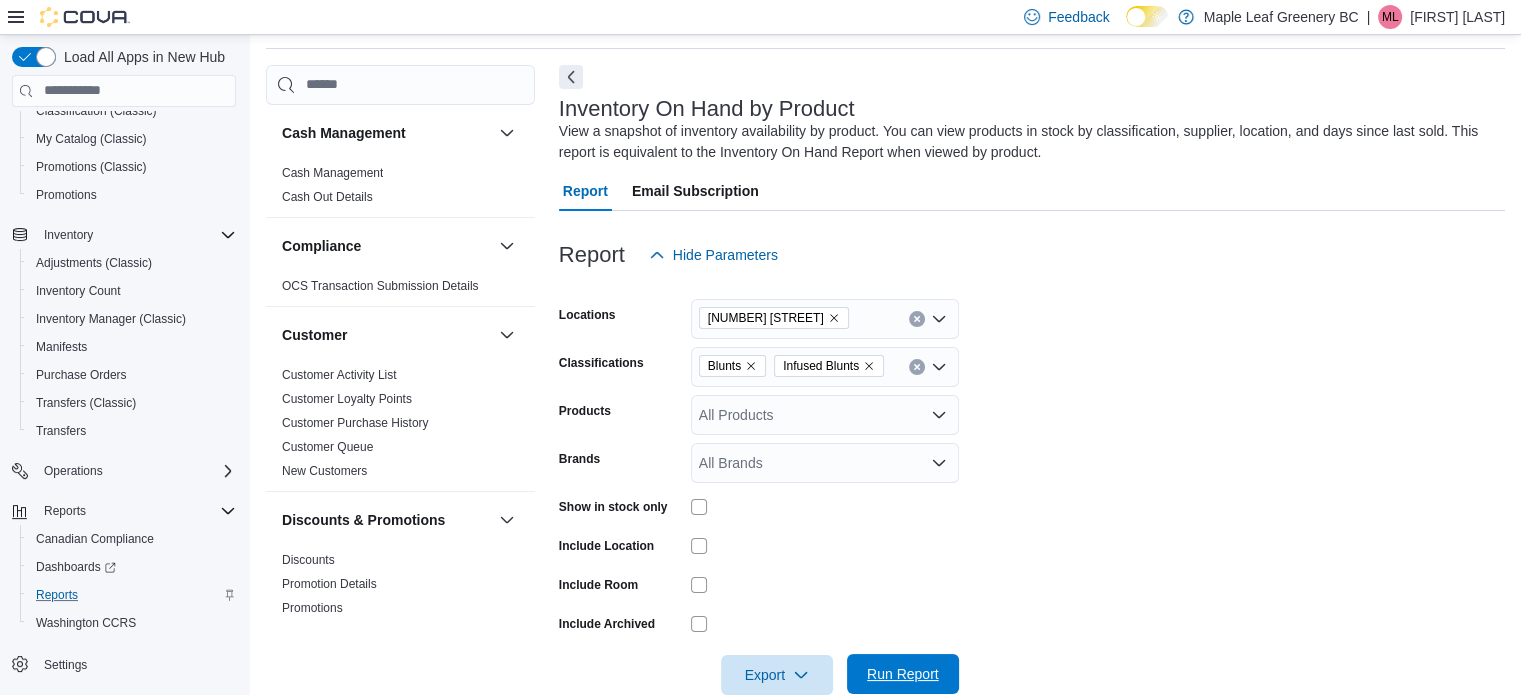 click on "Run Report" at bounding box center (903, 674) 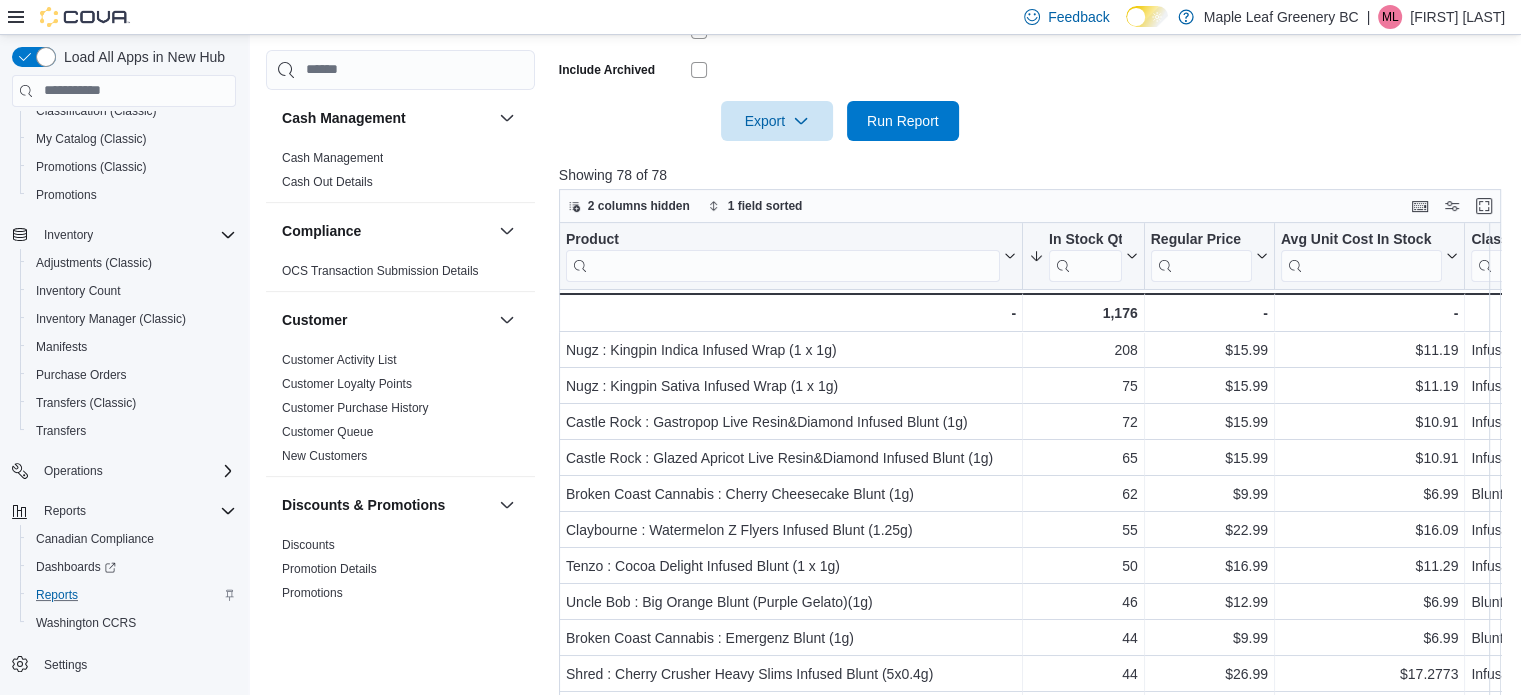 scroll, scrollTop: 616, scrollLeft: 0, axis: vertical 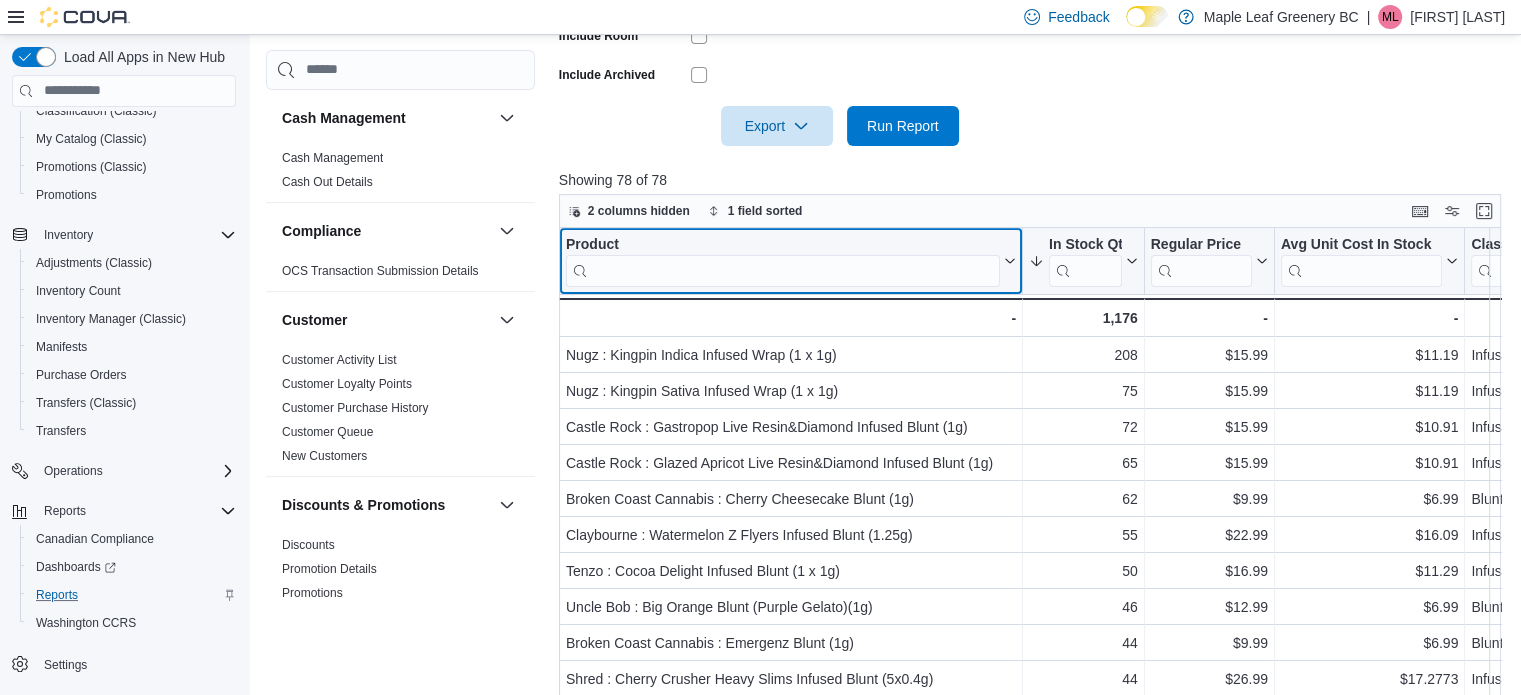 click at bounding box center (783, 270) 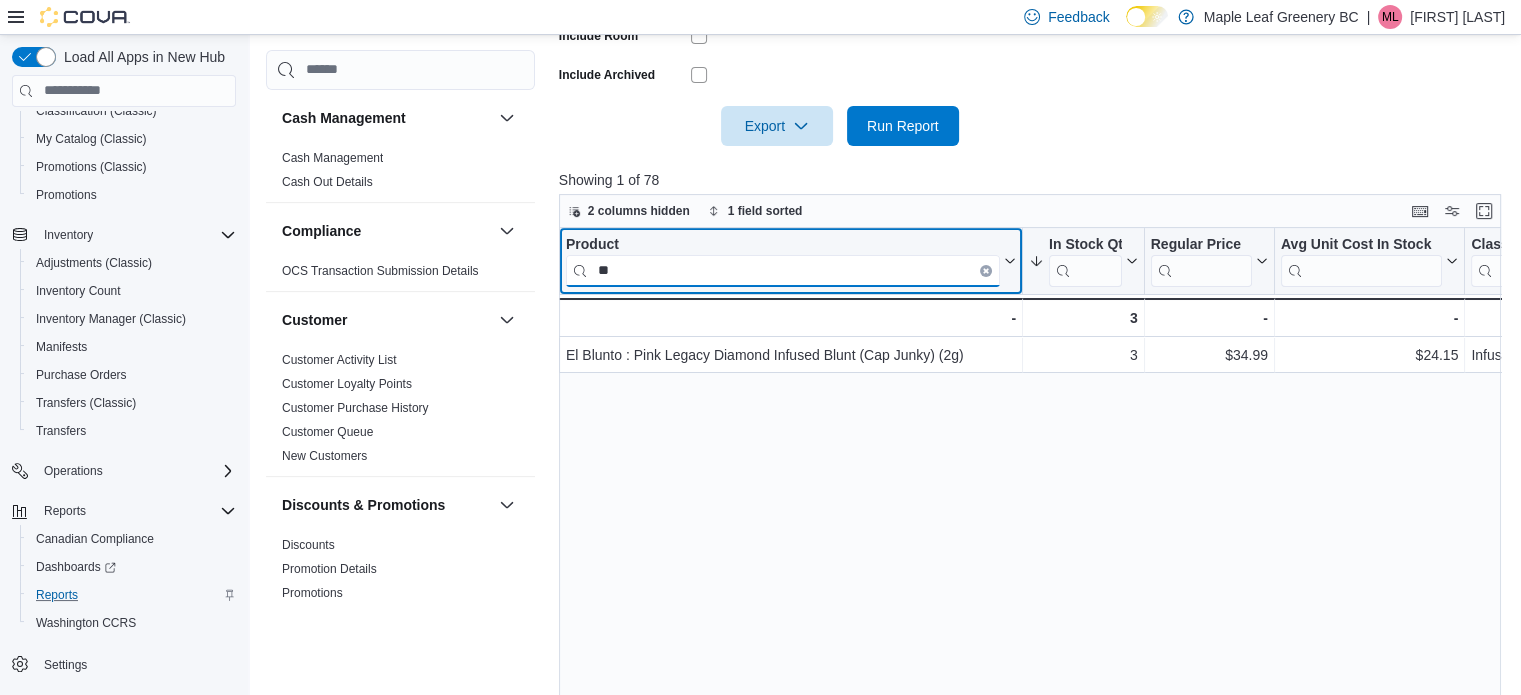 type on "*" 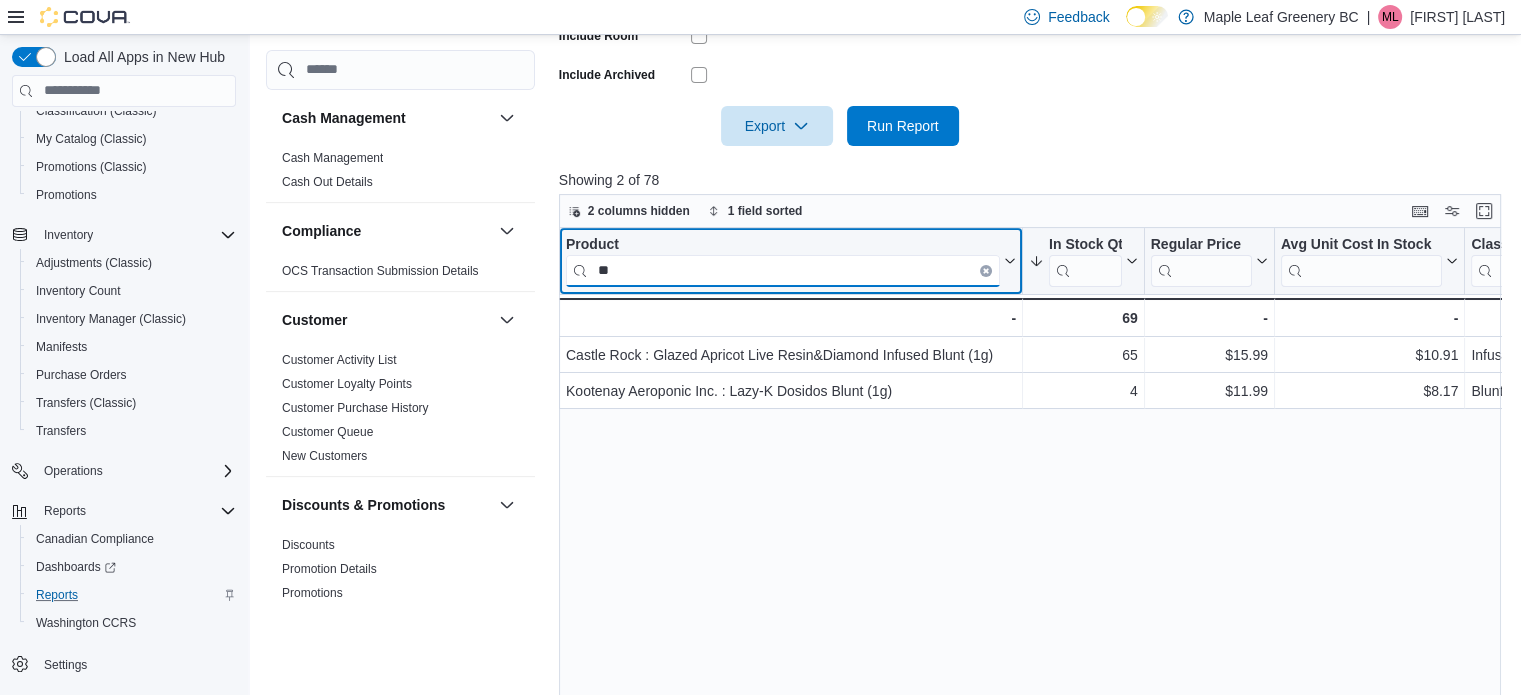 type on "*" 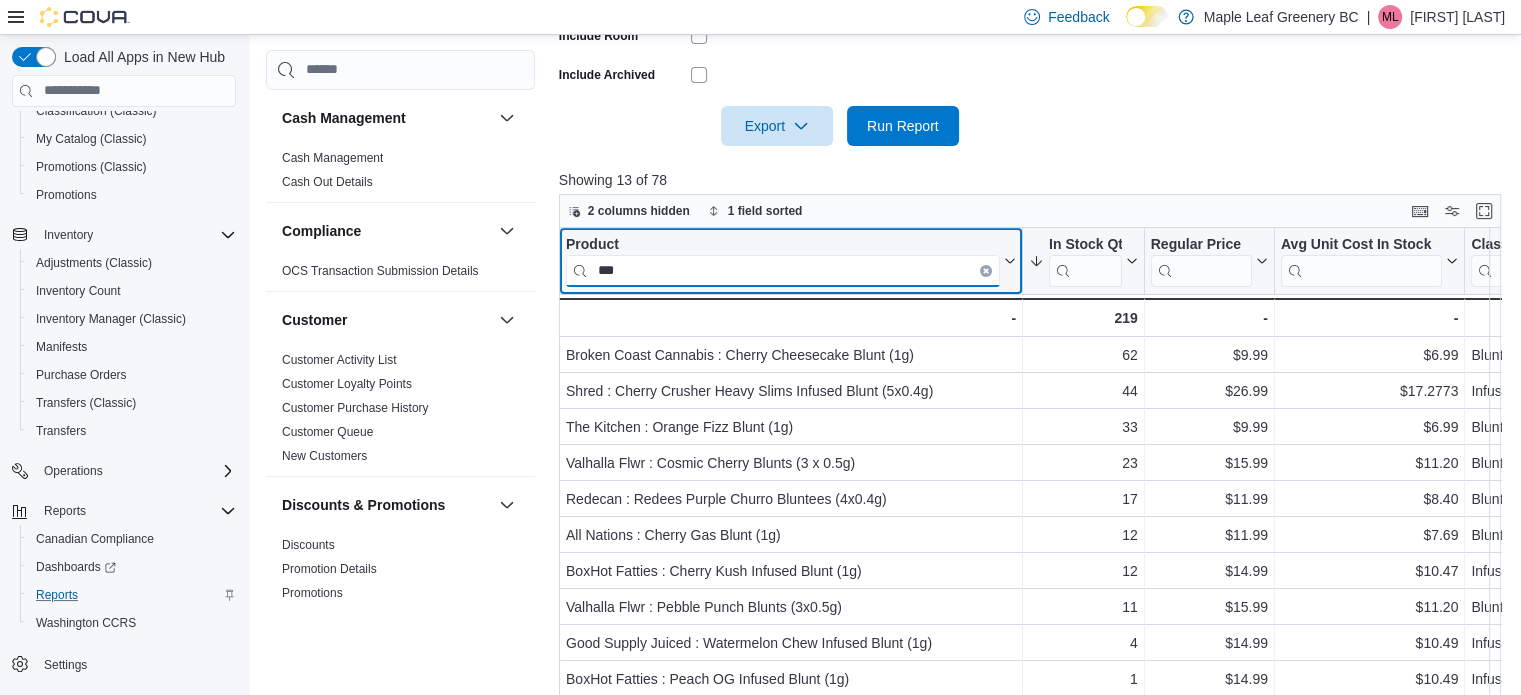 type on "****" 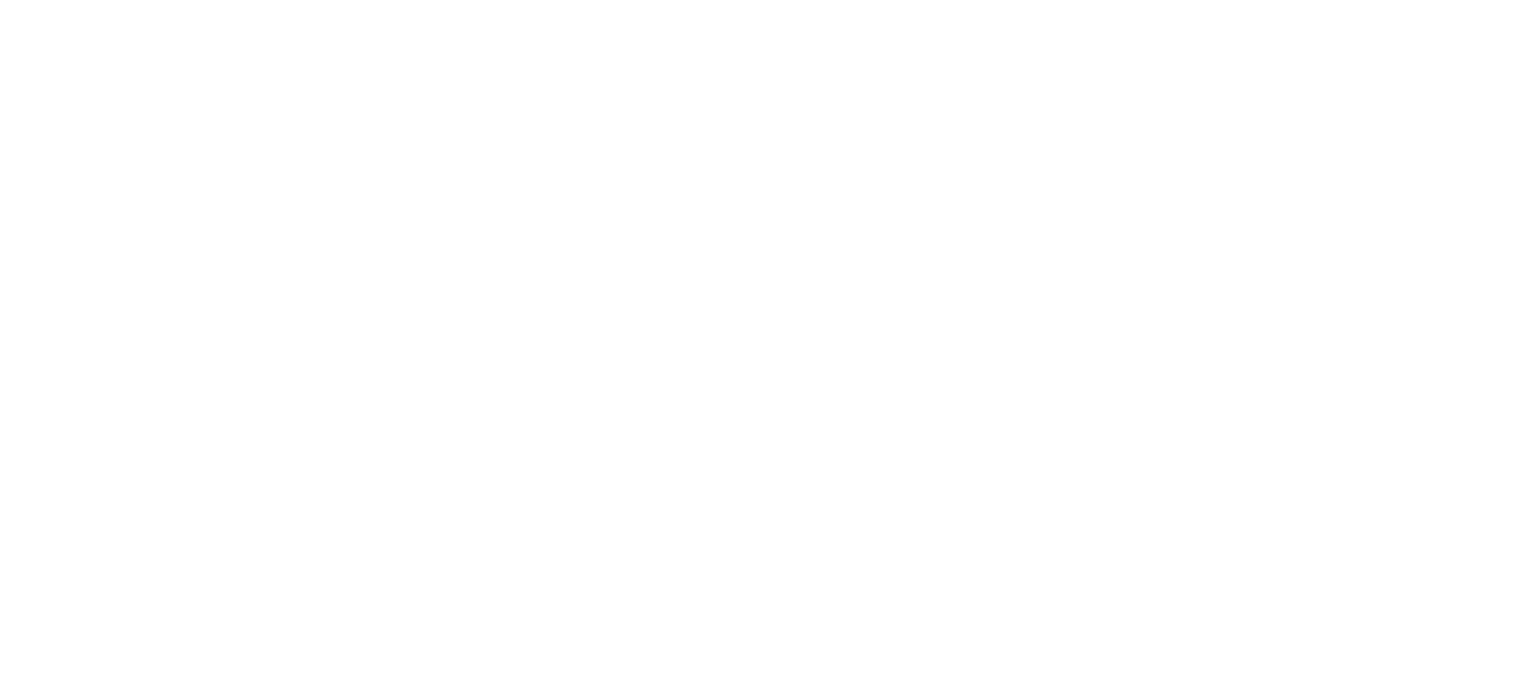 scroll, scrollTop: 0, scrollLeft: 0, axis: both 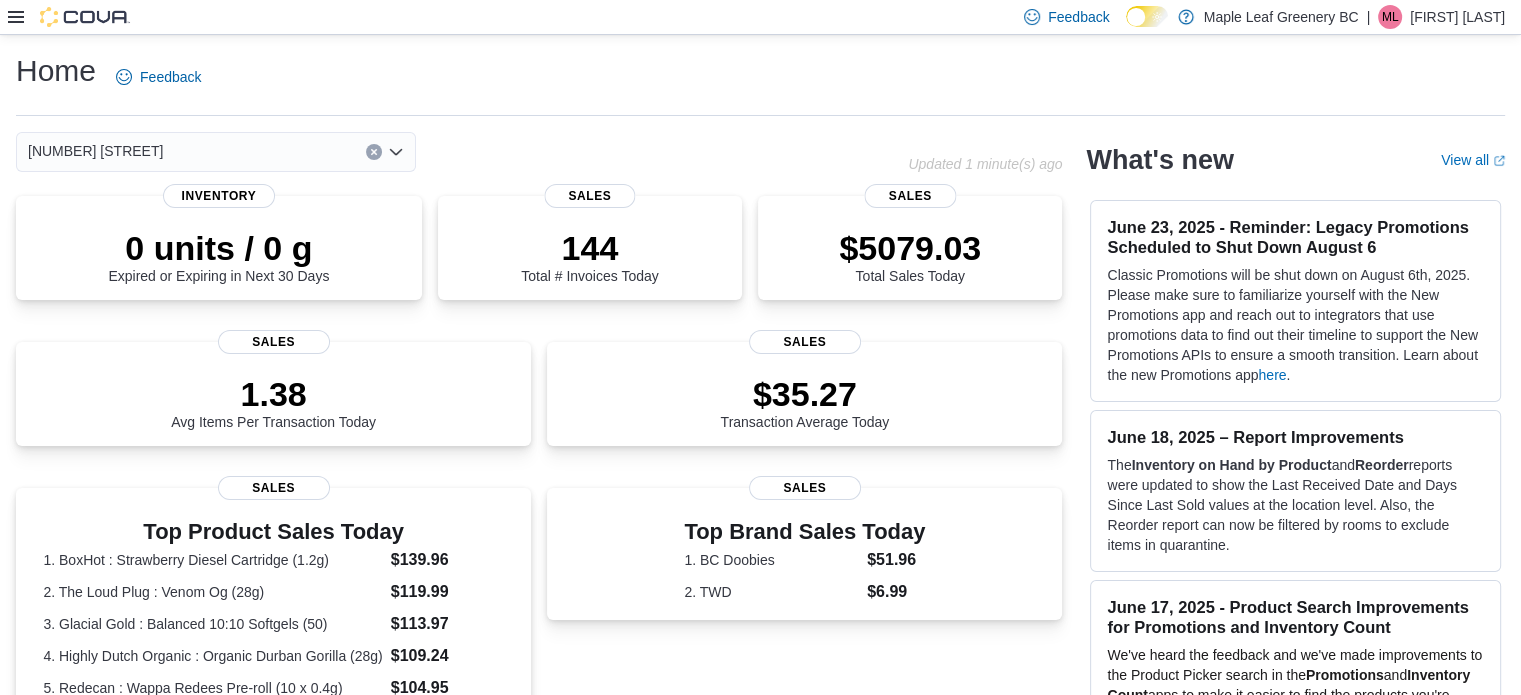 click 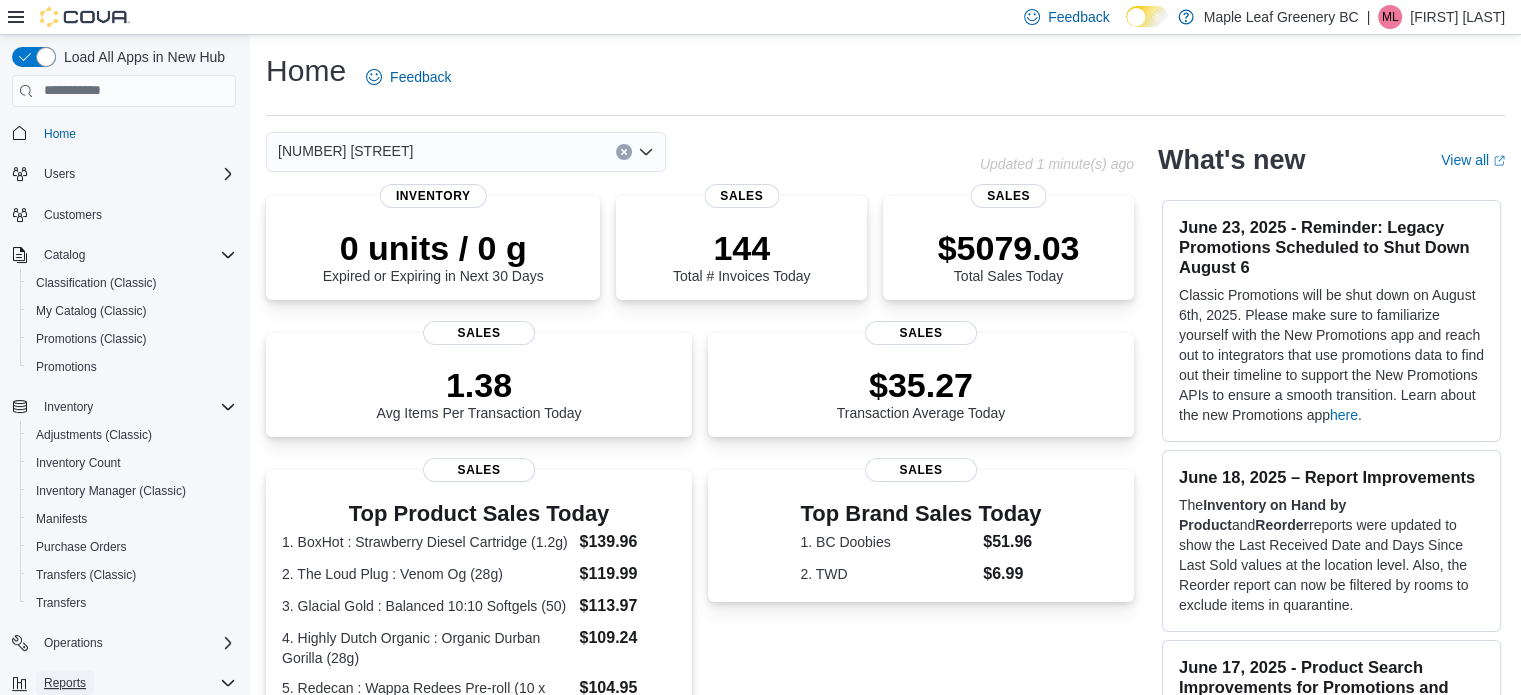 click on "Reports" at bounding box center (65, 683) 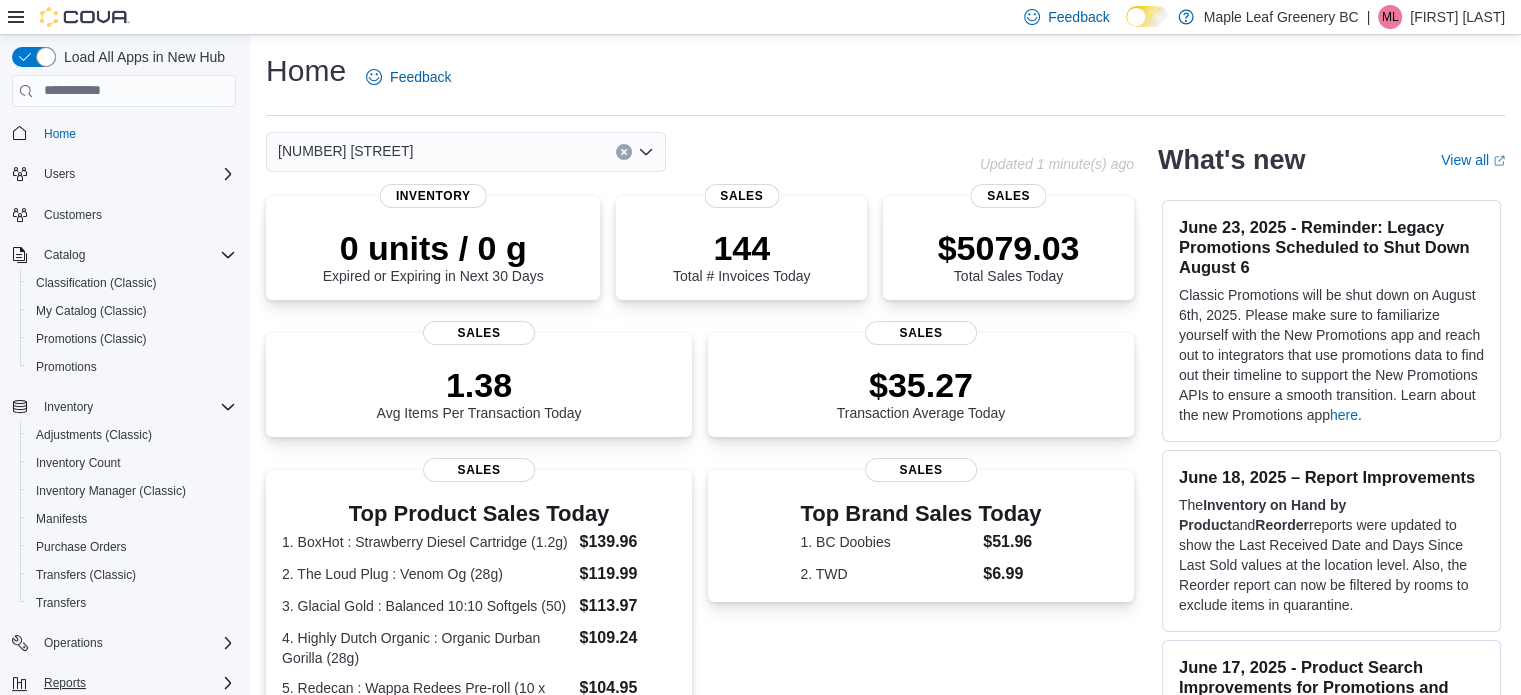 scroll, scrollTop: 40, scrollLeft: 0, axis: vertical 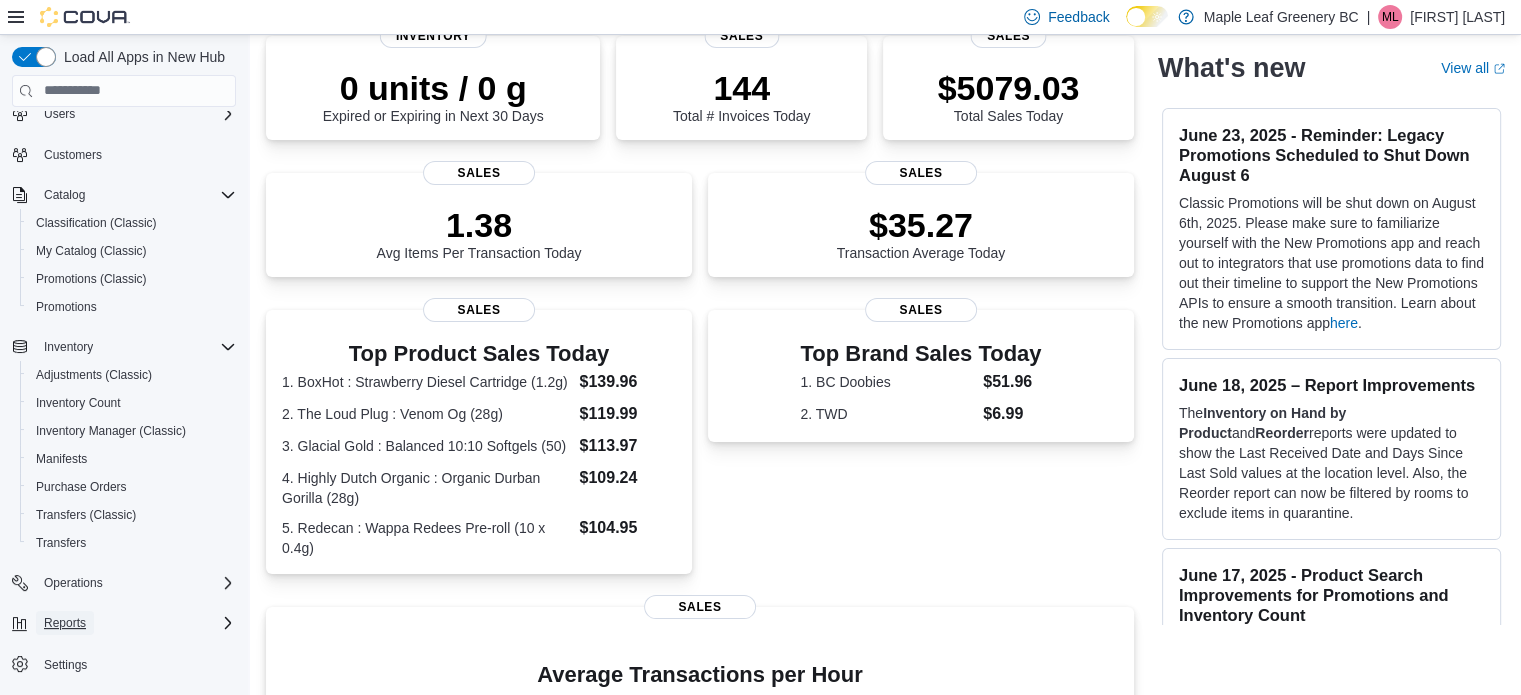 click on "Reports" at bounding box center (65, 623) 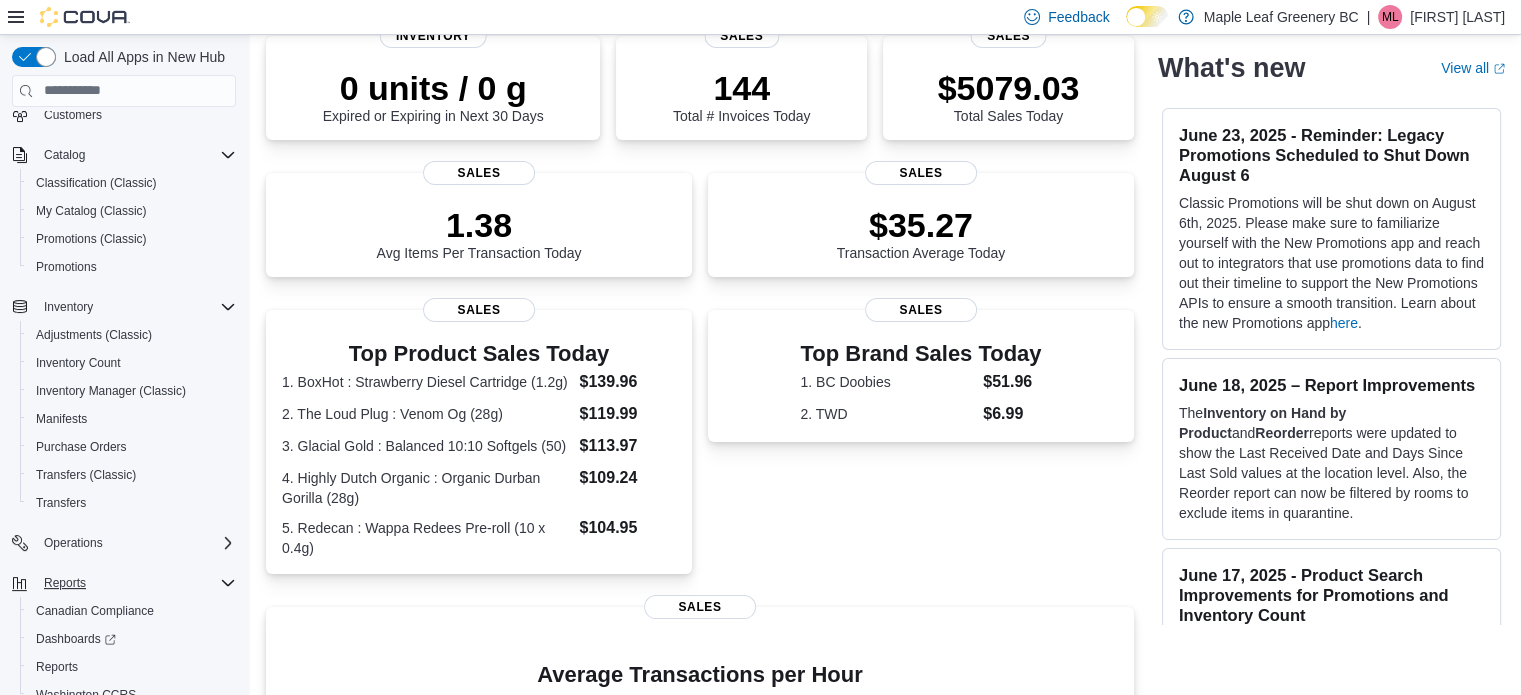 scroll, scrollTop: 149, scrollLeft: 0, axis: vertical 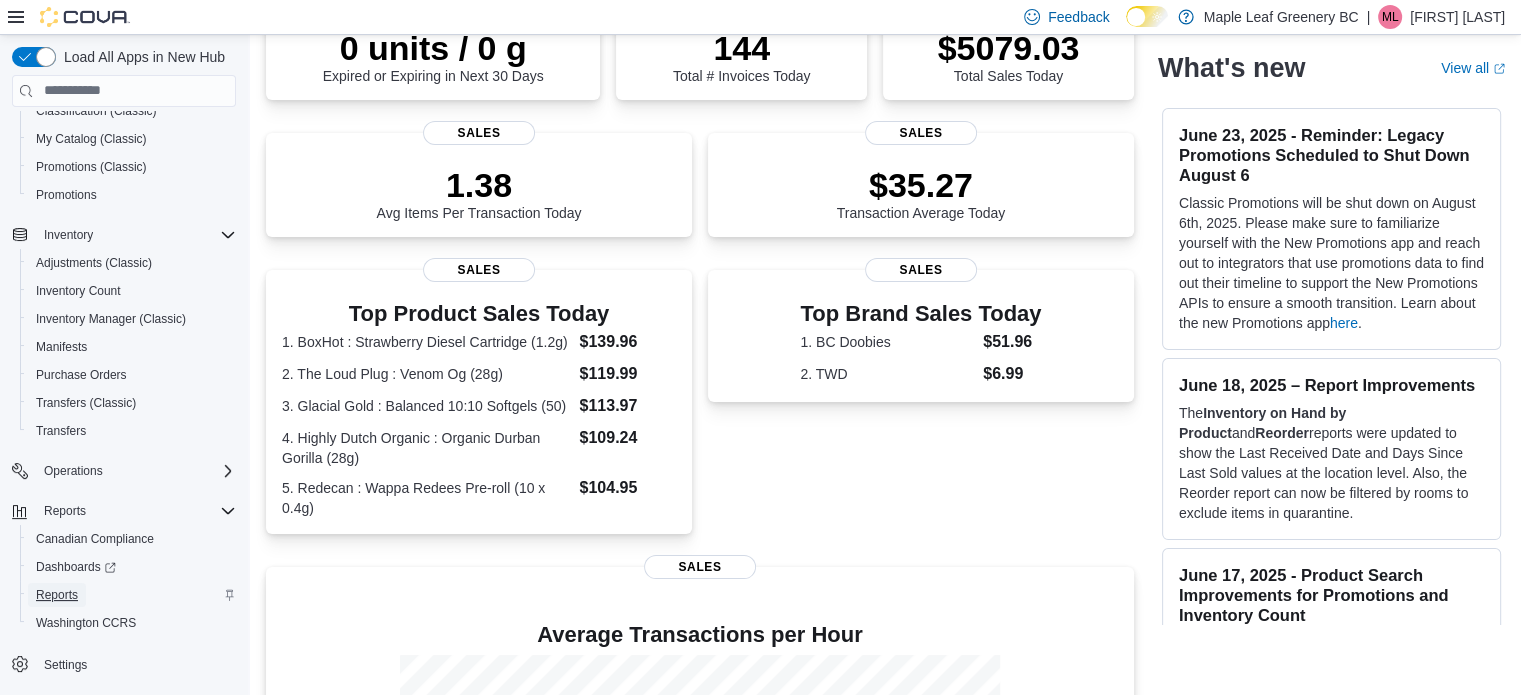click on "Reports" at bounding box center (57, 595) 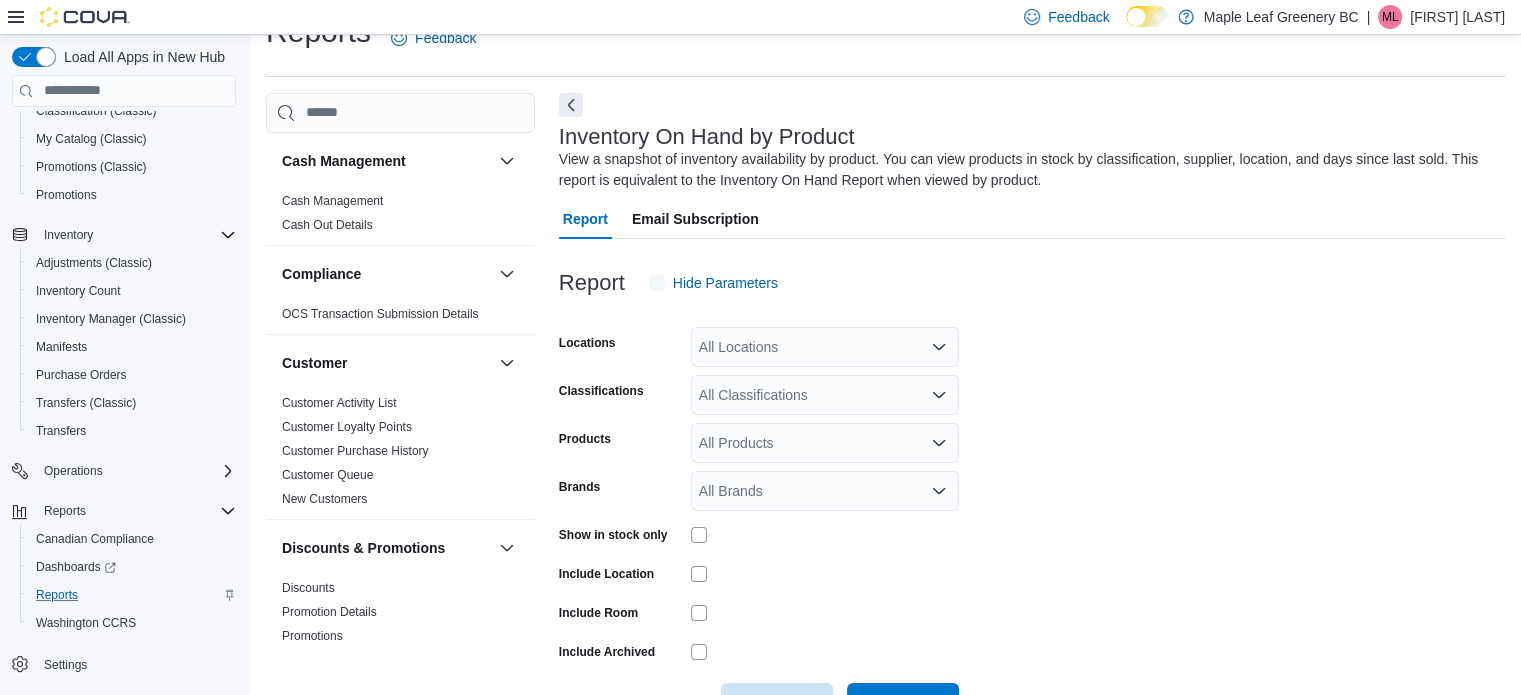 scroll, scrollTop: 67, scrollLeft: 0, axis: vertical 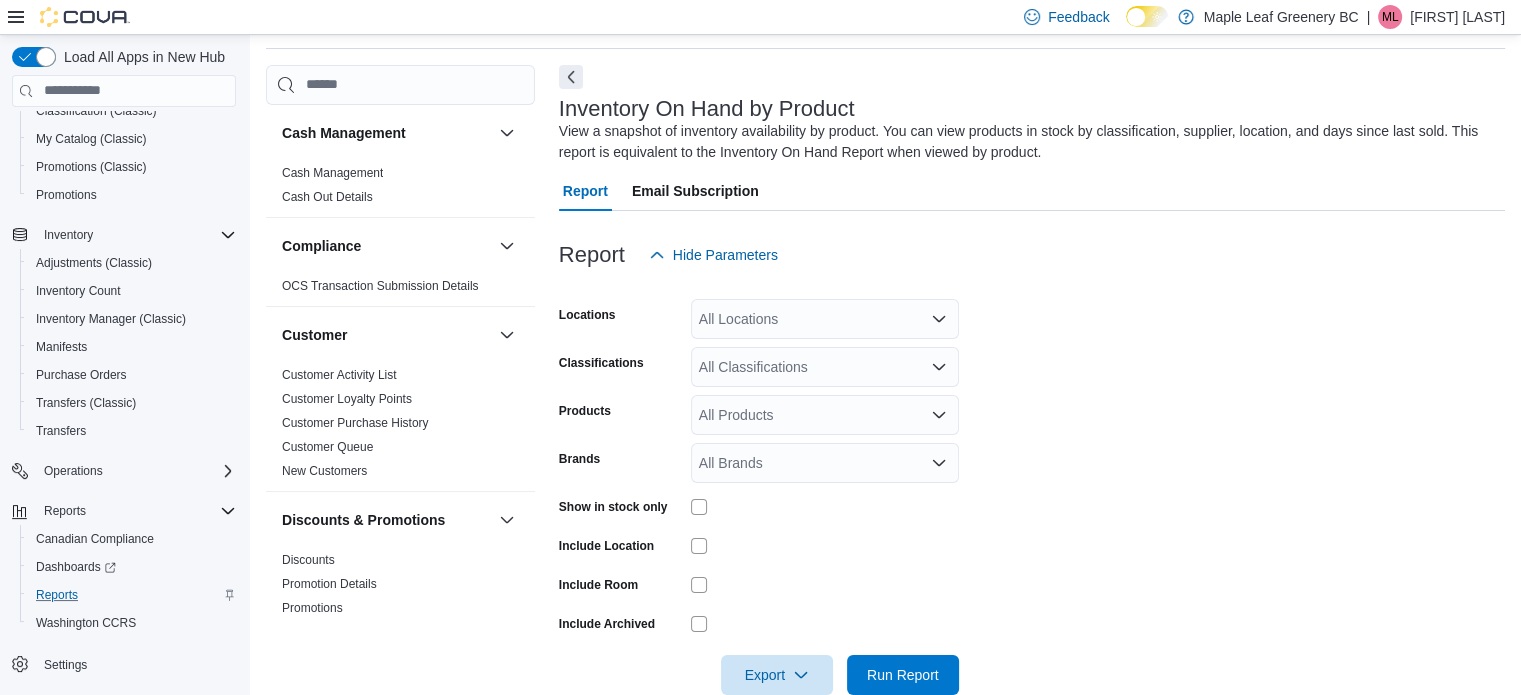 click on "All Locations" at bounding box center (825, 319) 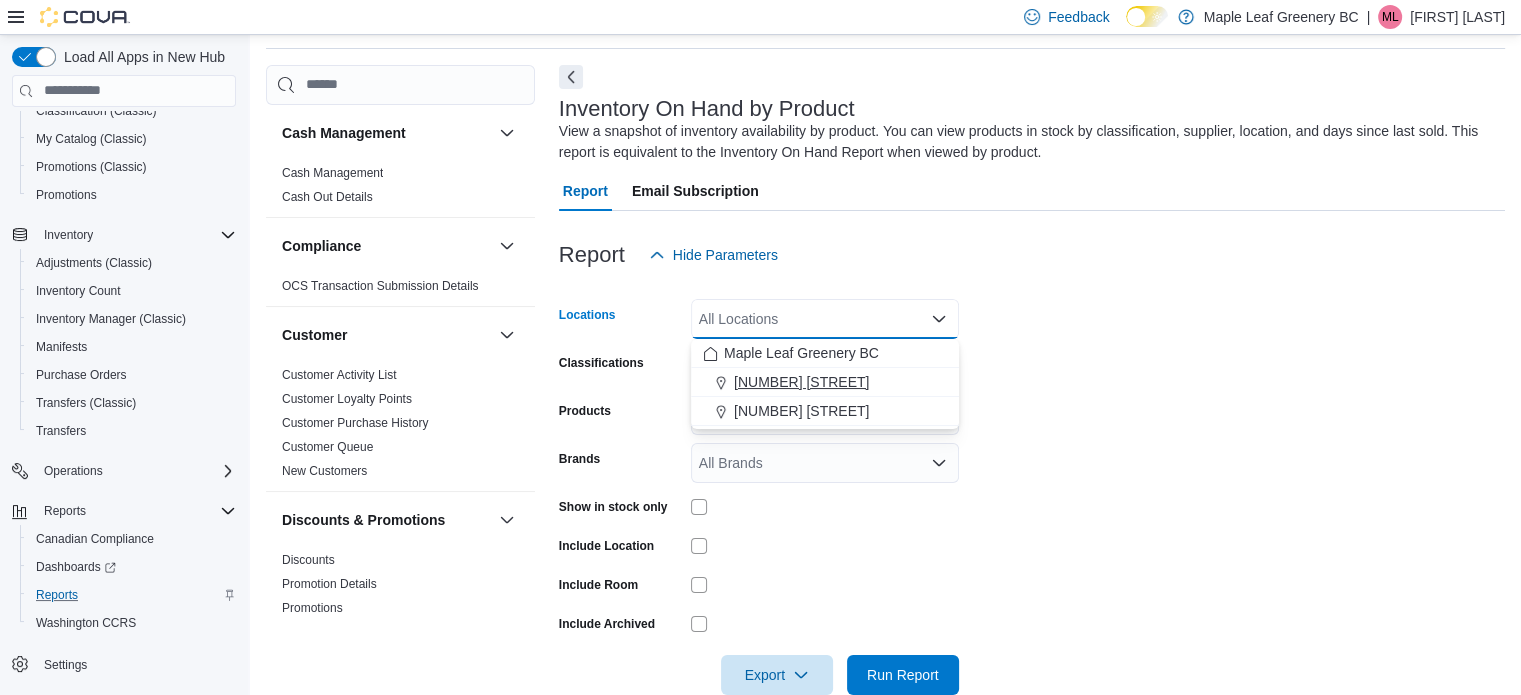 click on "[NUMBER] [STREET]" at bounding box center (801, 382) 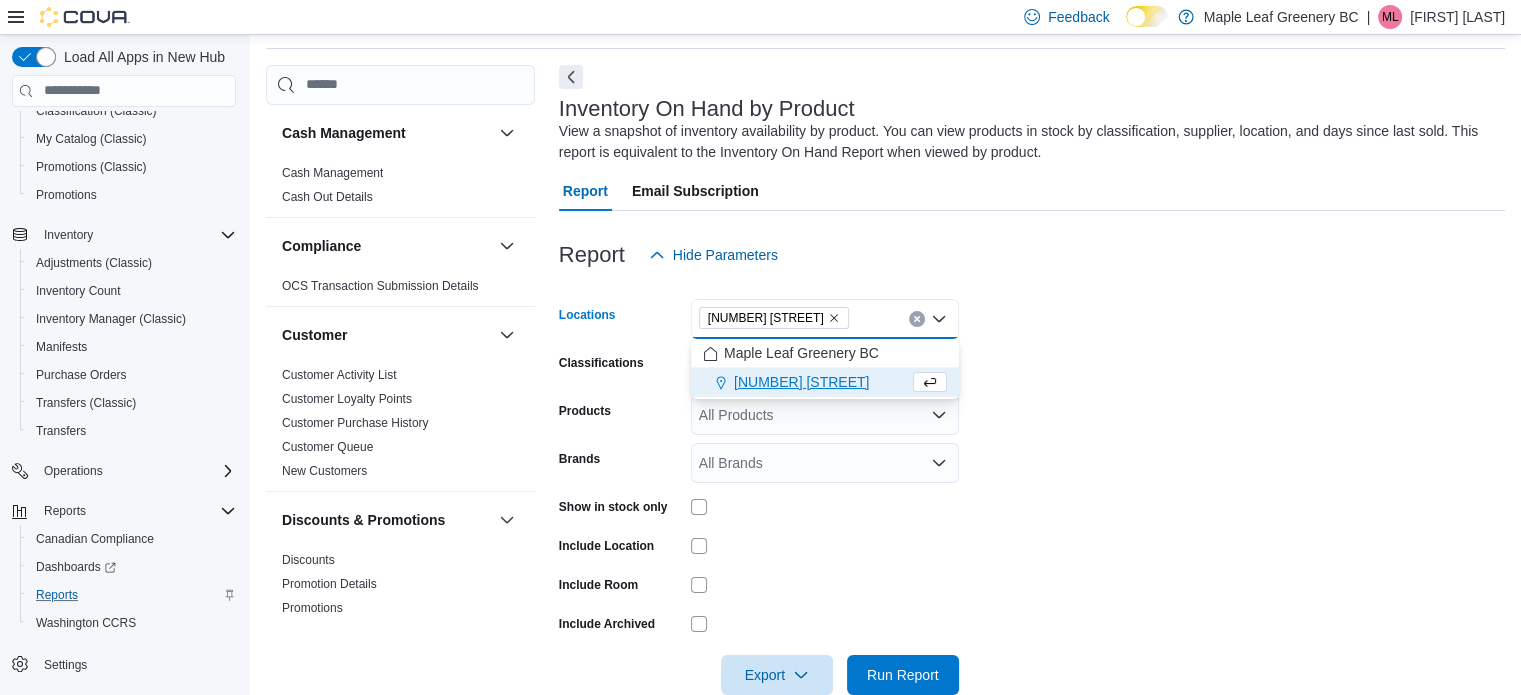 click on "Locations 71 Sixth Street Combo box. Selected. 71 Sixth Street. Press Backspace to delete 71 Sixth Street. Combo box input. All Locations. Type some text or, to display a list of choices, press Down Arrow. To exit the list of choices, press Escape. Classifications All Classifications Products All Products Brands All Brands Show in stock only Include Location Include Room Include Archived Export  Run Report" at bounding box center (1032, 485) 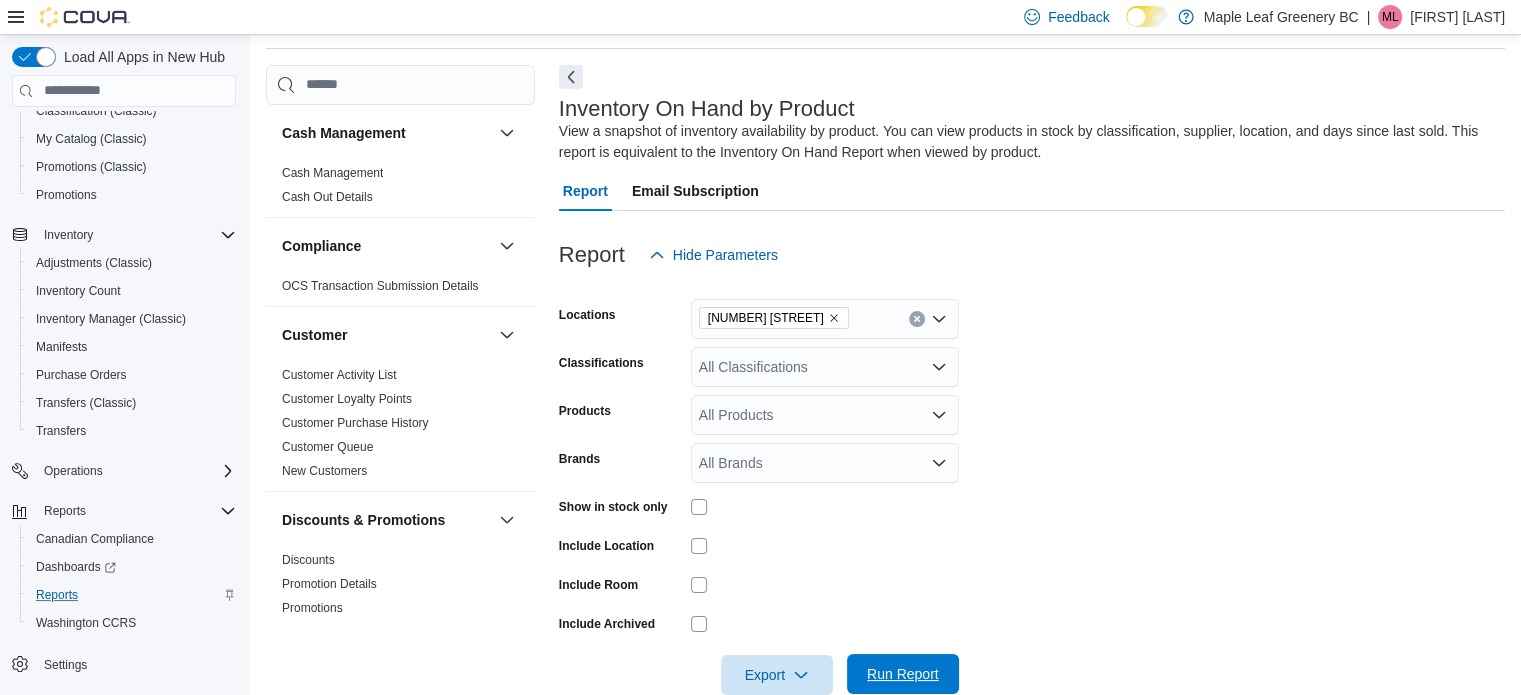 drag, startPoint x: 1532, startPoint y: 279, endPoint x: 914, endPoint y: 680, distance: 736.6987 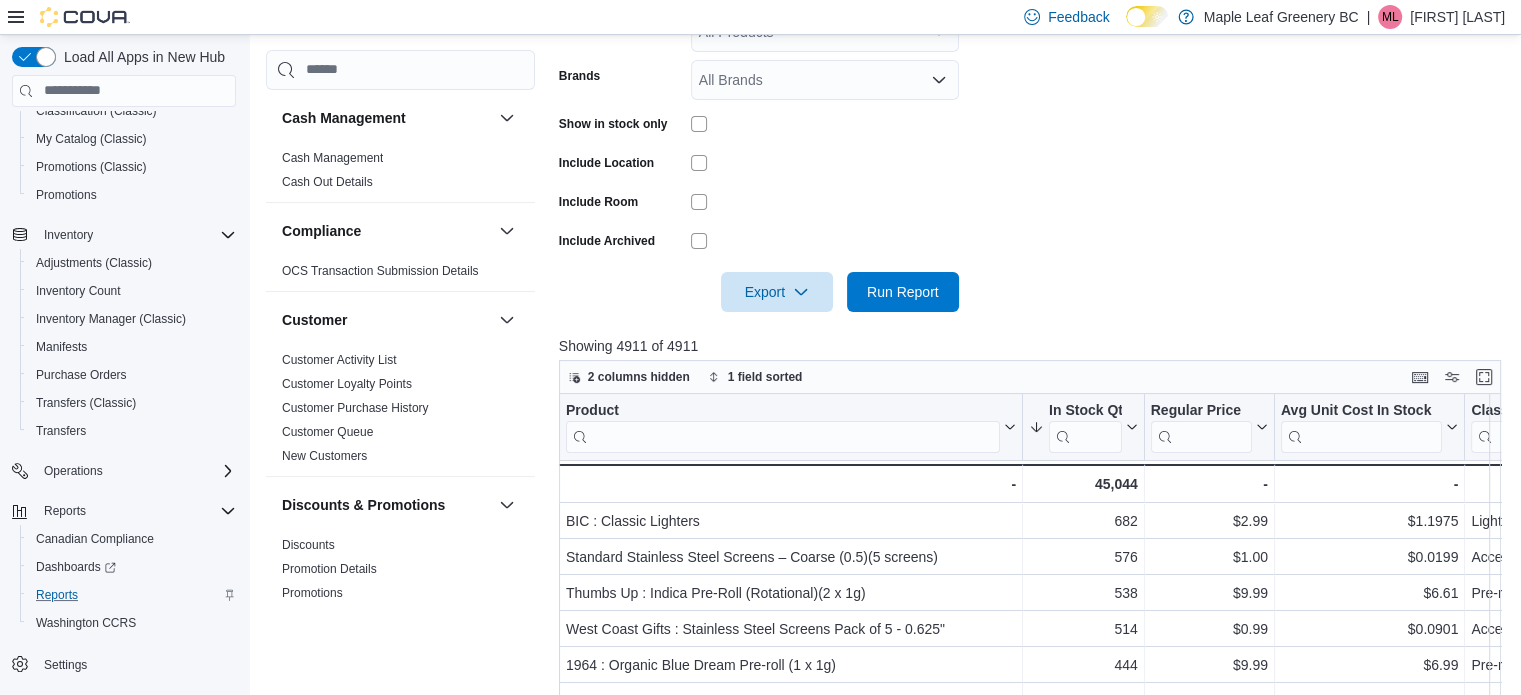 scroll, scrollTop: 517, scrollLeft: 0, axis: vertical 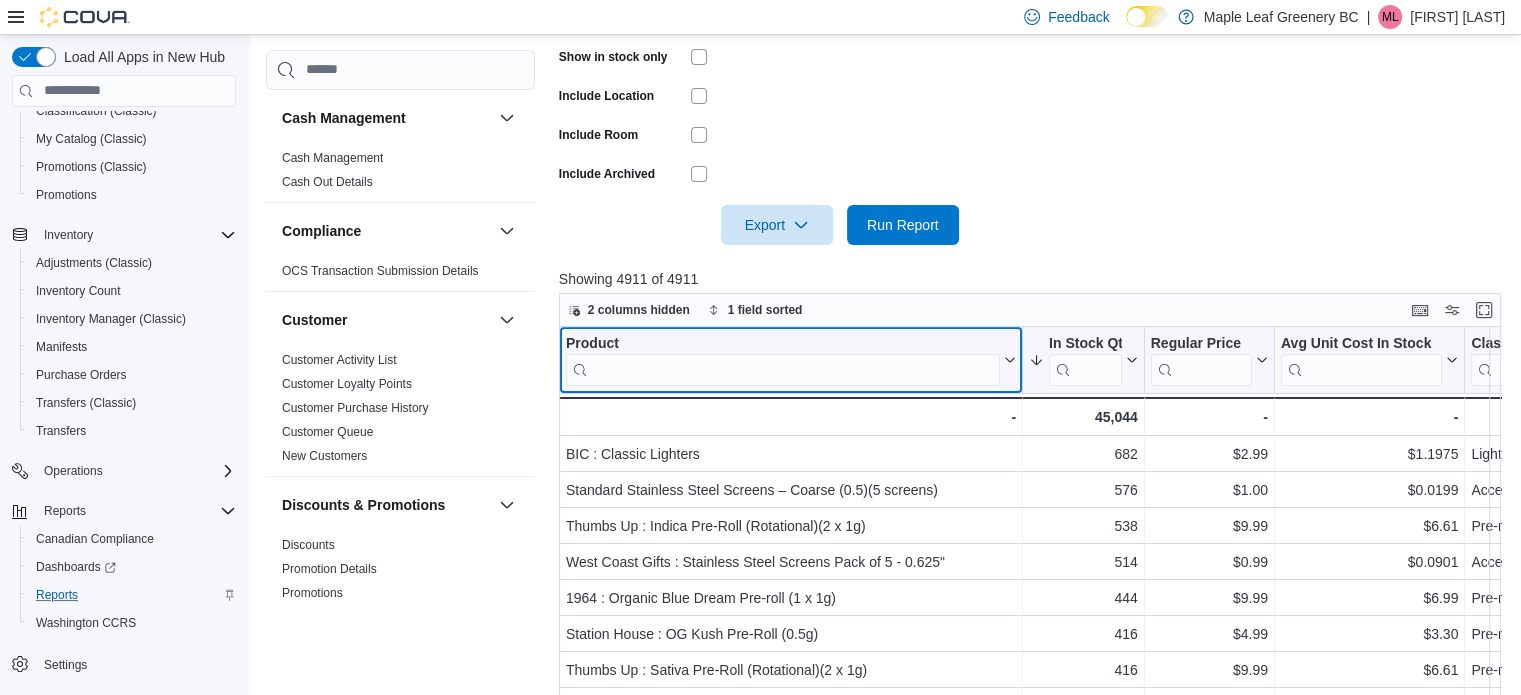 click at bounding box center (783, 369) 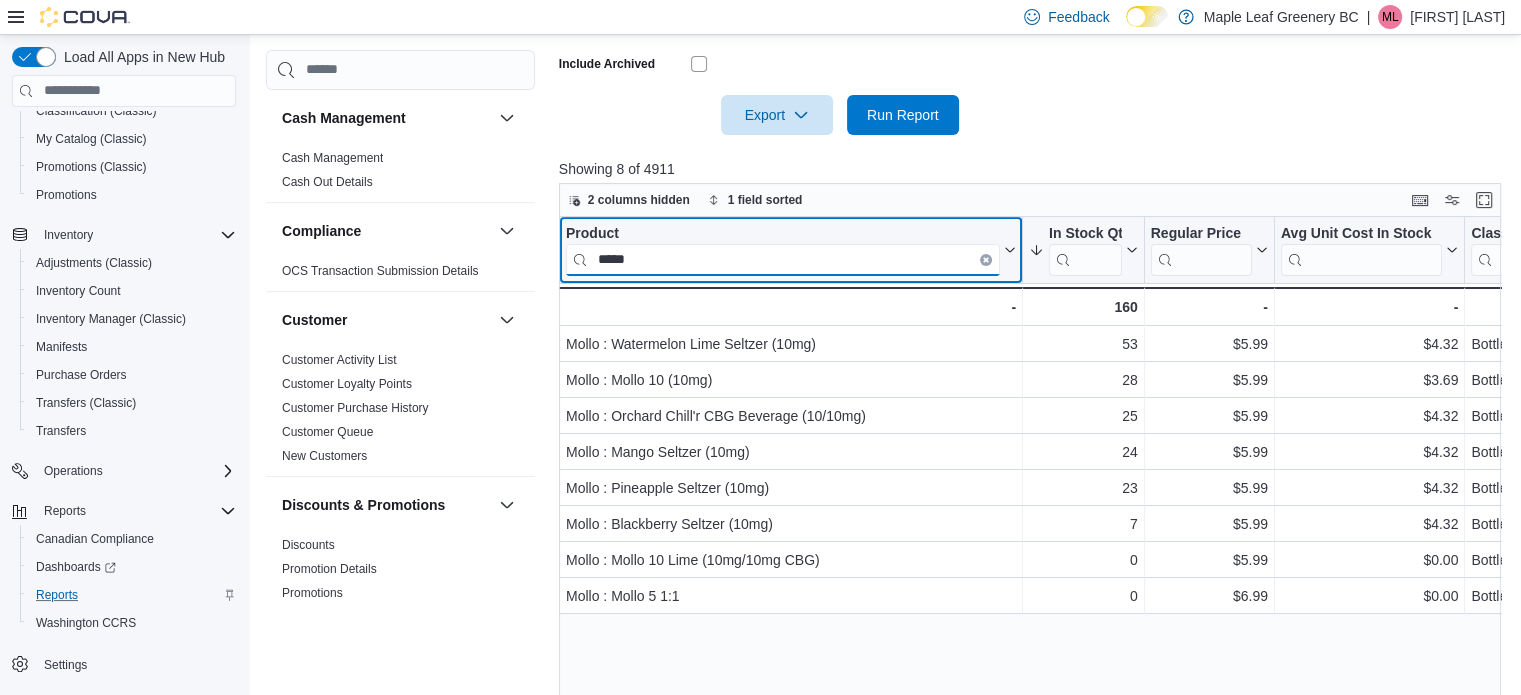 scroll, scrollTop: 636, scrollLeft: 0, axis: vertical 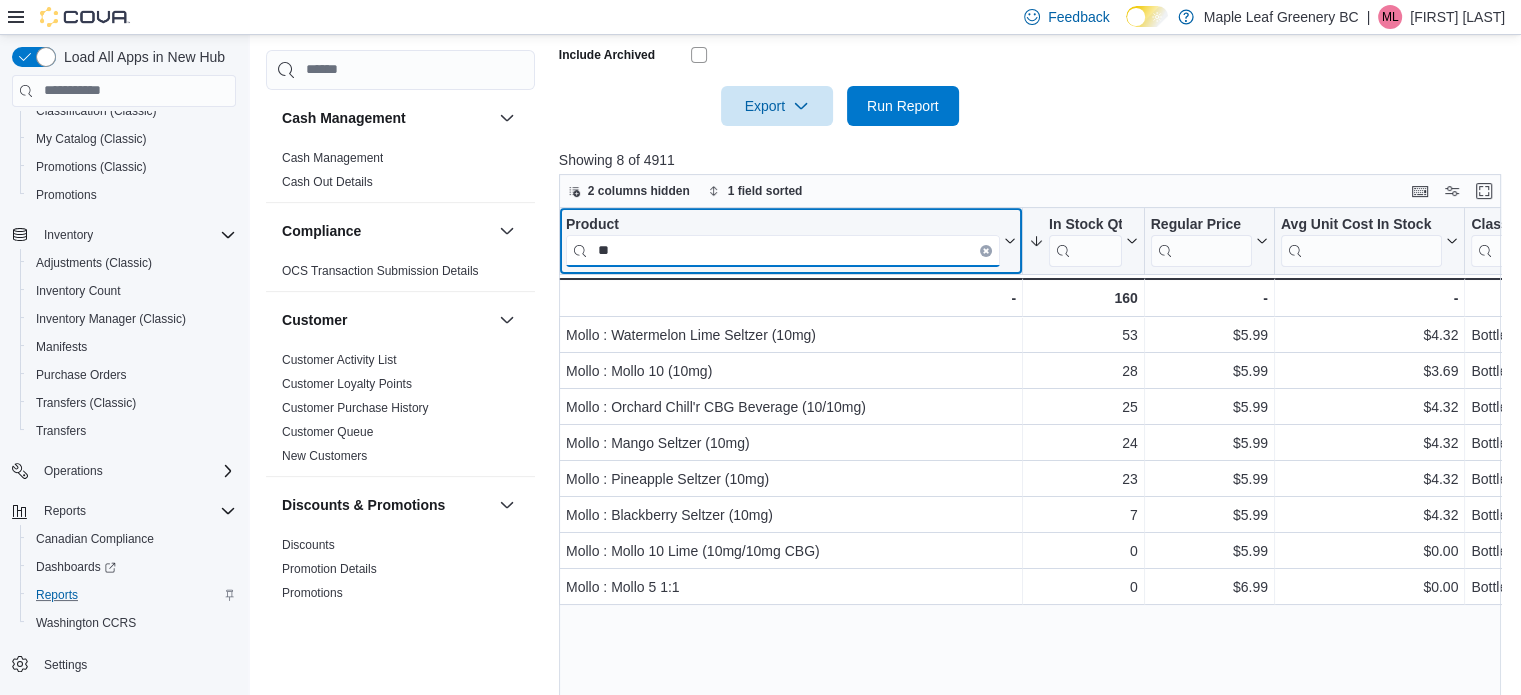 type on "*" 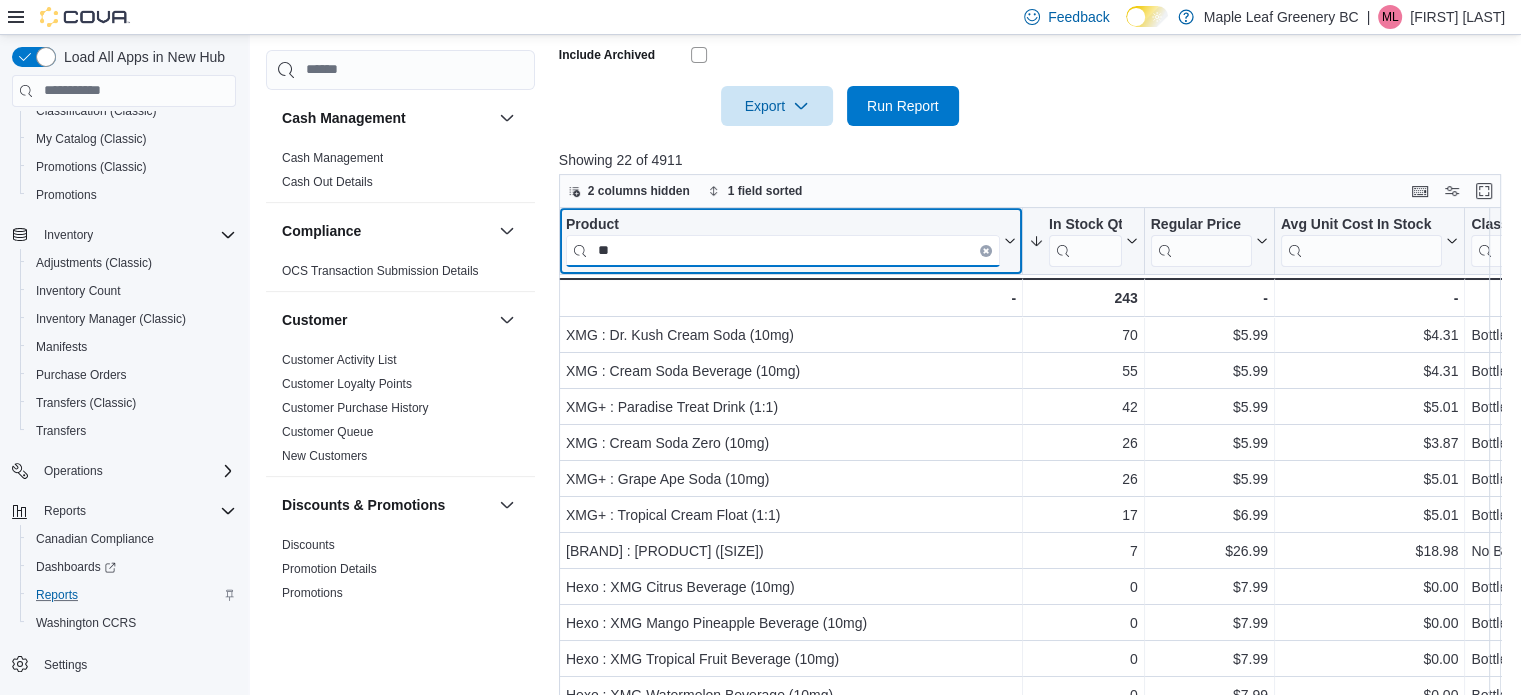 type on "*" 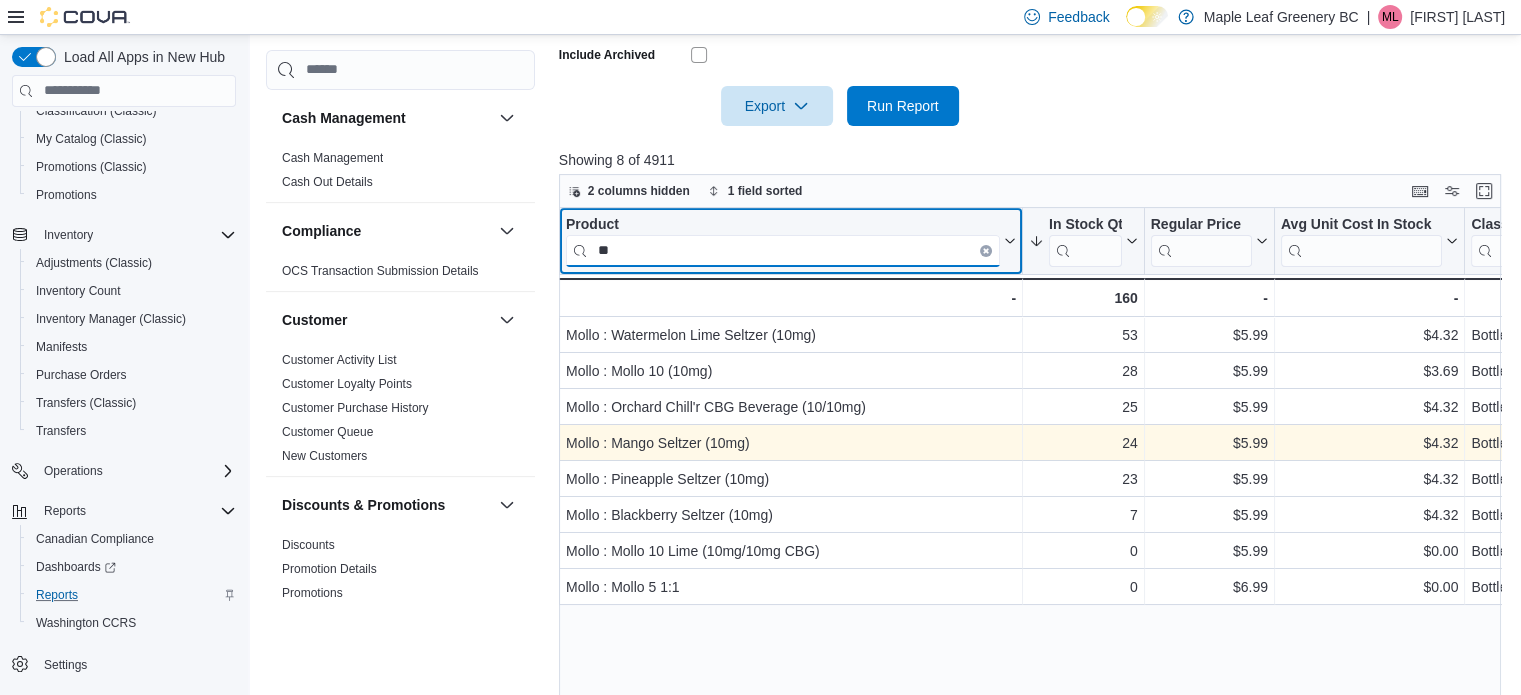 type on "*" 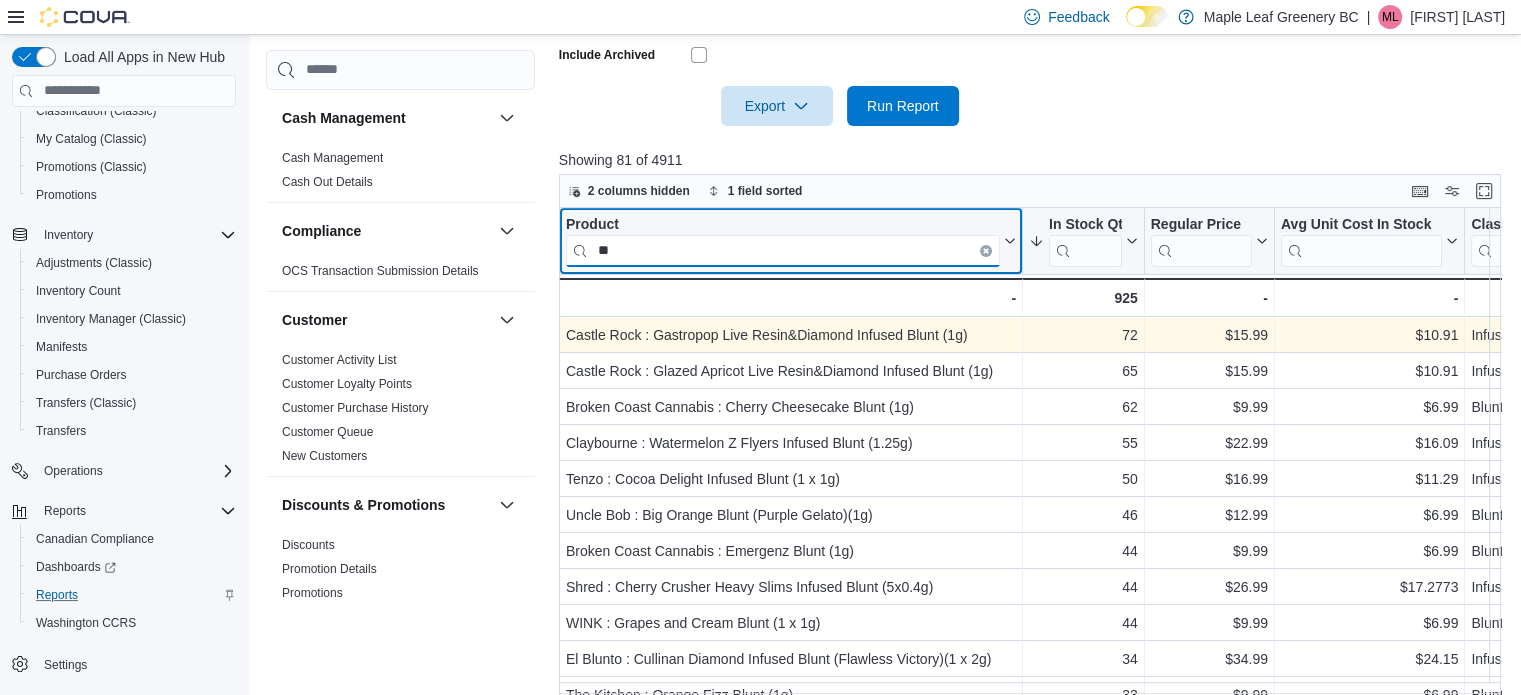 type on "*" 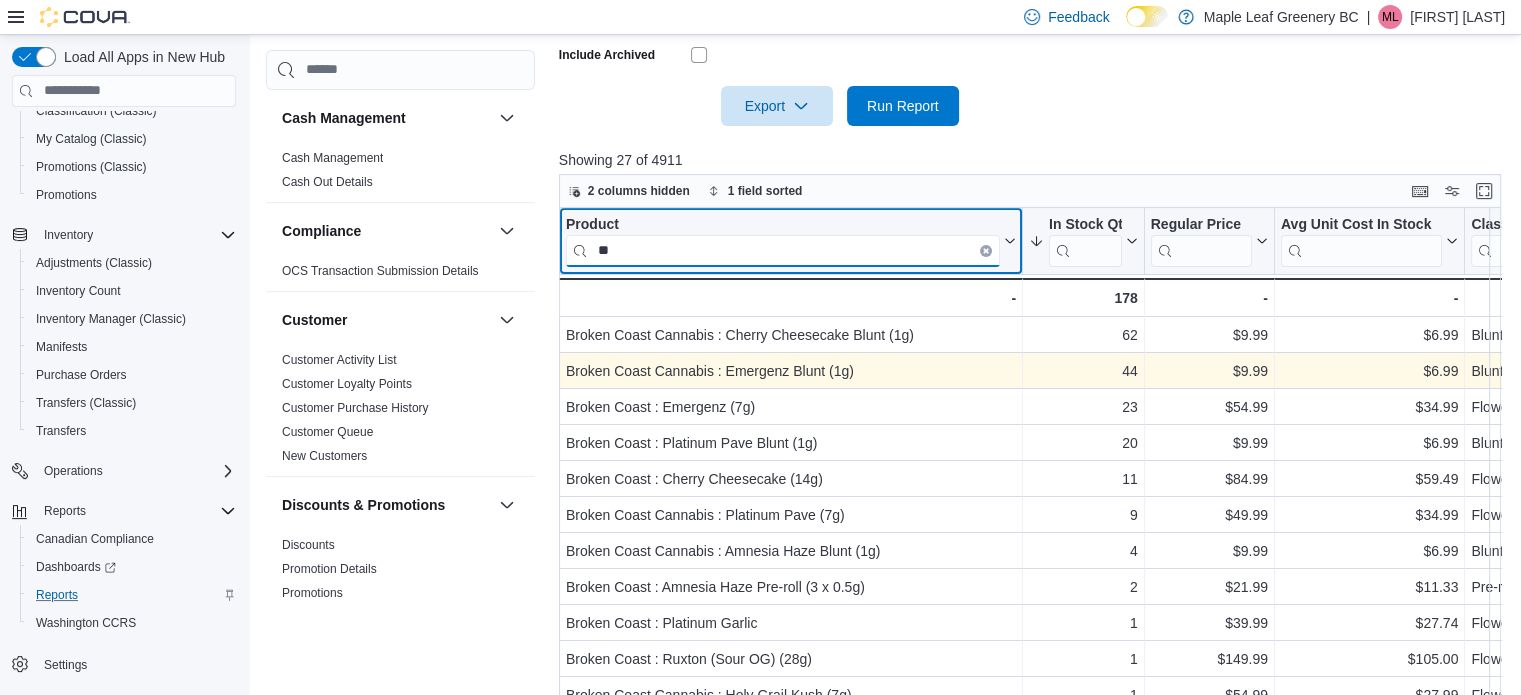 type on "*" 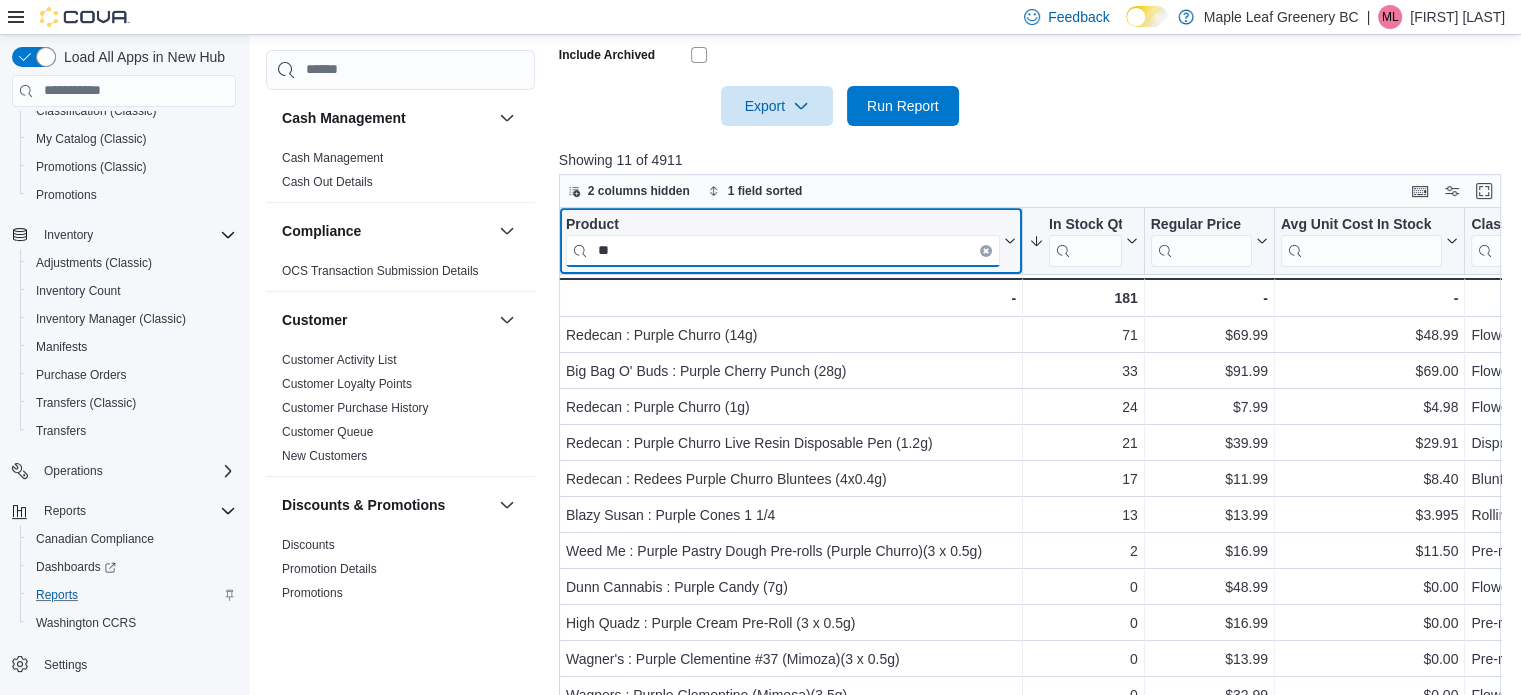 type on "*" 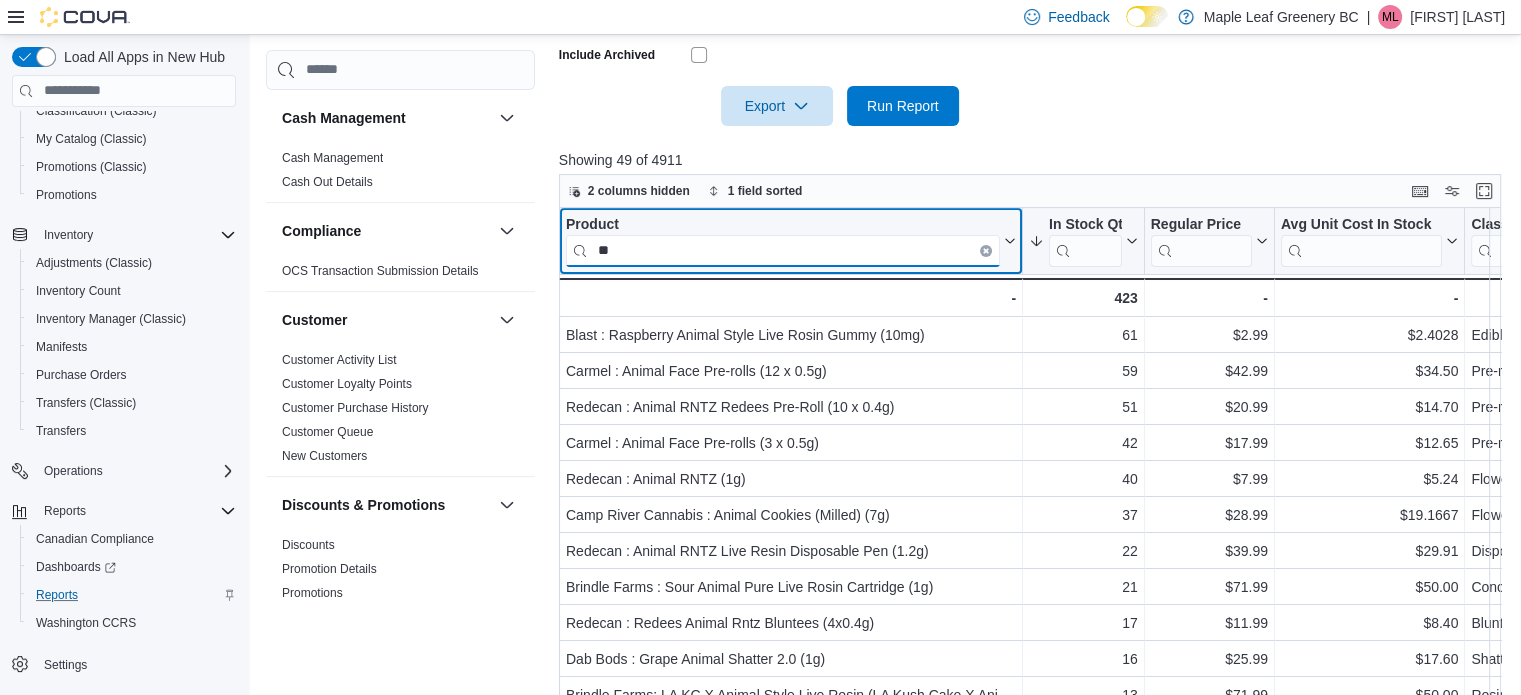 type on "*" 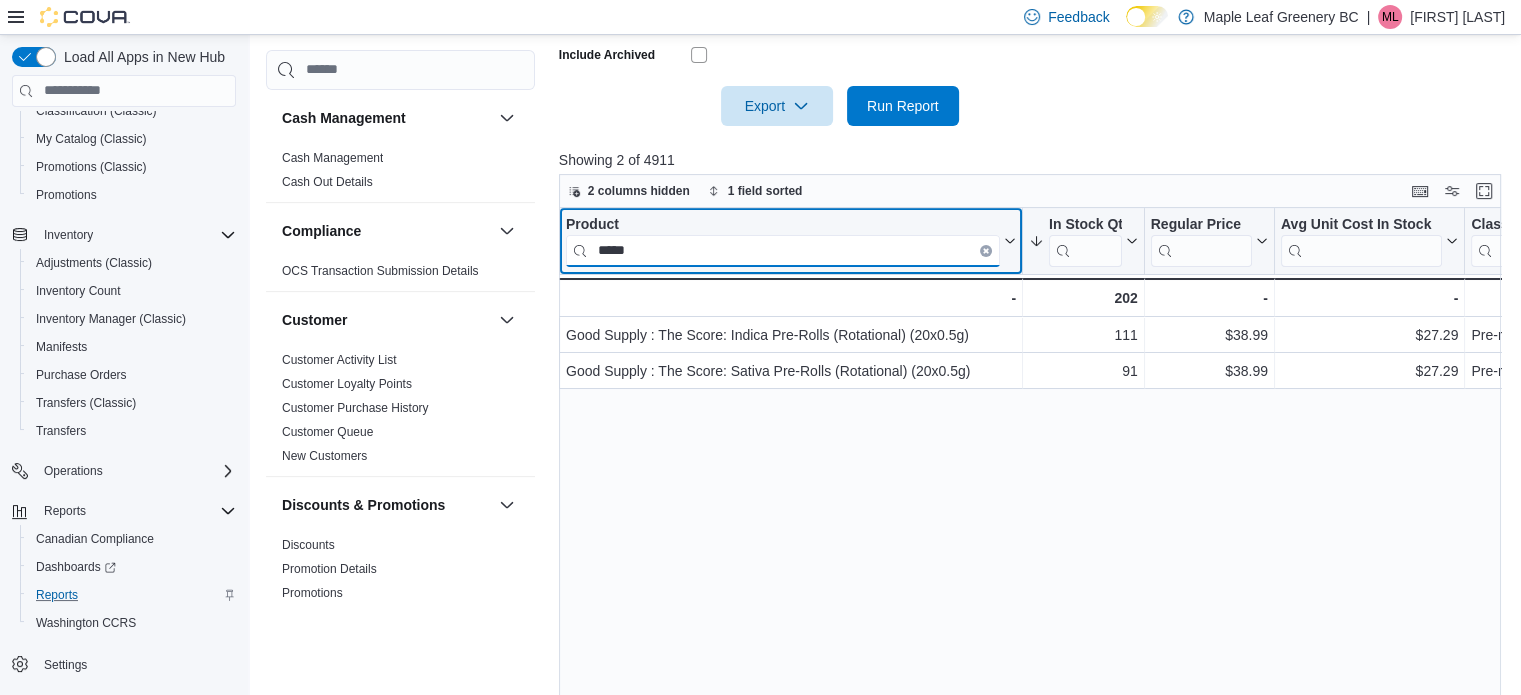 type on "*****" 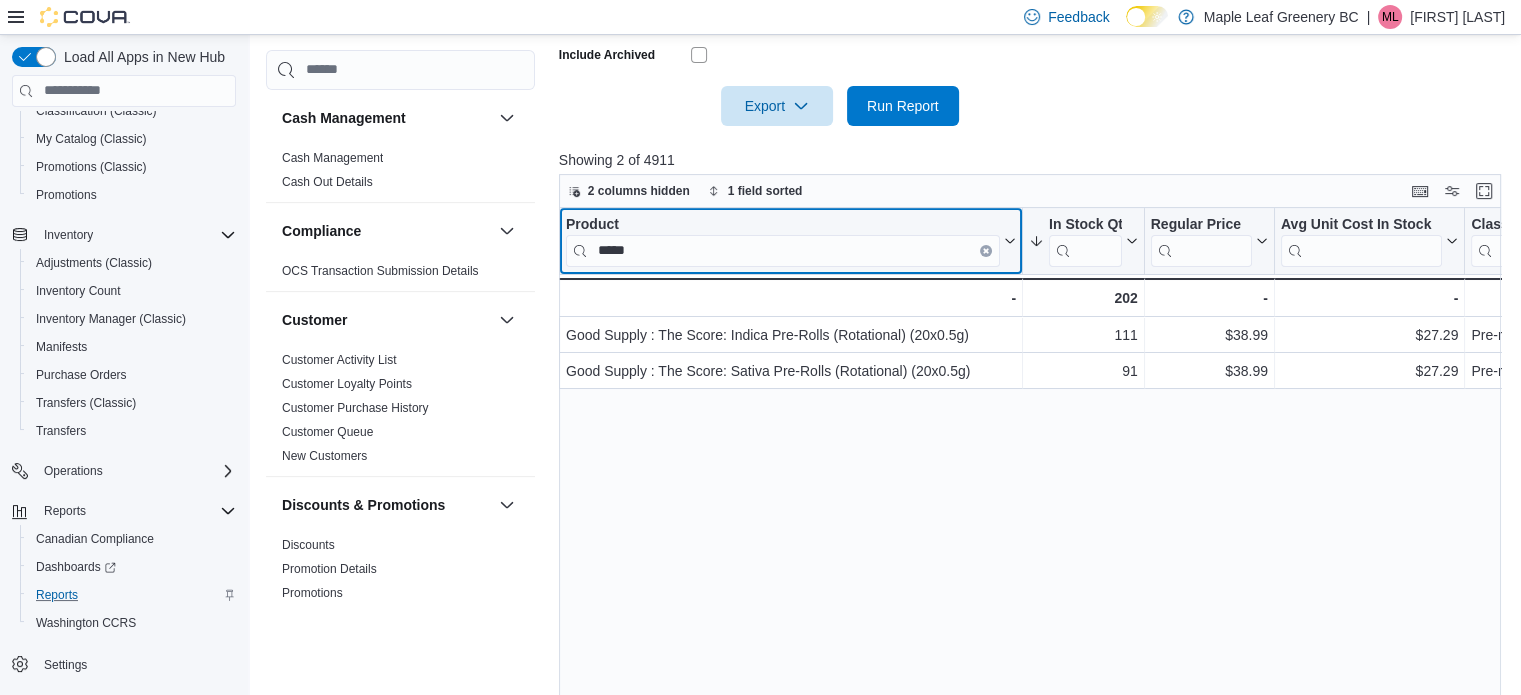 click at bounding box center [986, 250] 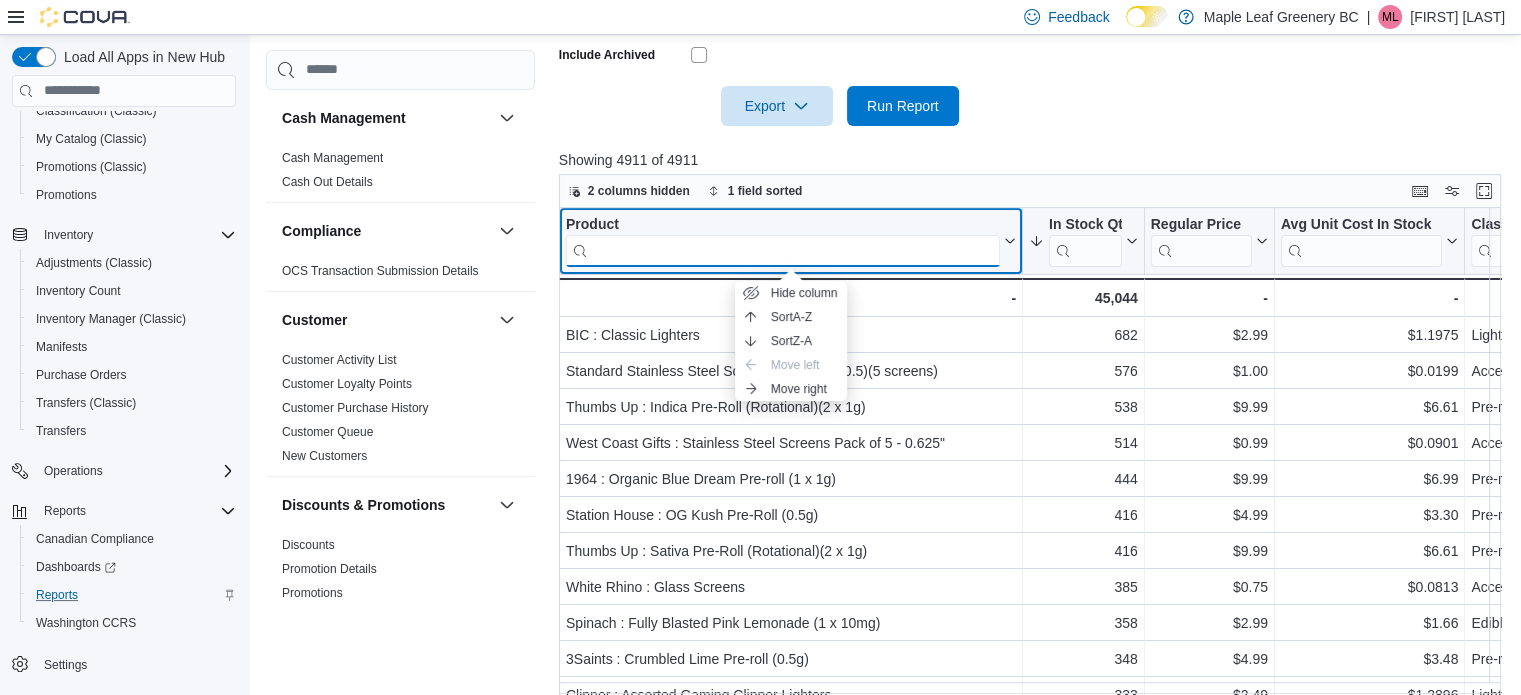 click at bounding box center (783, 250) 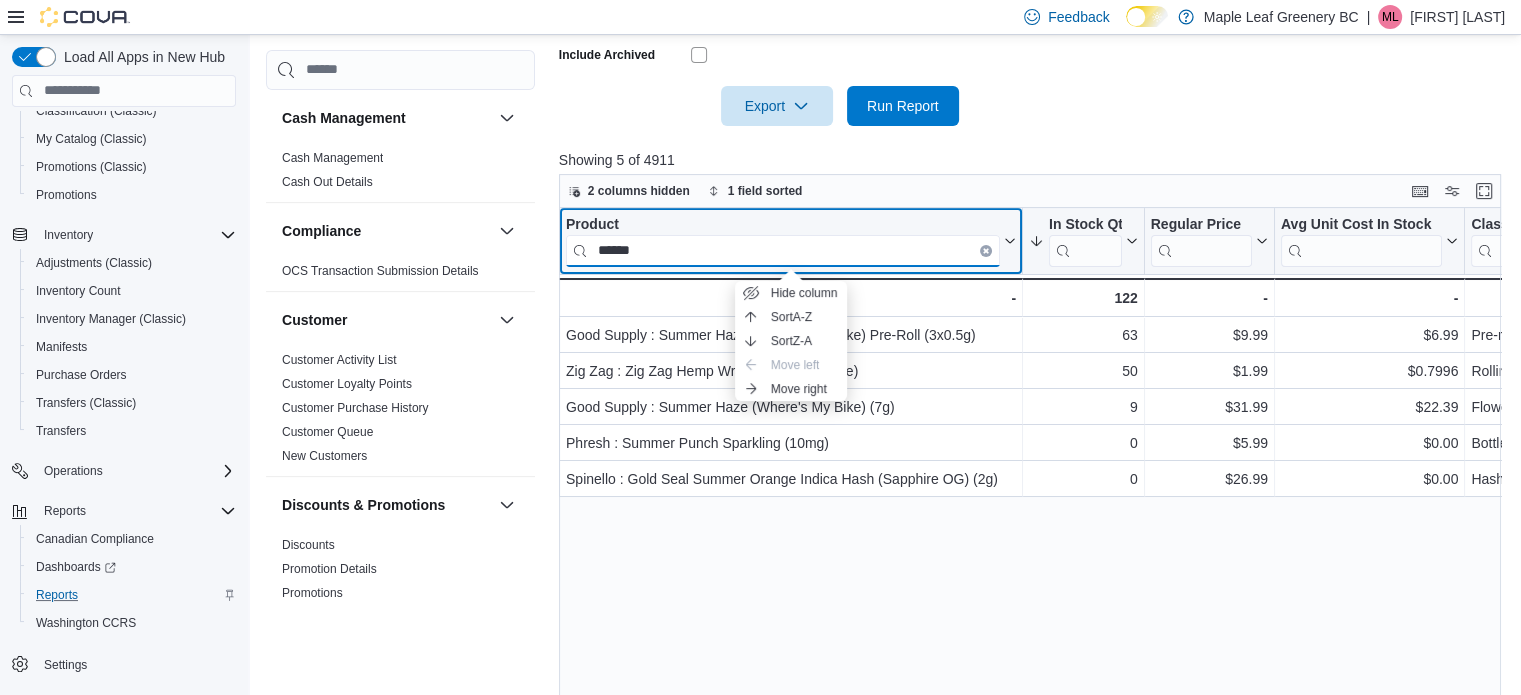 type on "******" 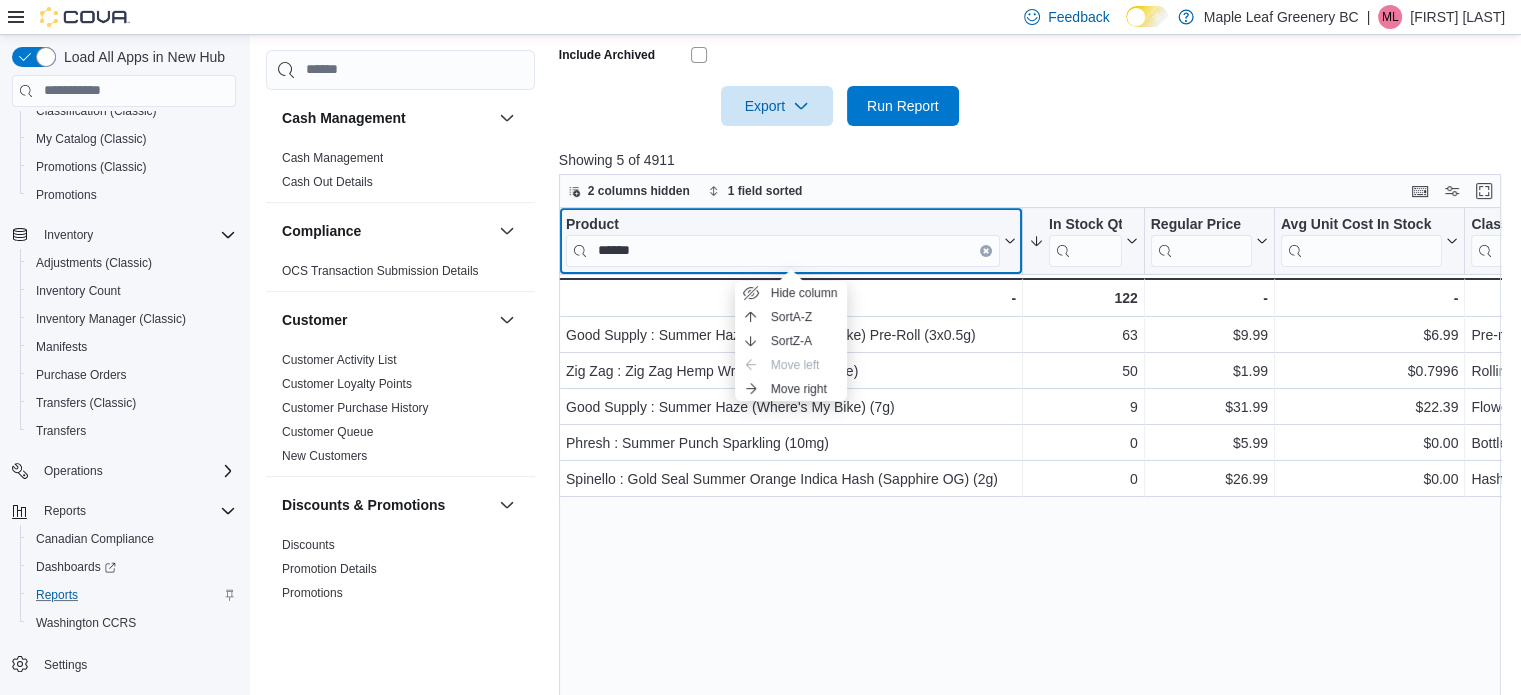 click 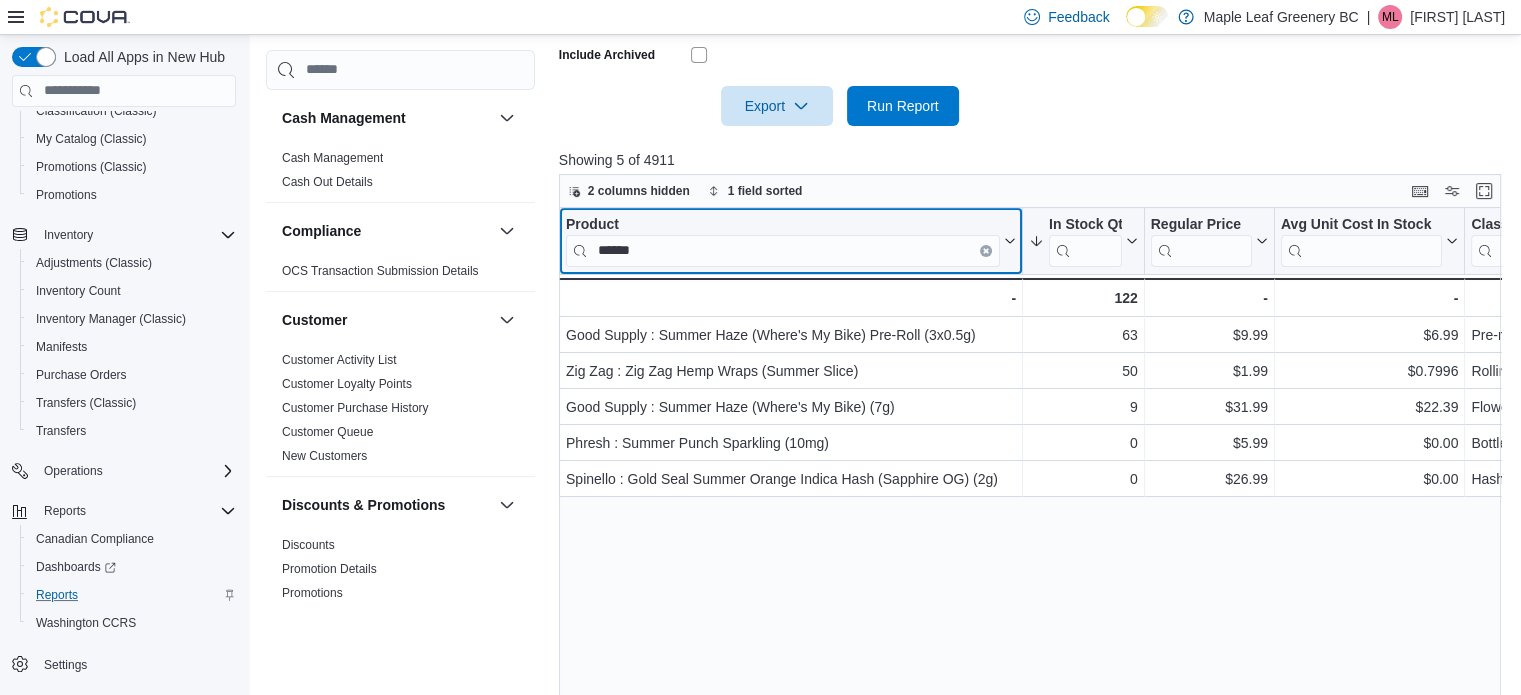 type 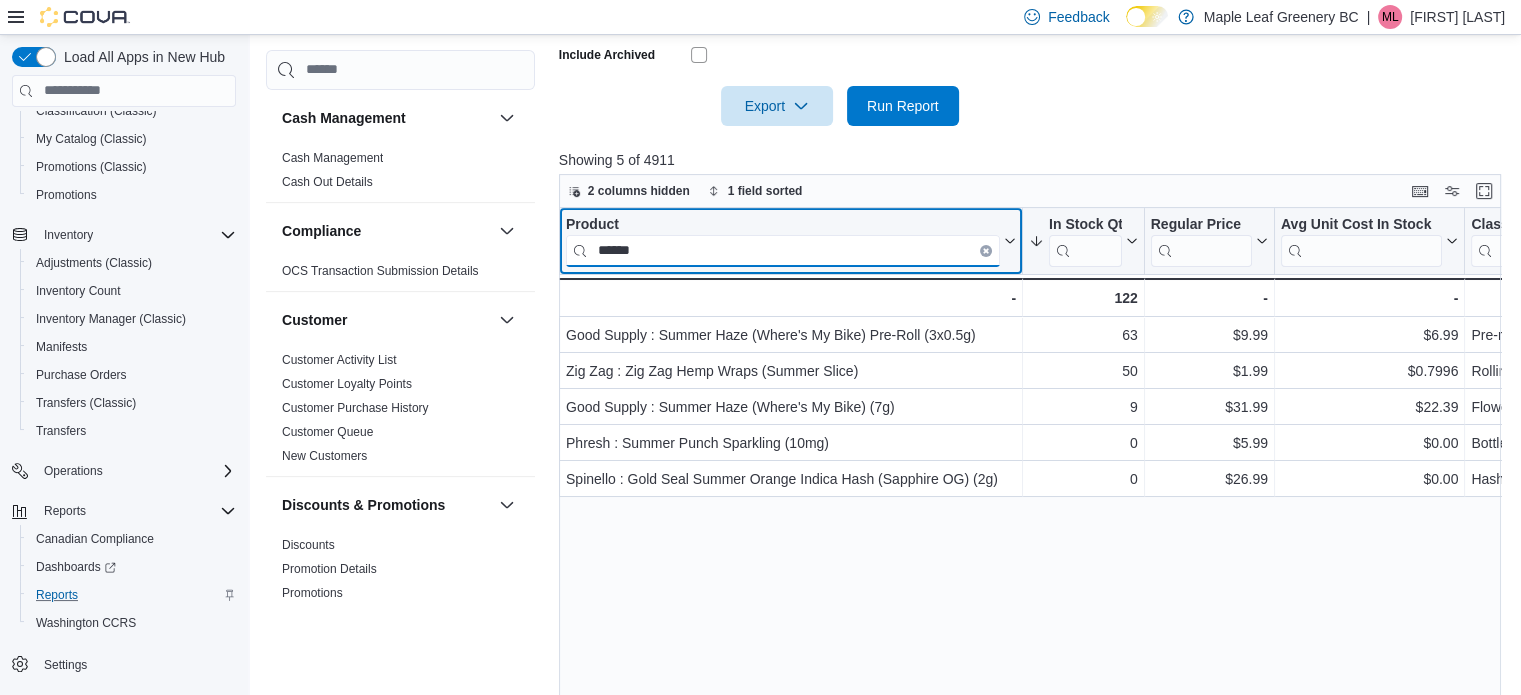 click on "******" at bounding box center [783, 250] 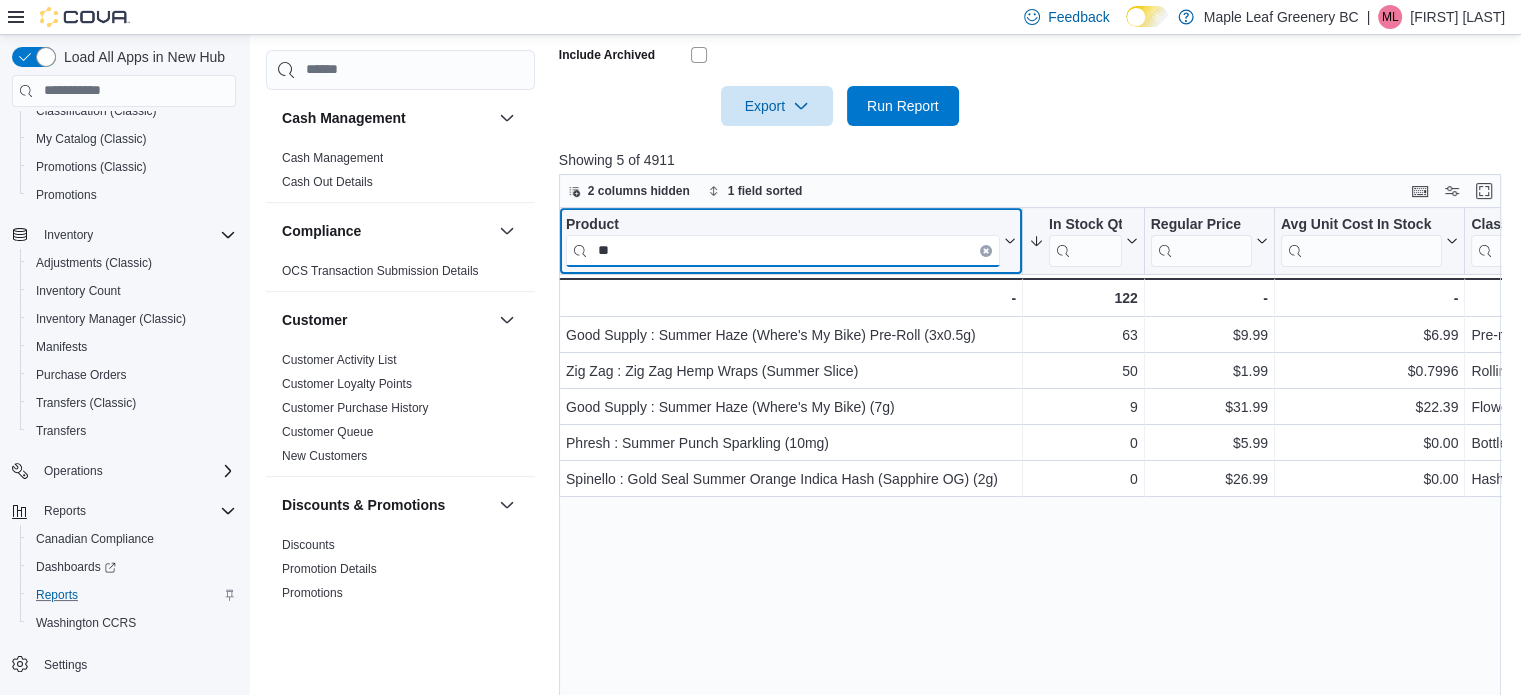 type on "*" 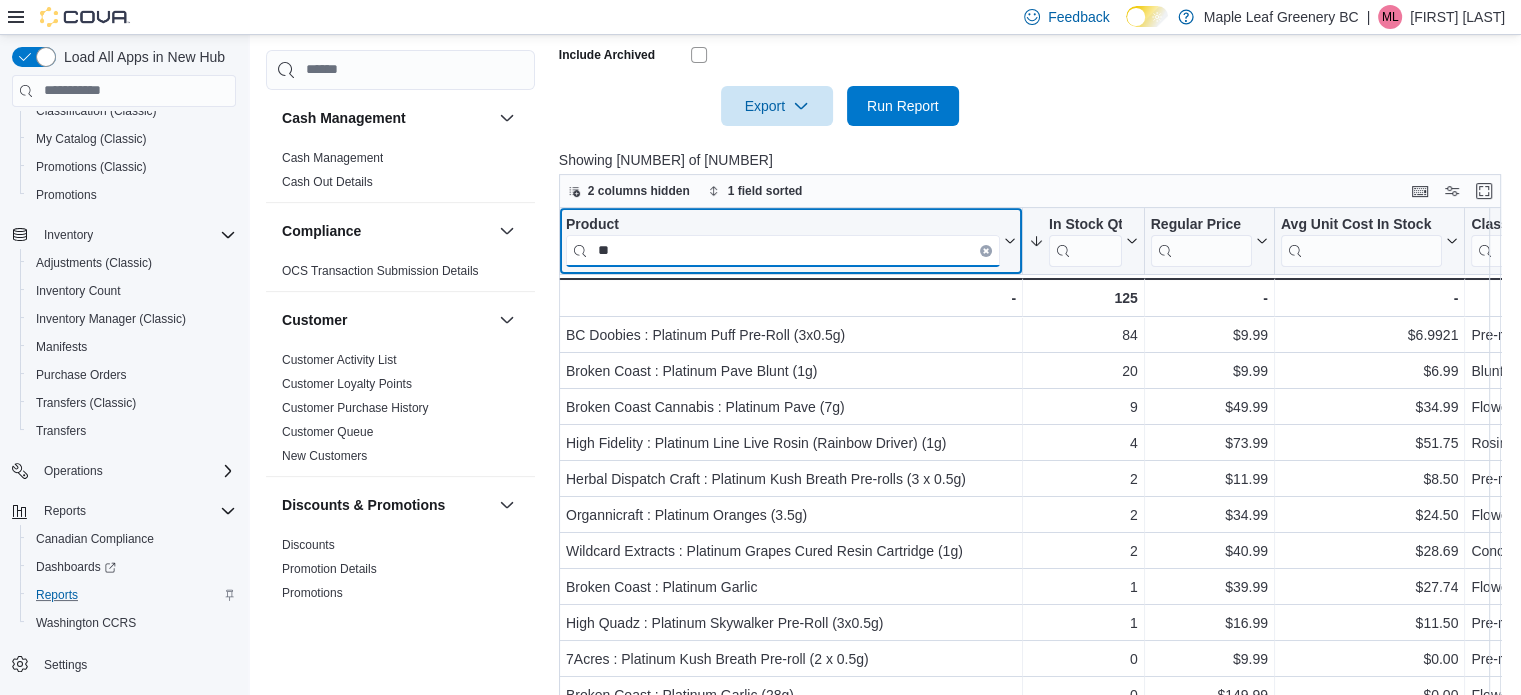 type on "*" 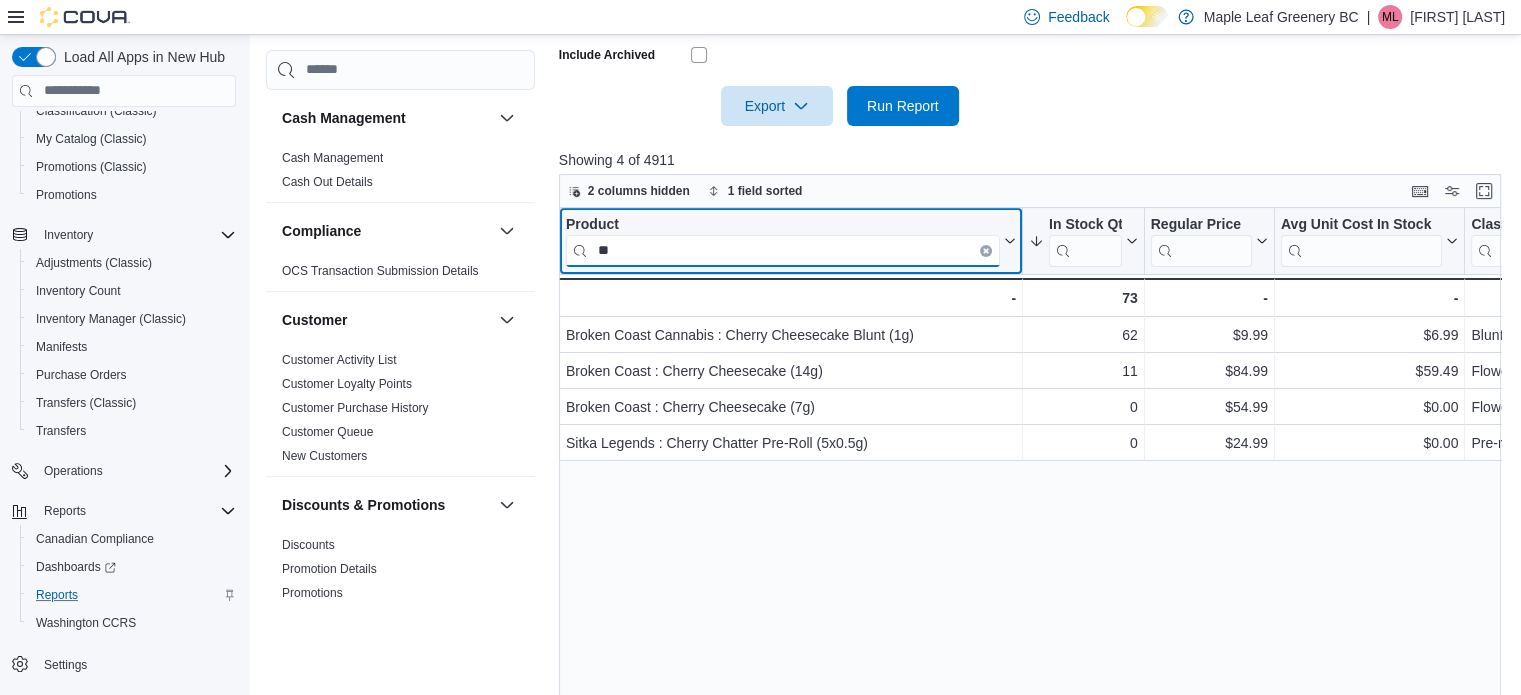 type on "*" 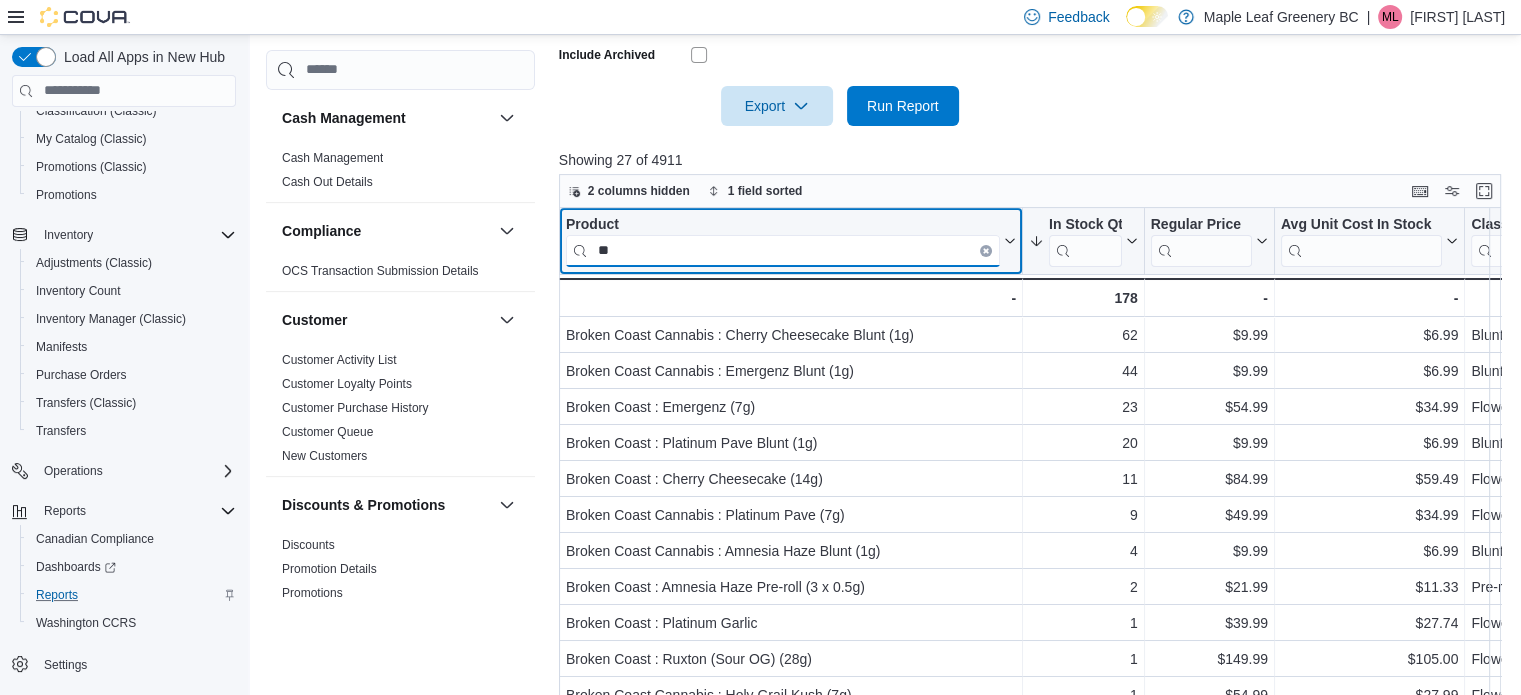 type on "*" 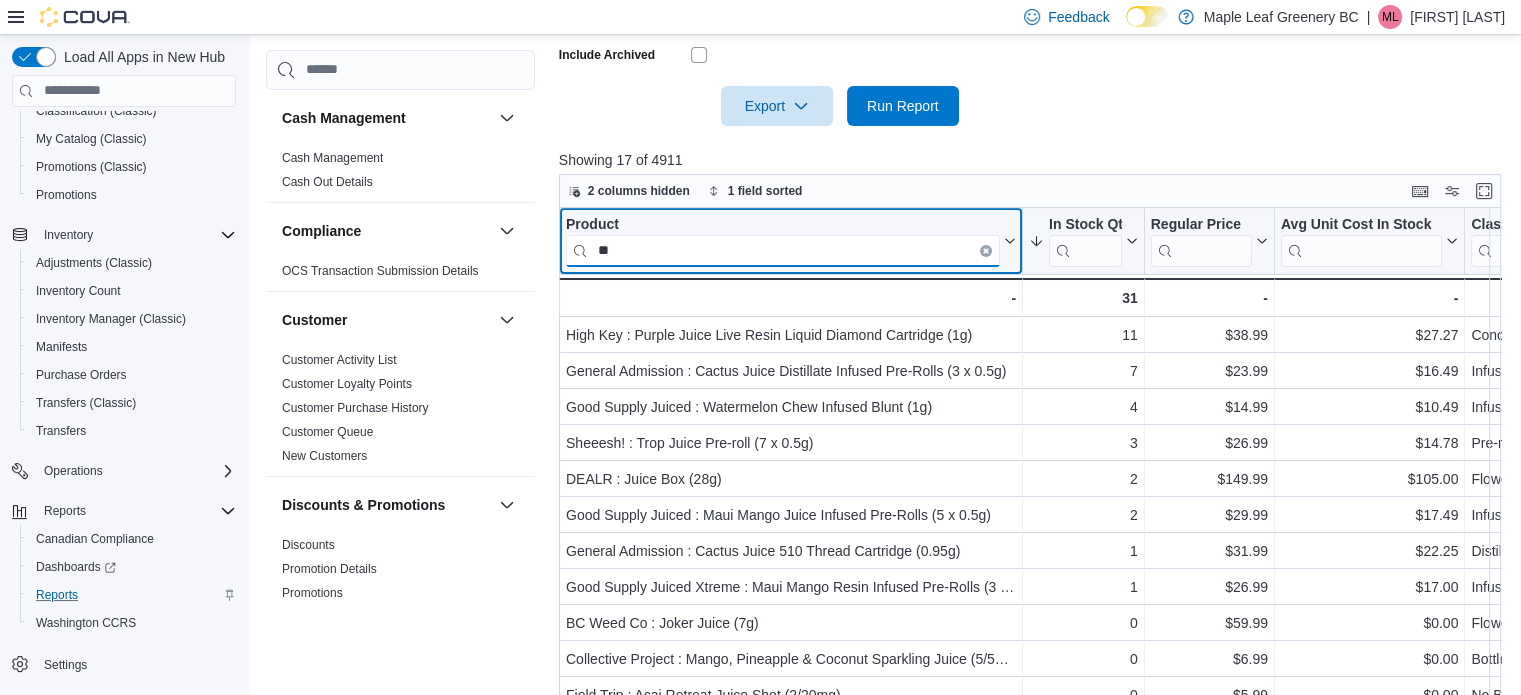 type on "*" 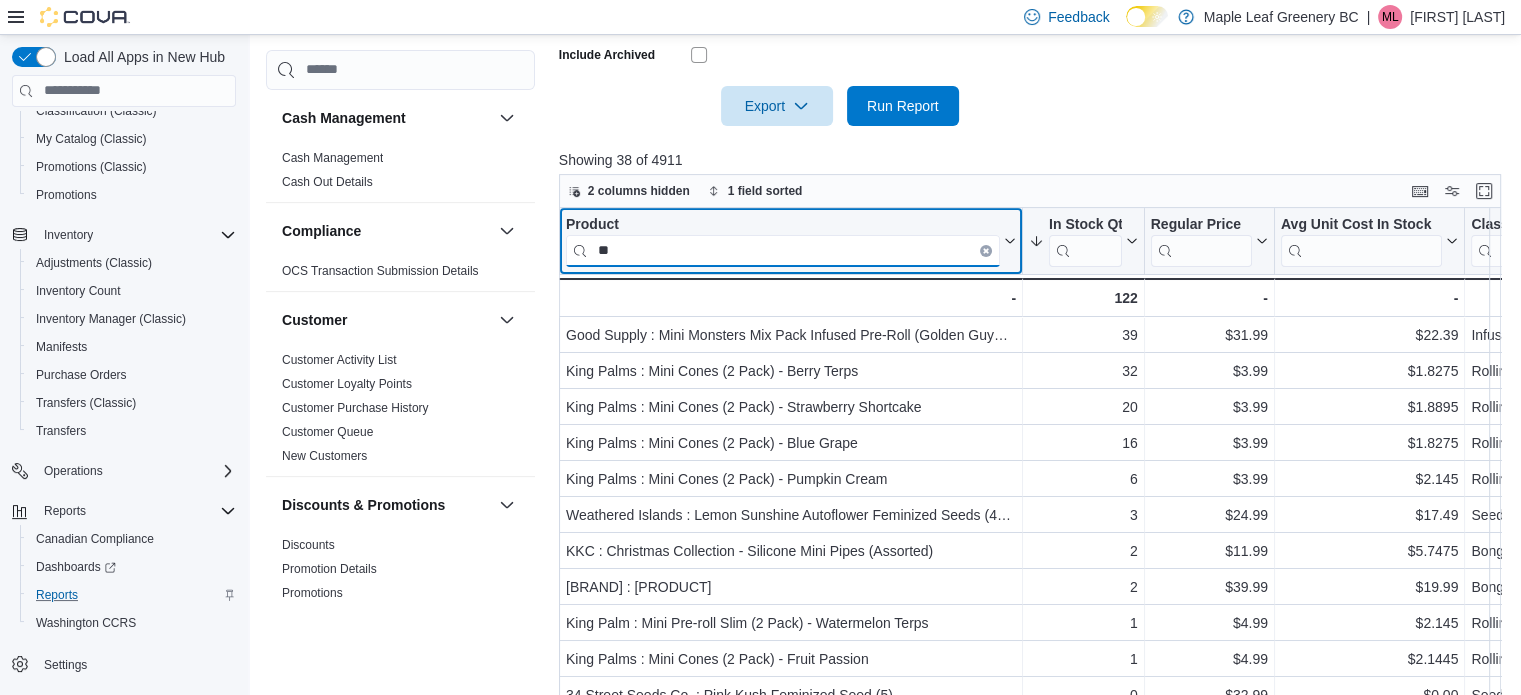 type on "*" 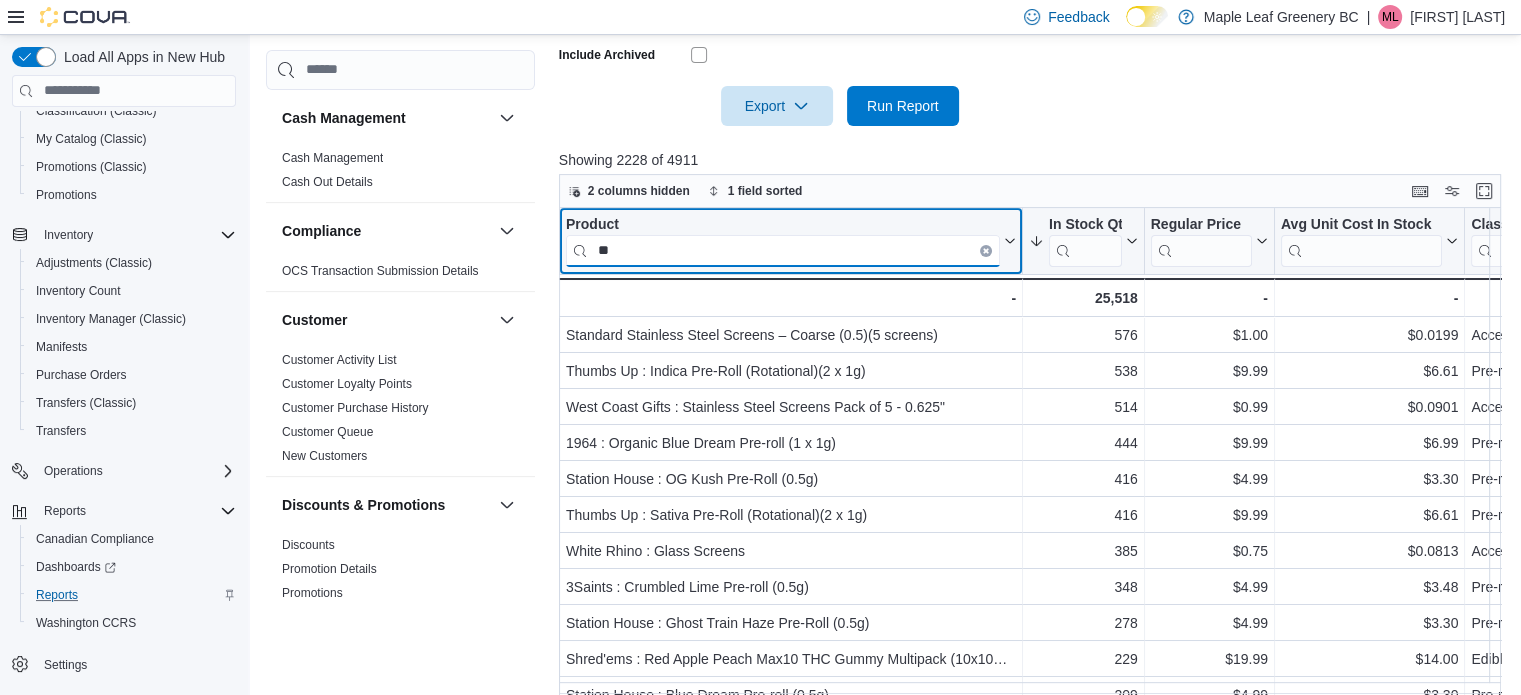 type on "*" 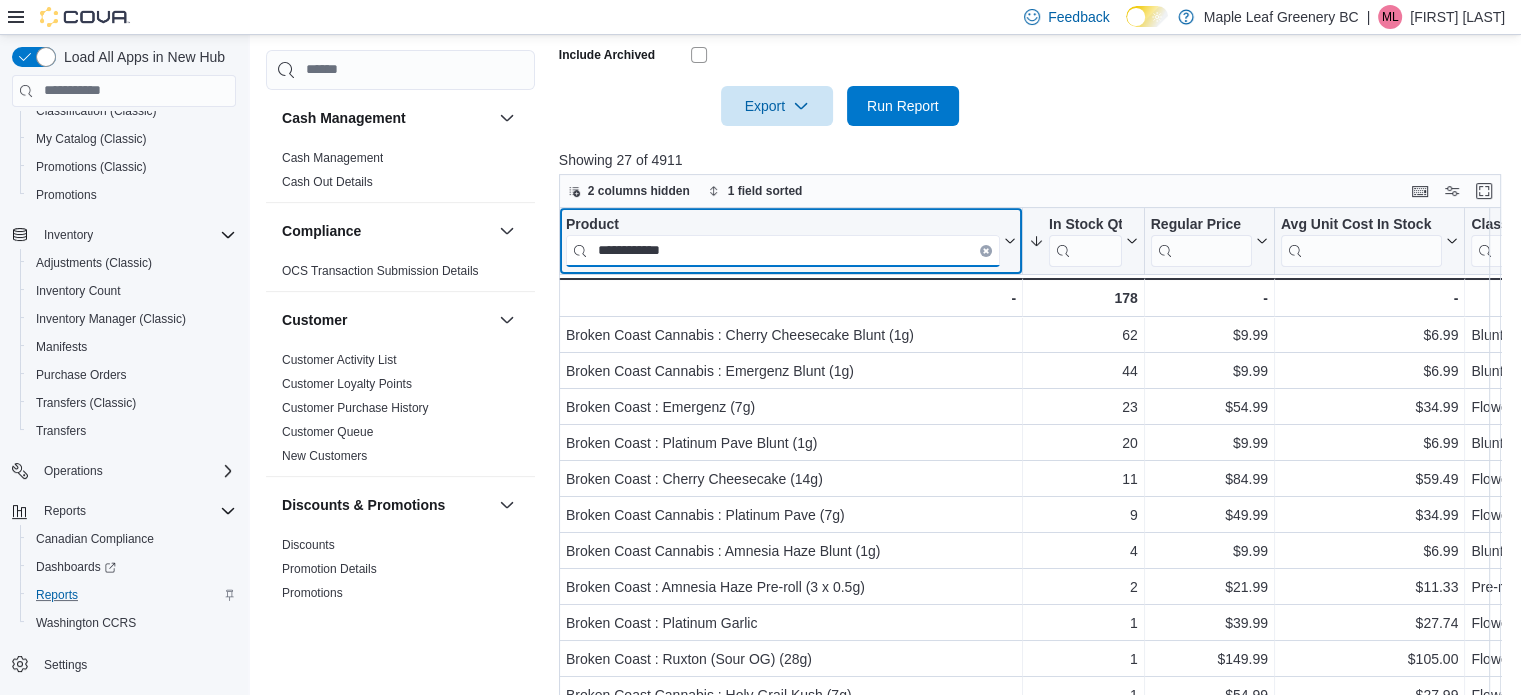 drag, startPoint x: 752, startPoint y: 245, endPoint x: 496, endPoint y: 248, distance: 256.01758 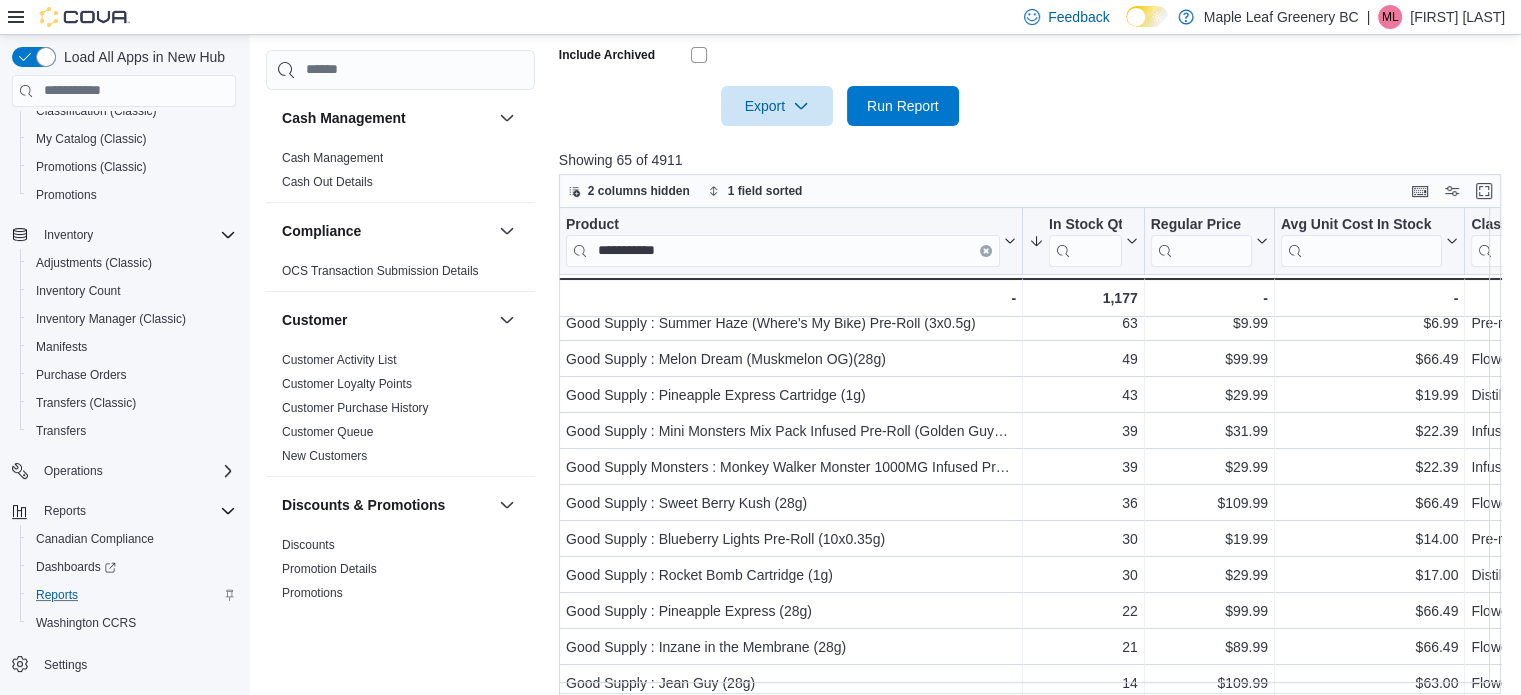 scroll, scrollTop: 241, scrollLeft: 0, axis: vertical 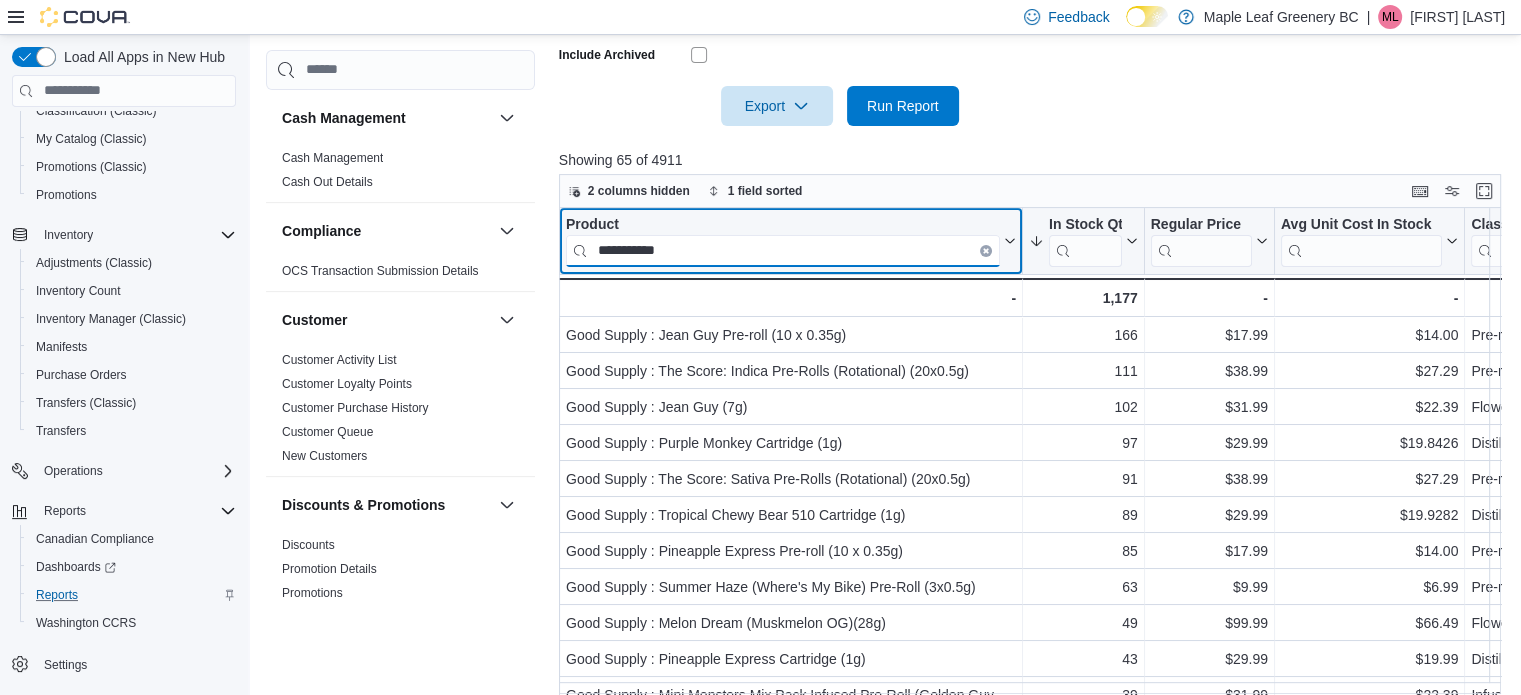 click on "**********" at bounding box center [783, 250] 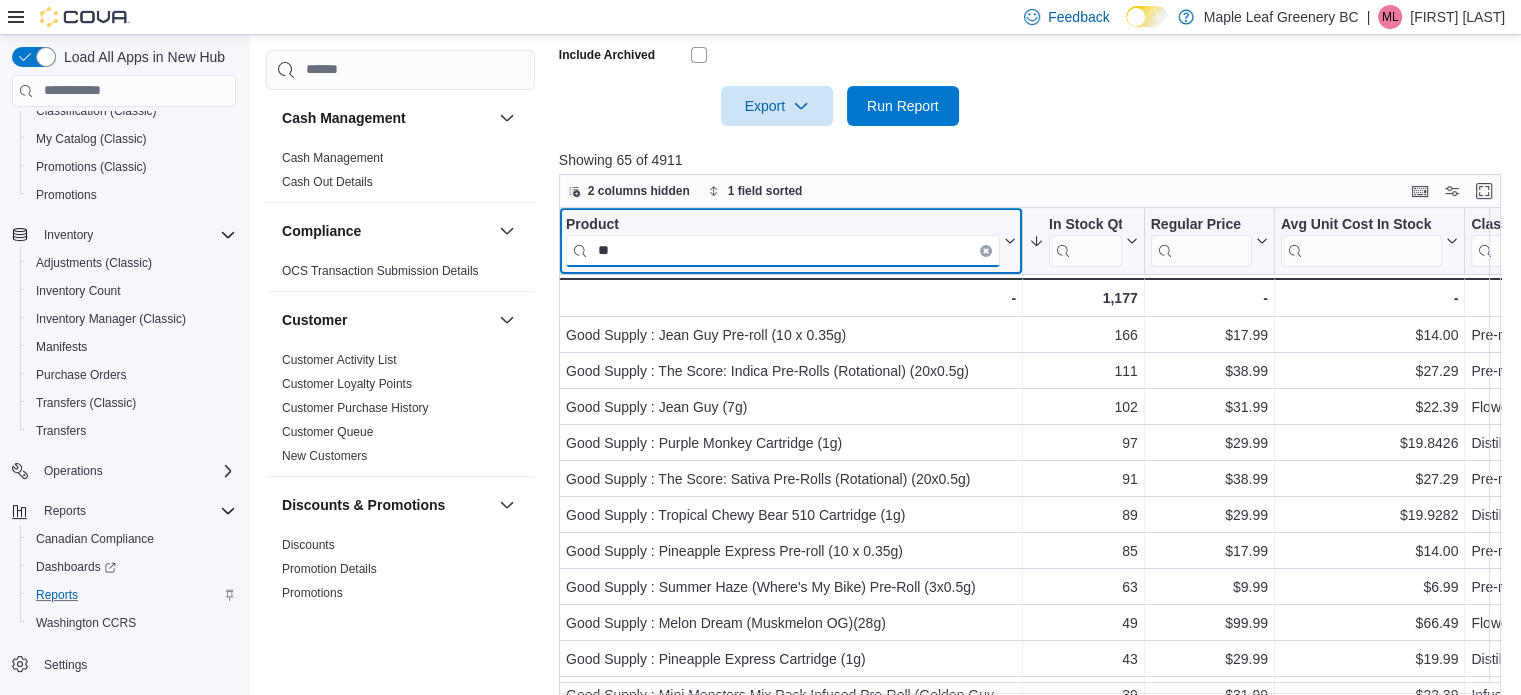 type on "*" 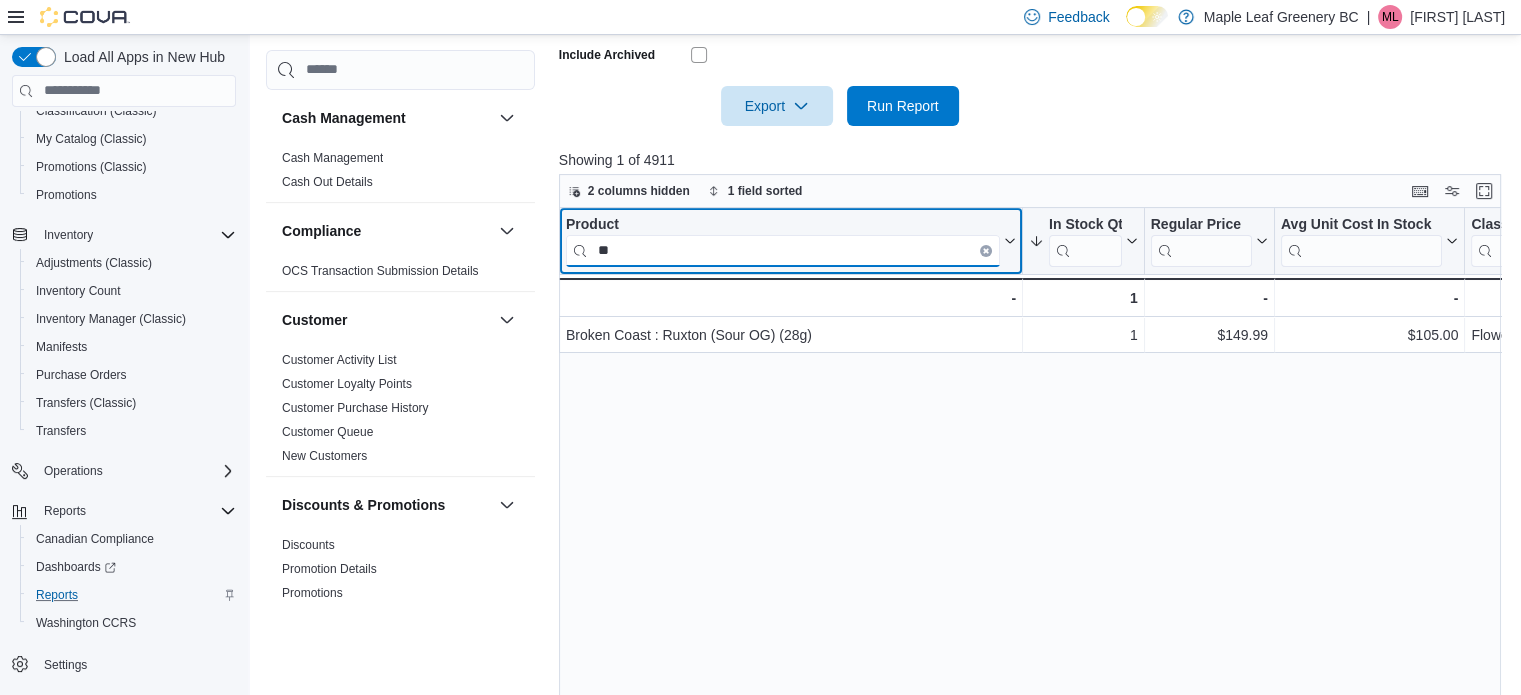 type on "*" 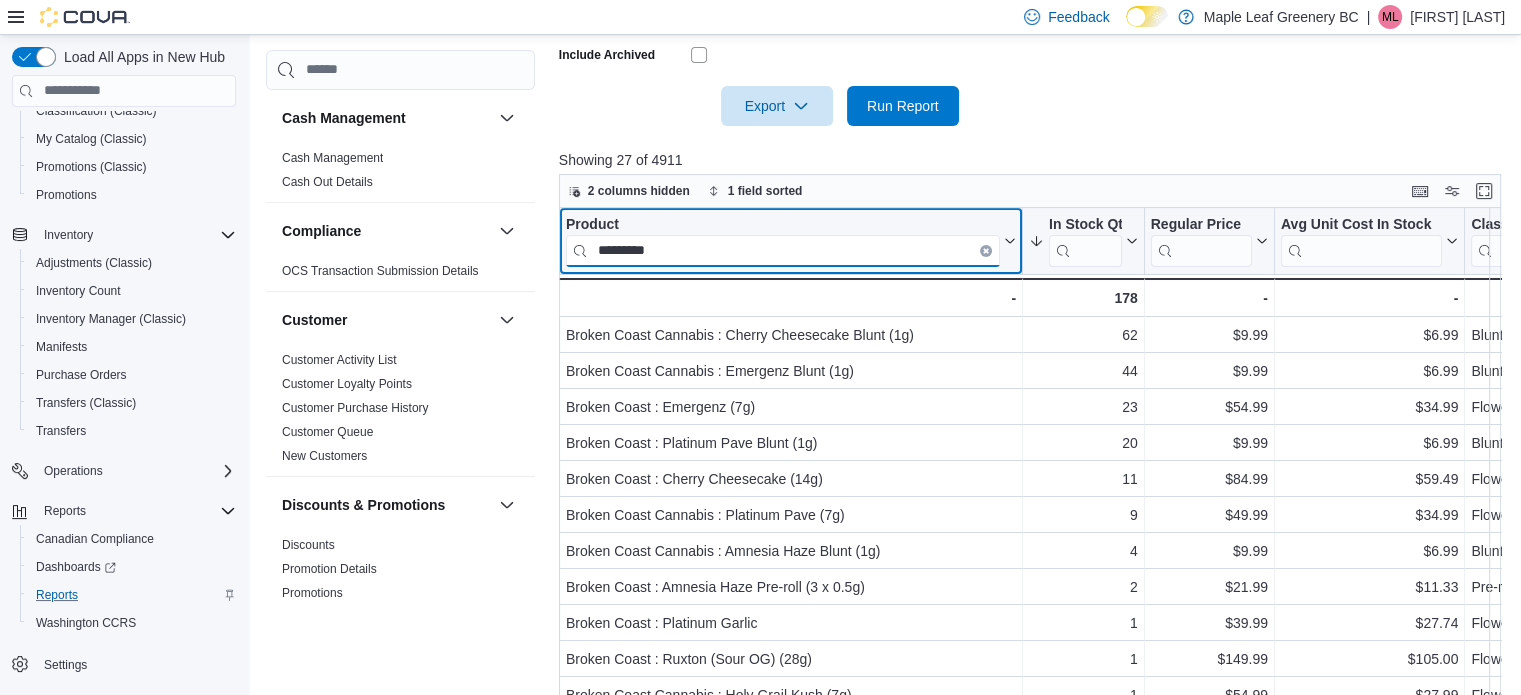drag, startPoint x: 696, startPoint y: 248, endPoint x: 586, endPoint y: 237, distance: 110.54863 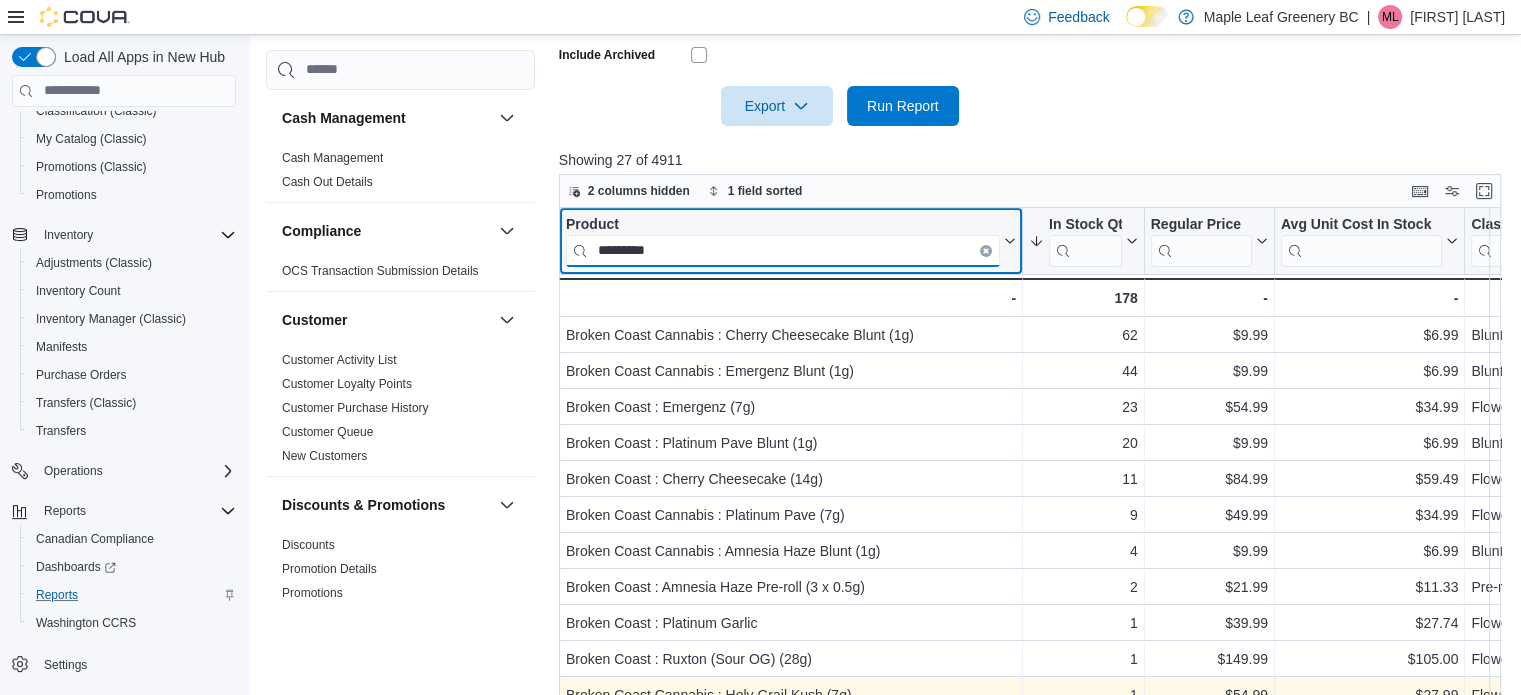 type on "*********" 